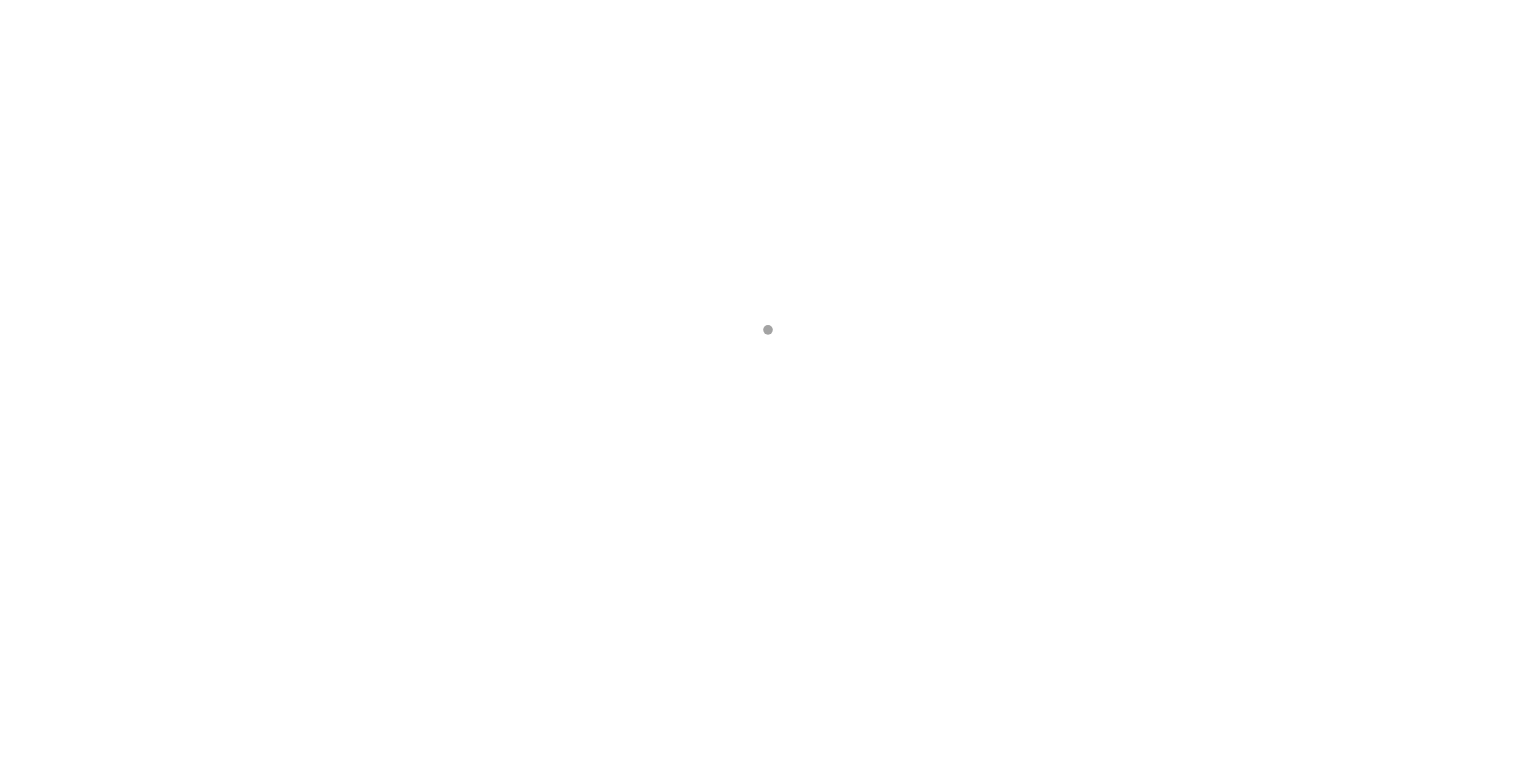 scroll, scrollTop: 0, scrollLeft: 0, axis: both 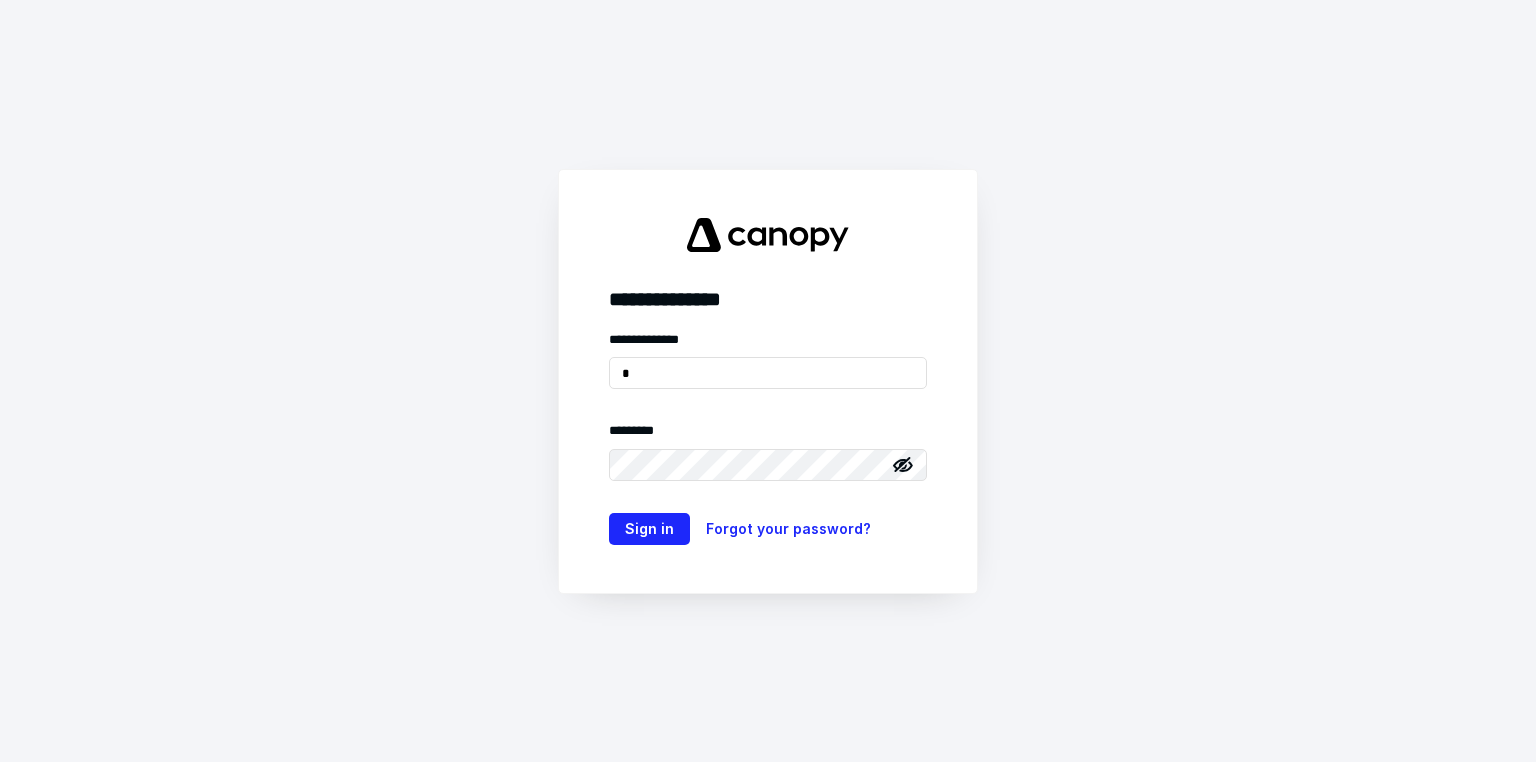 type on "**********" 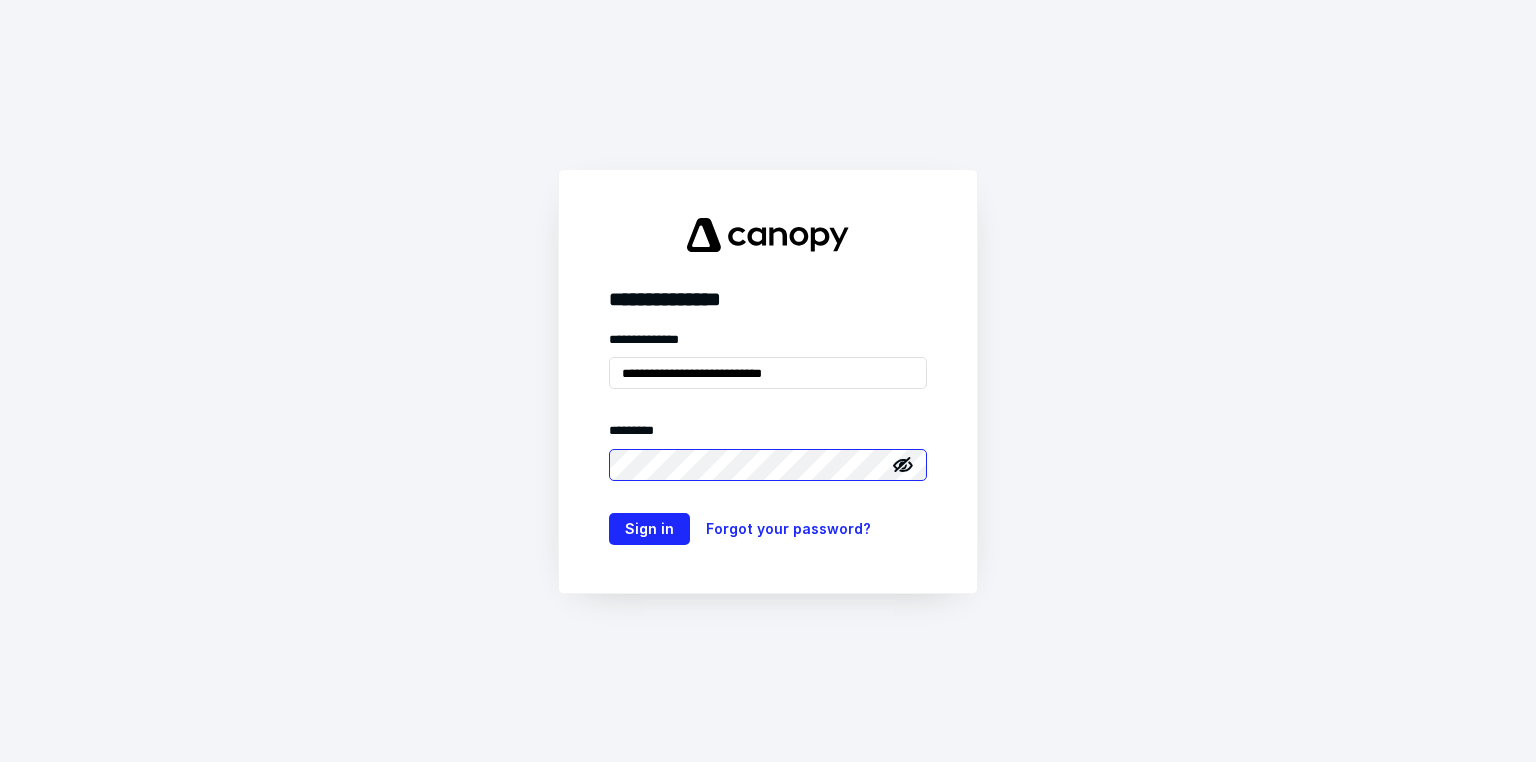 click on "Sign in" at bounding box center (649, 529) 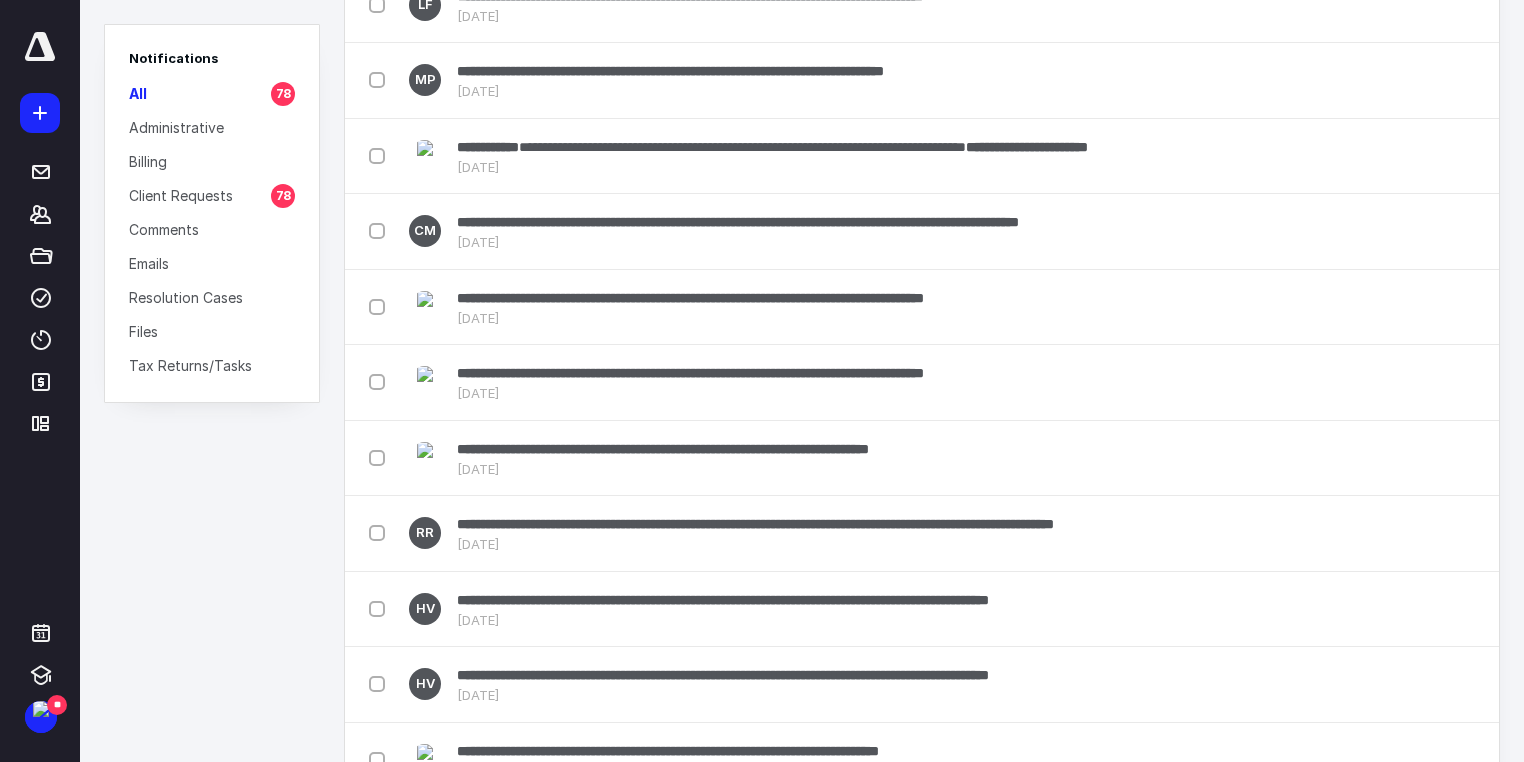 scroll, scrollTop: 3222, scrollLeft: 0, axis: vertical 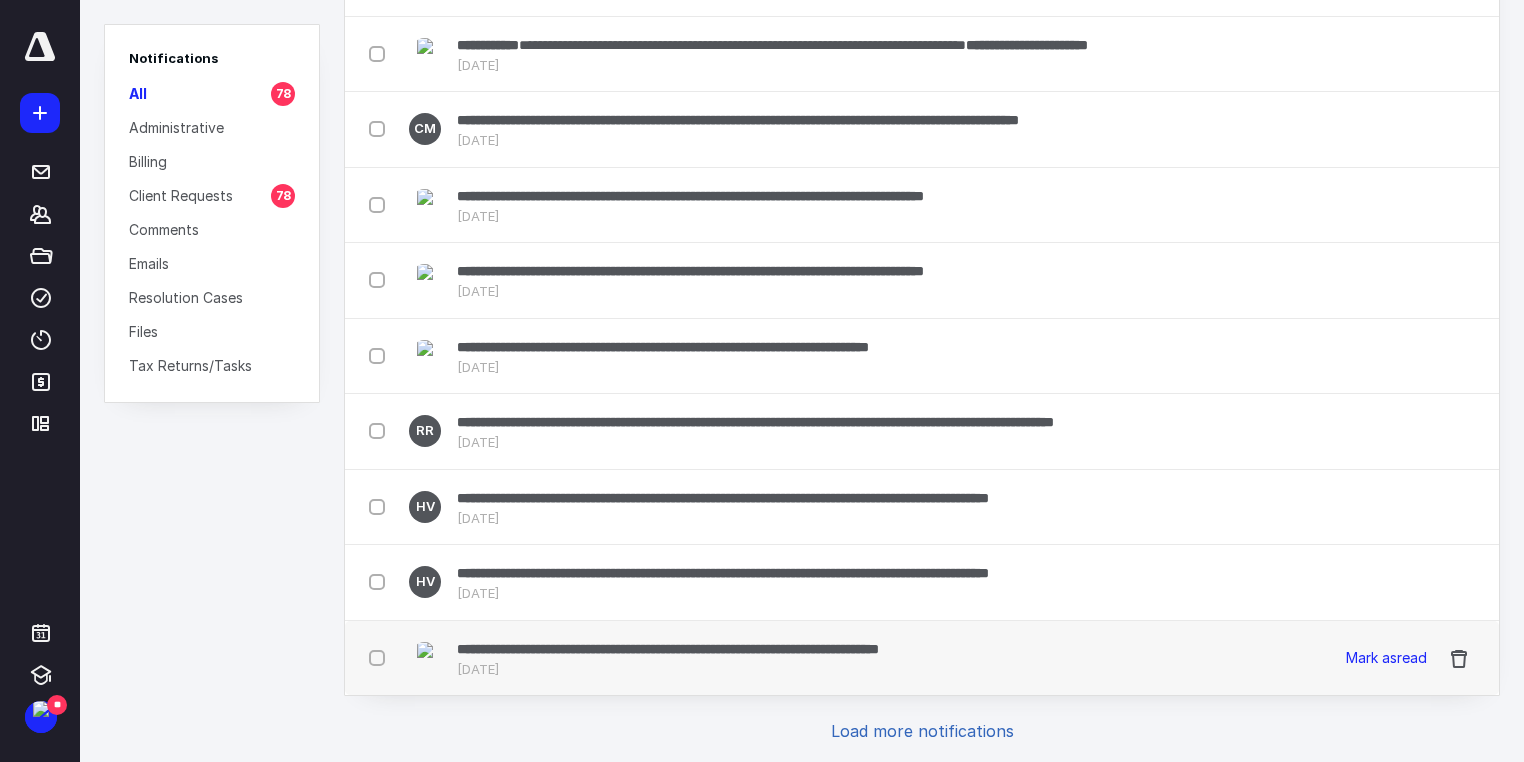 click at bounding box center (381, 657) 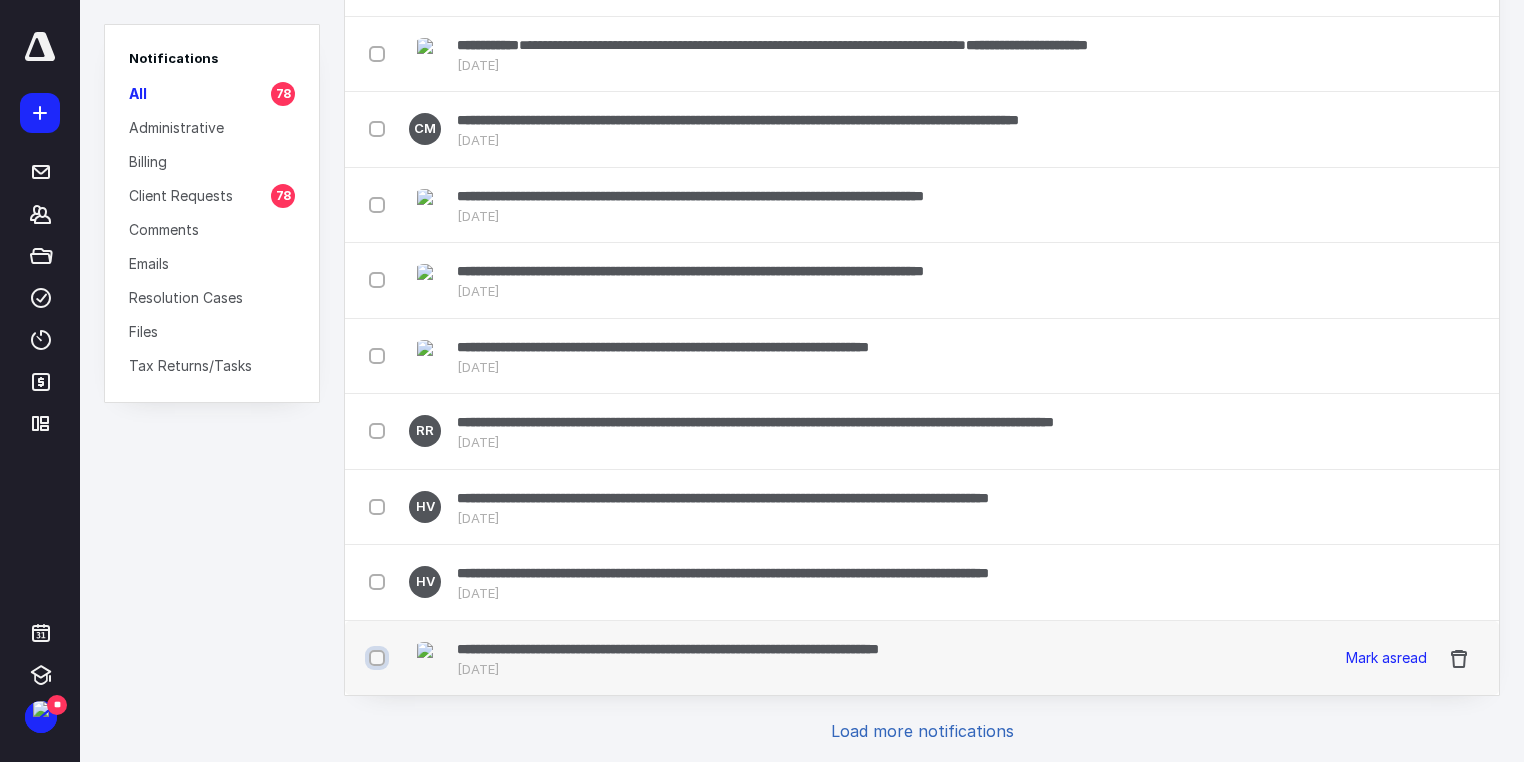 click at bounding box center [379, 658] 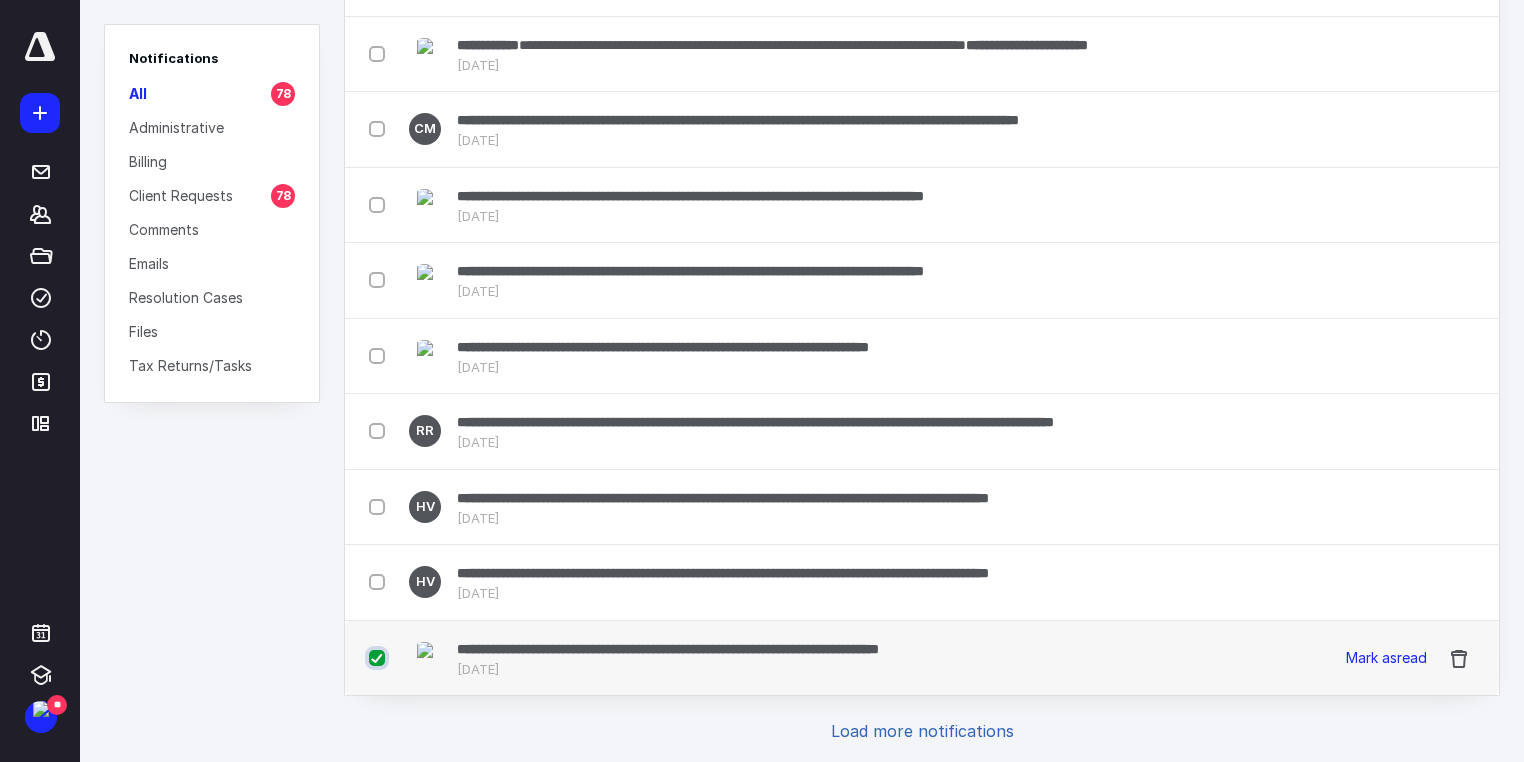 scroll, scrollTop: 3234, scrollLeft: 0, axis: vertical 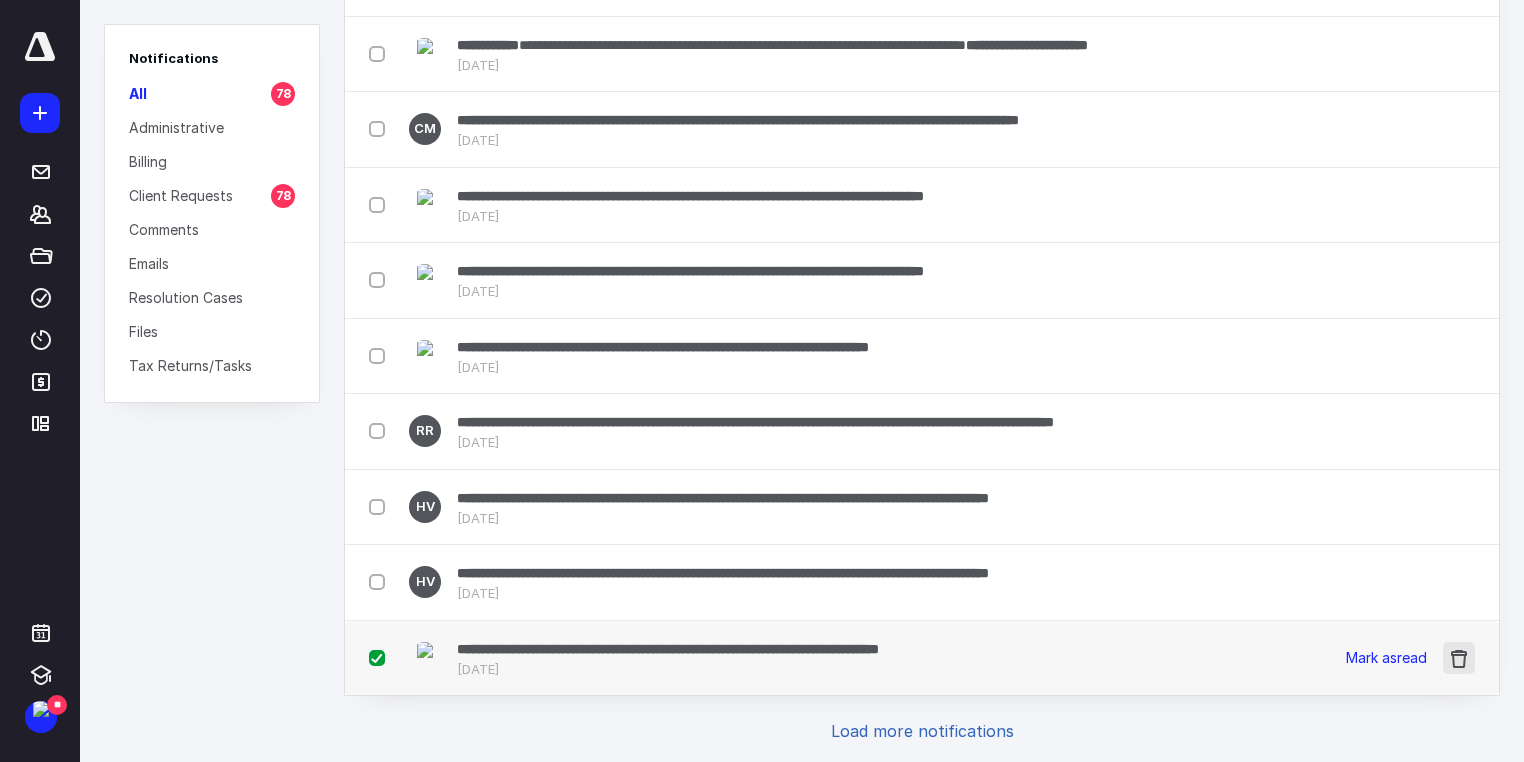 click at bounding box center [1459, 658] 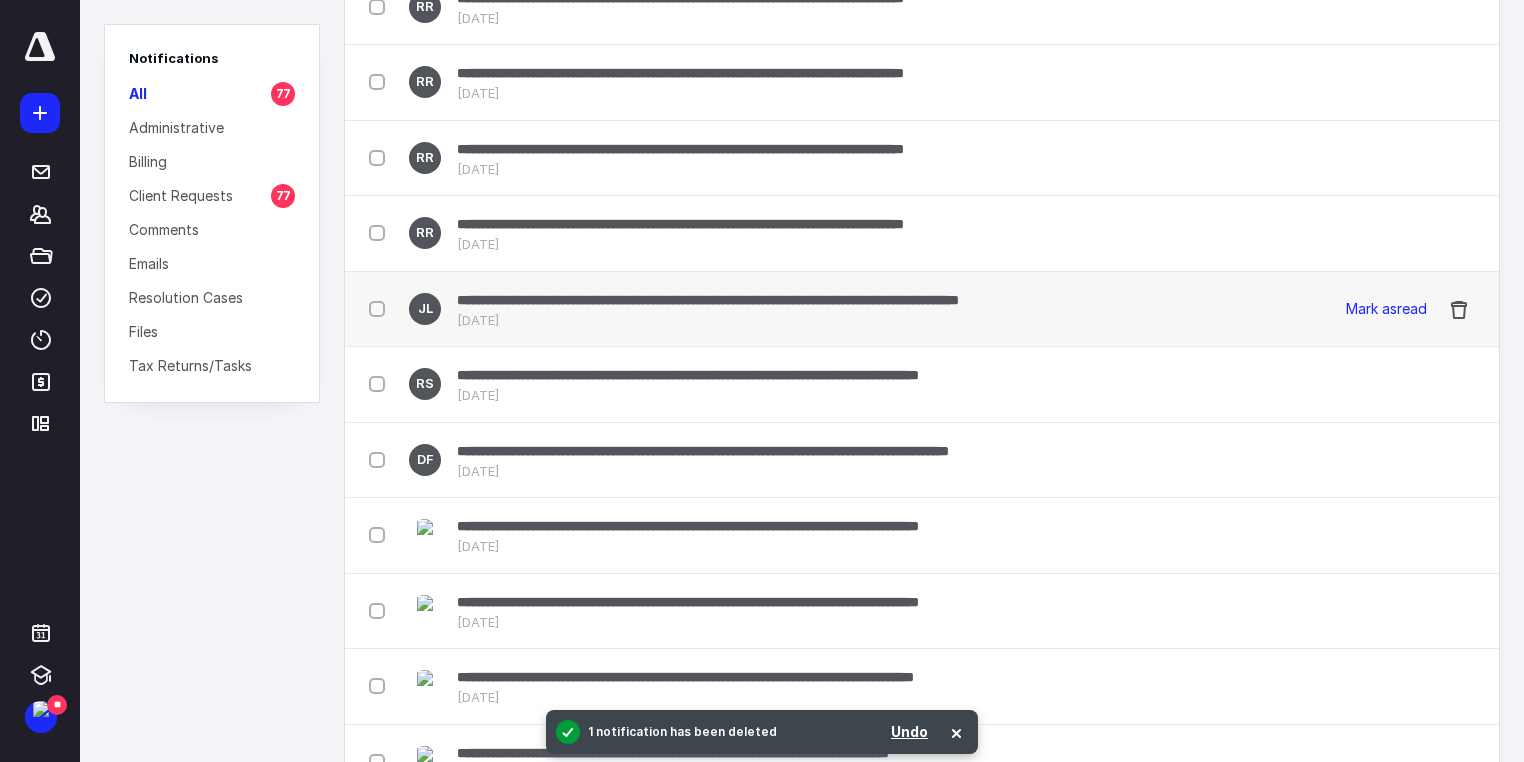 scroll, scrollTop: 0, scrollLeft: 0, axis: both 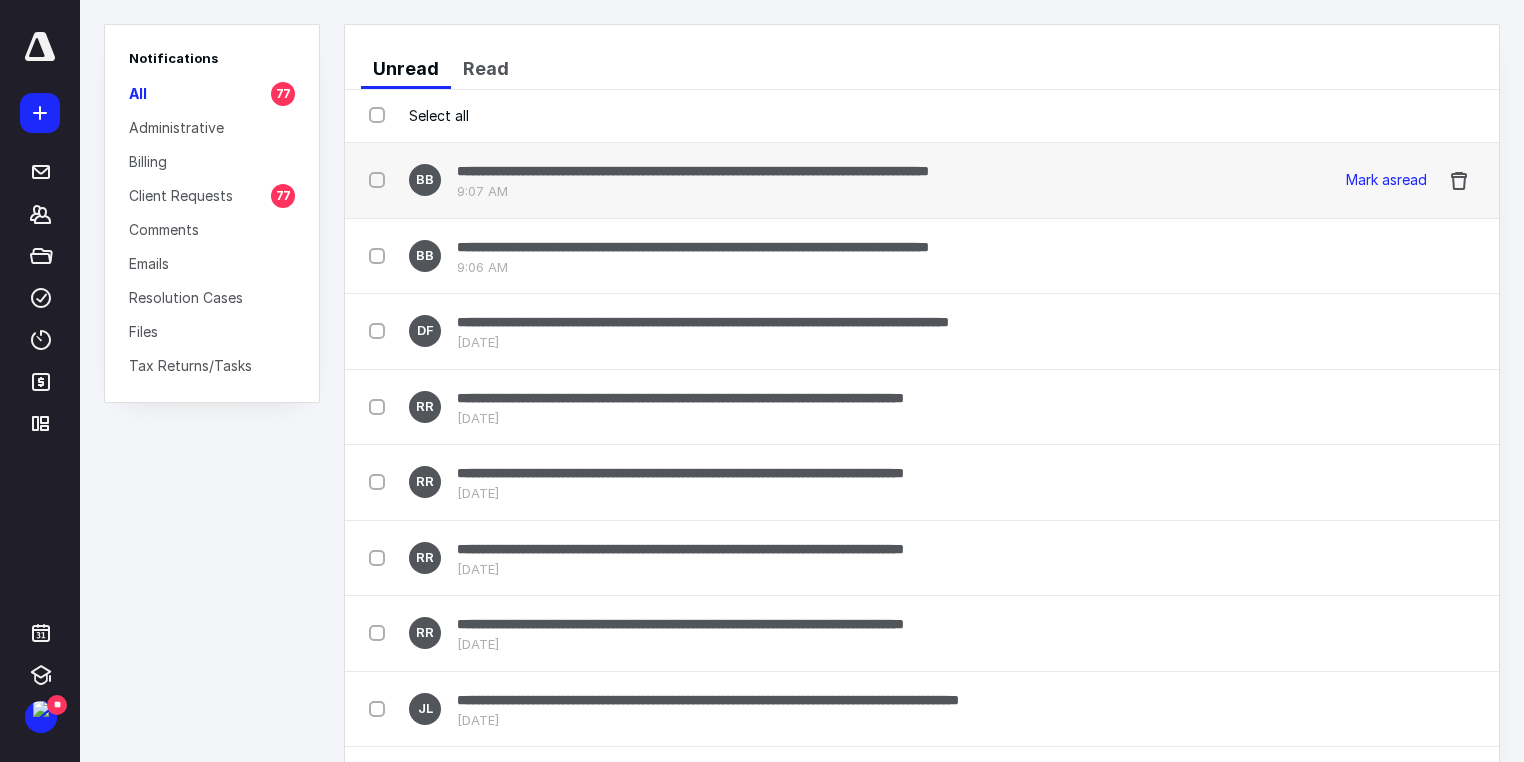 click on "**********" at bounding box center [693, 171] 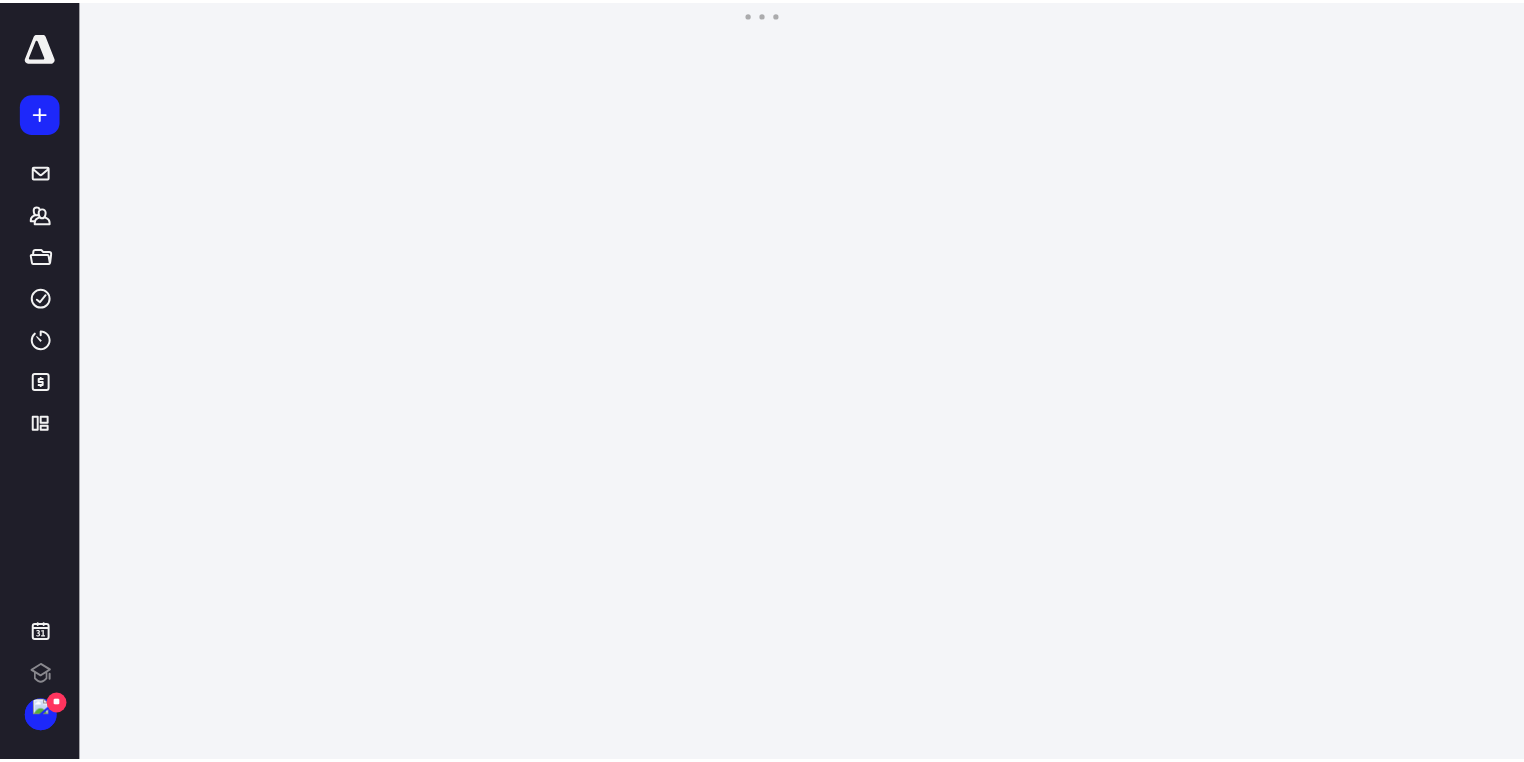 scroll, scrollTop: 0, scrollLeft: 0, axis: both 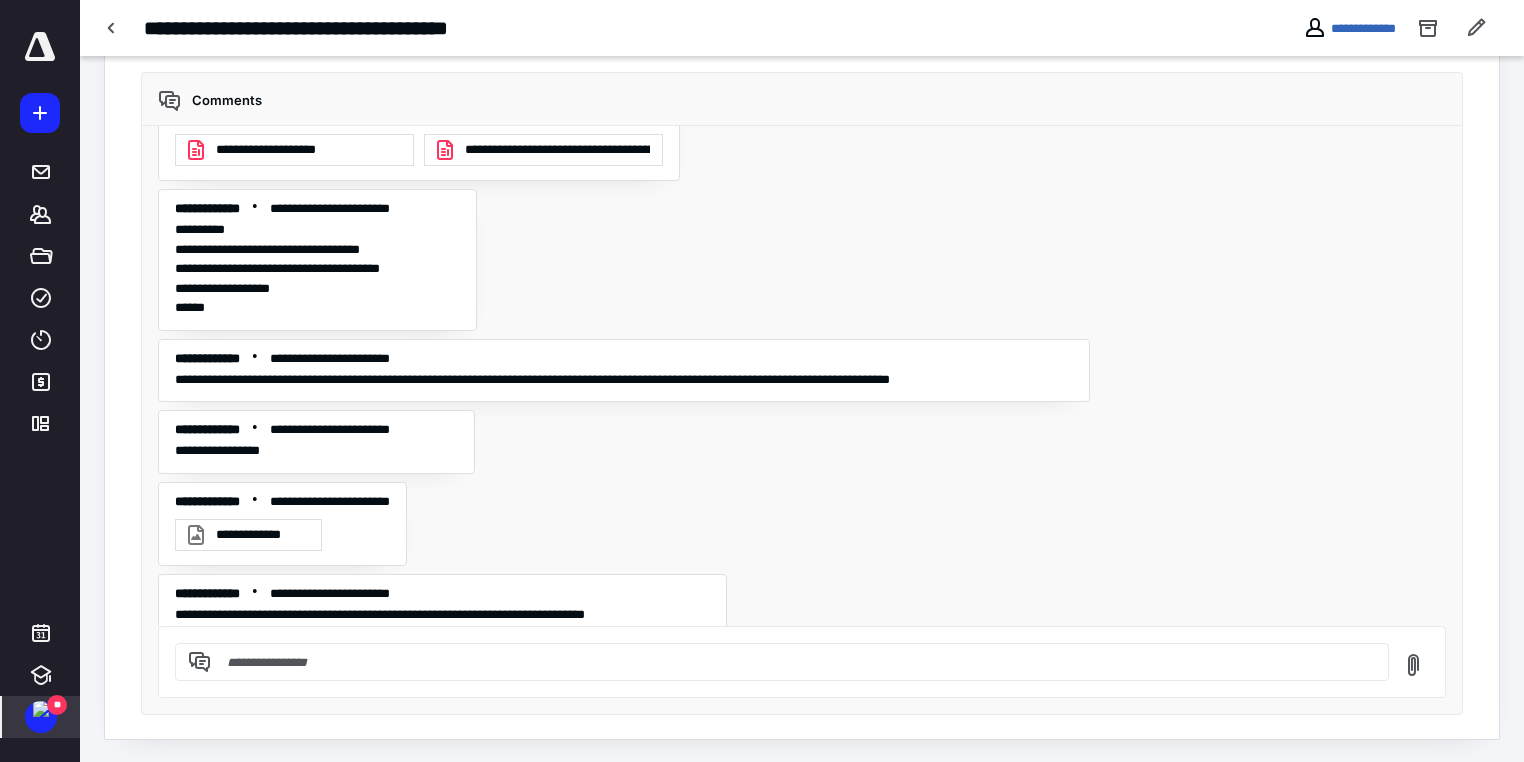 click on "**" at bounding box center (57, 705) 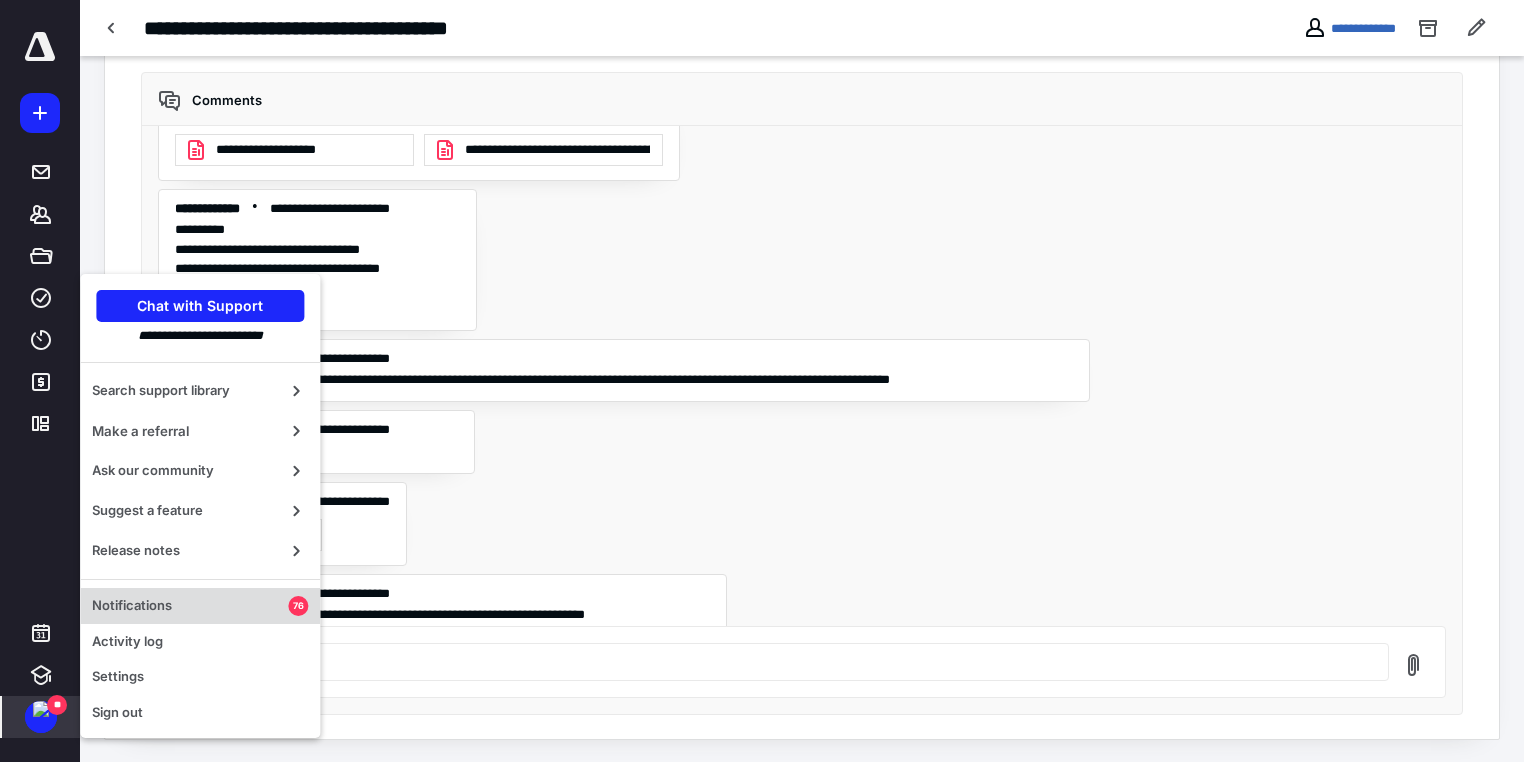 click on "Notifications" at bounding box center [190, 606] 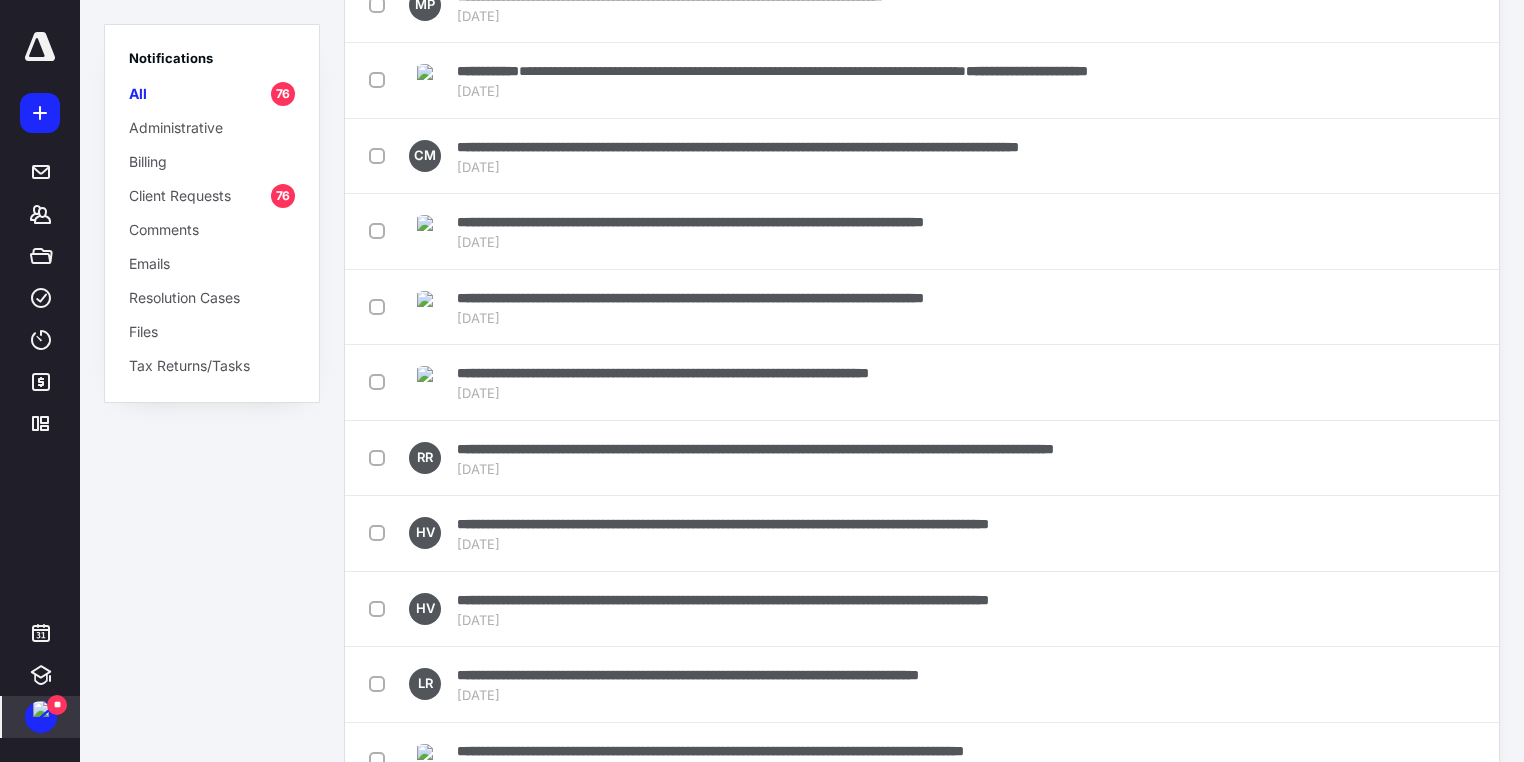 scroll, scrollTop: 3237, scrollLeft: 0, axis: vertical 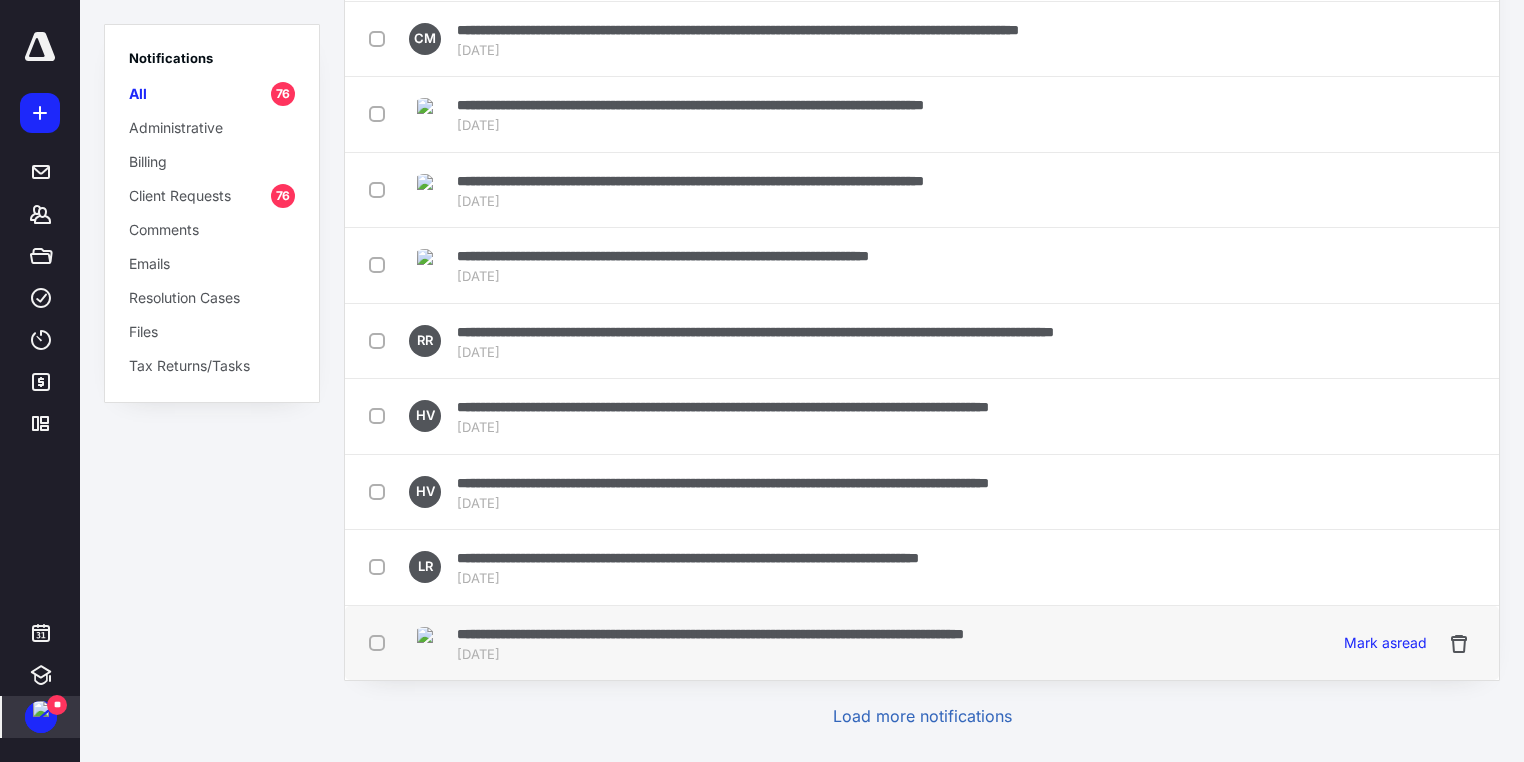 click at bounding box center (381, 642) 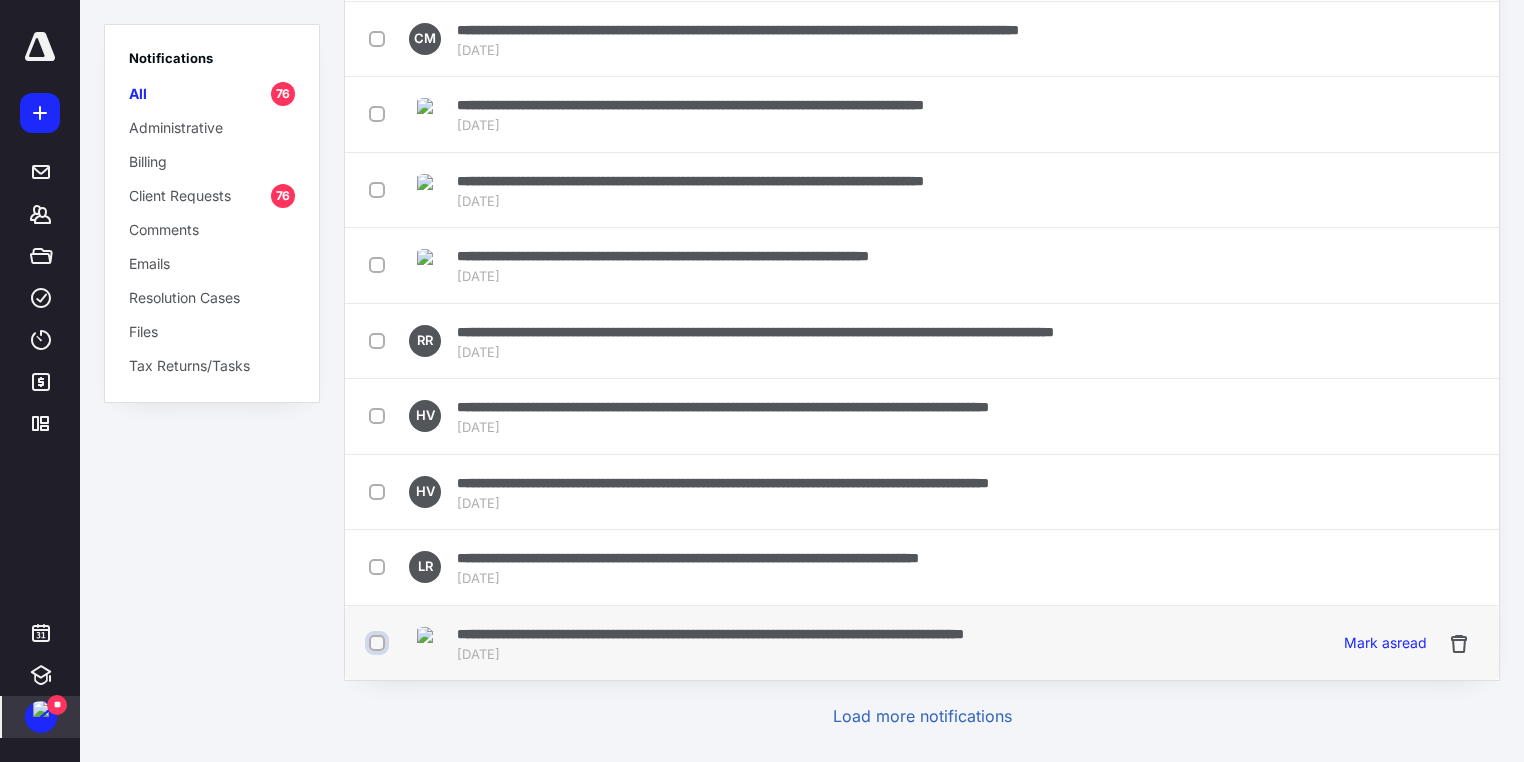 click at bounding box center (379, 643) 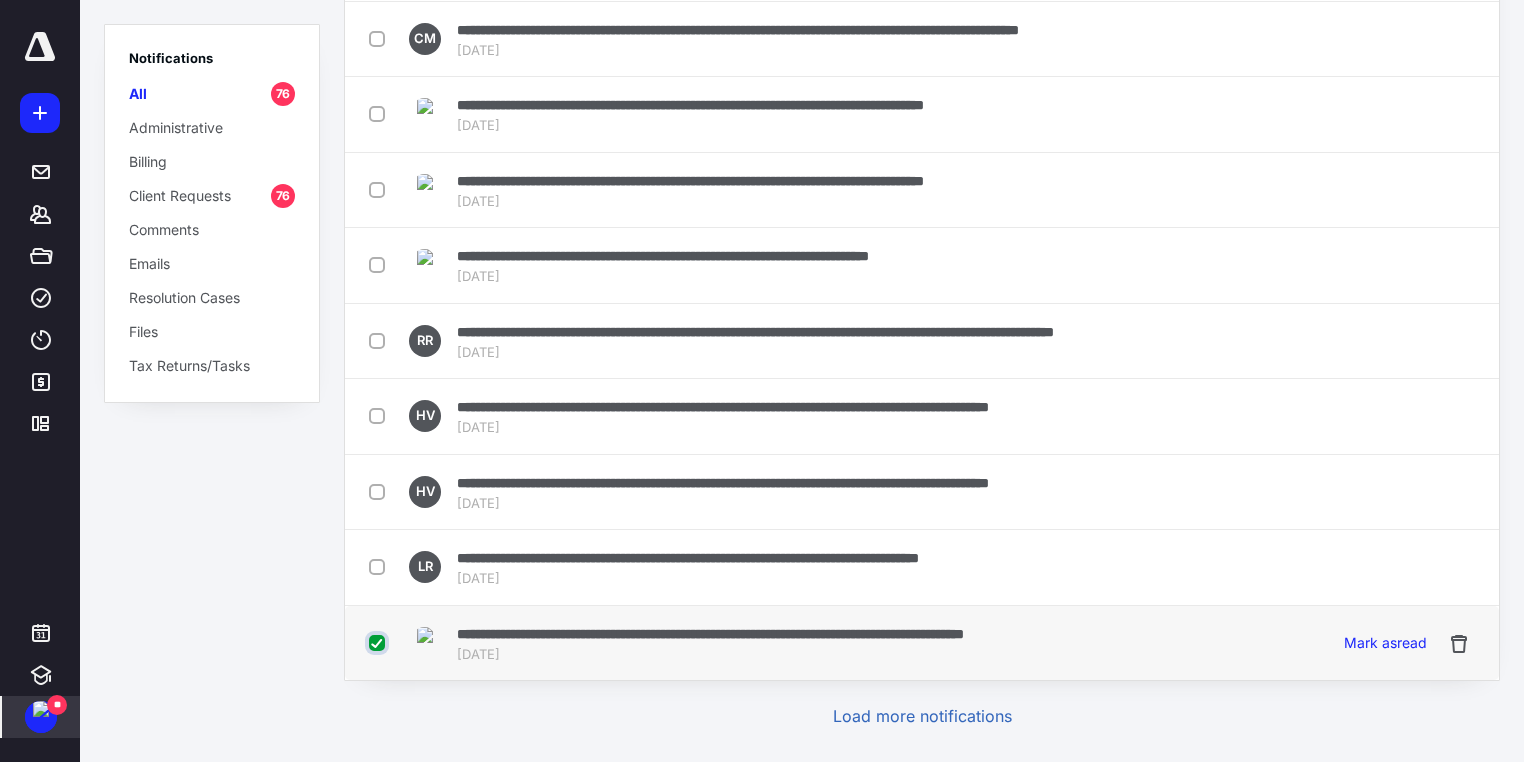 checkbox on "true" 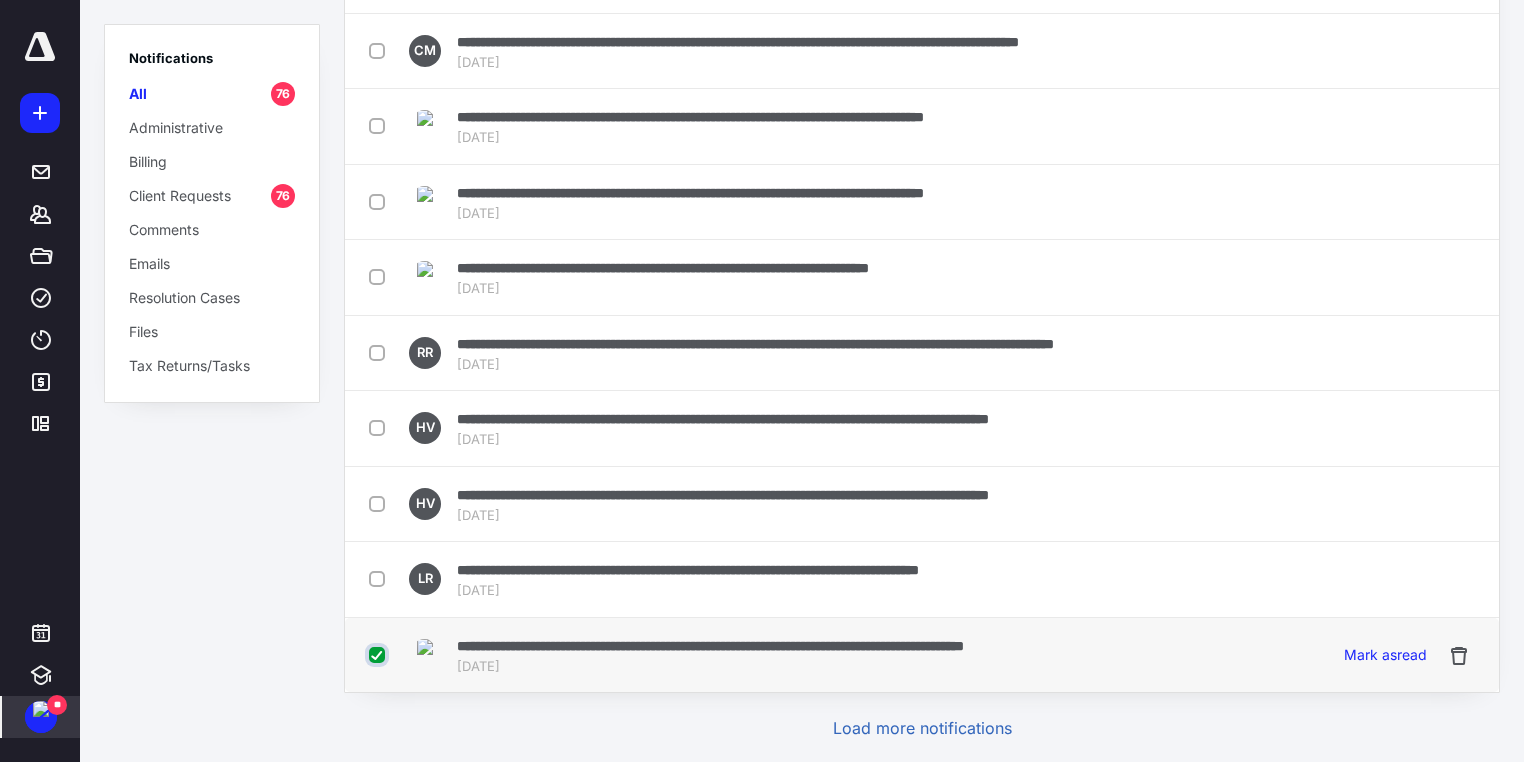 scroll, scrollTop: 3249, scrollLeft: 0, axis: vertical 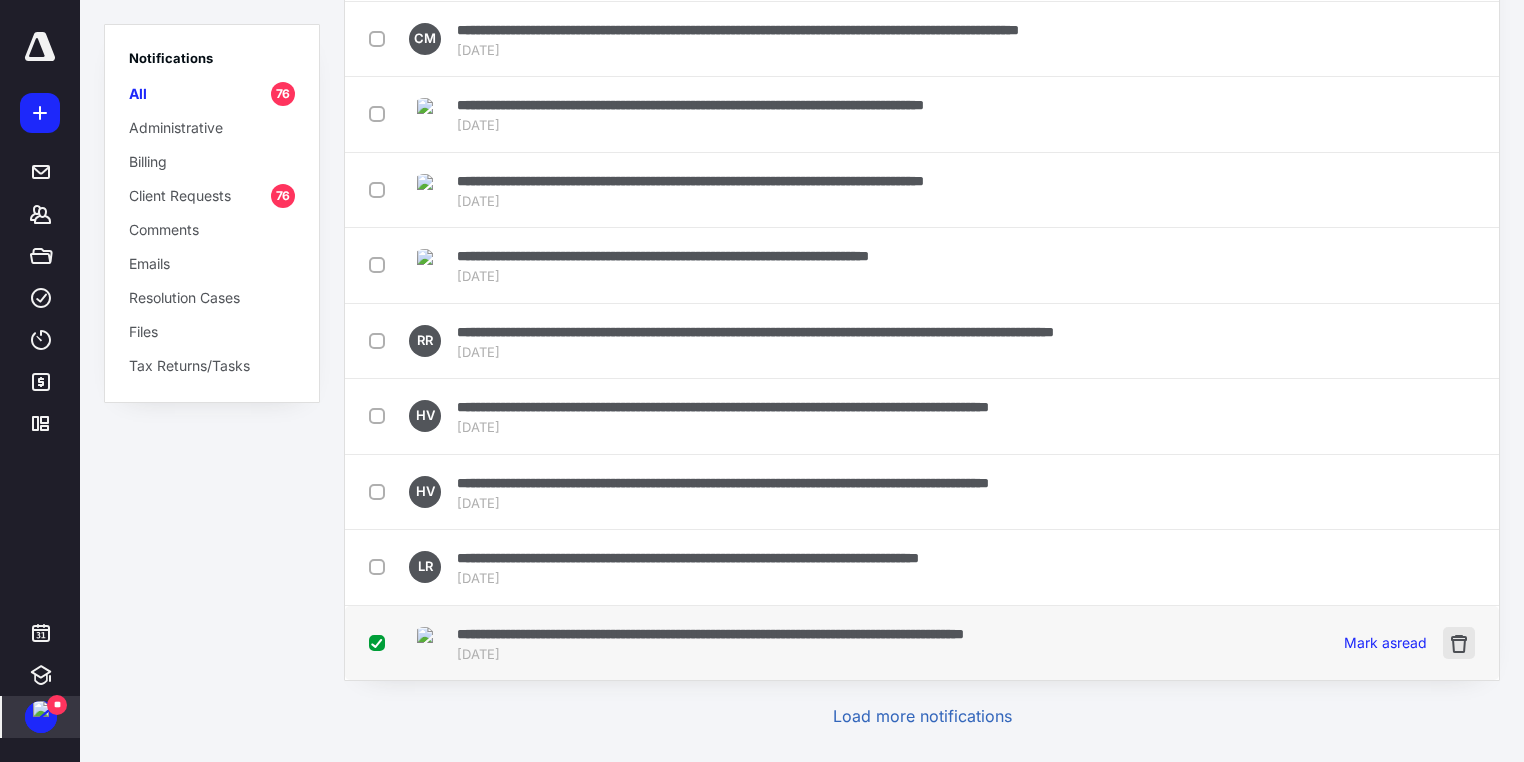 click at bounding box center [1459, 643] 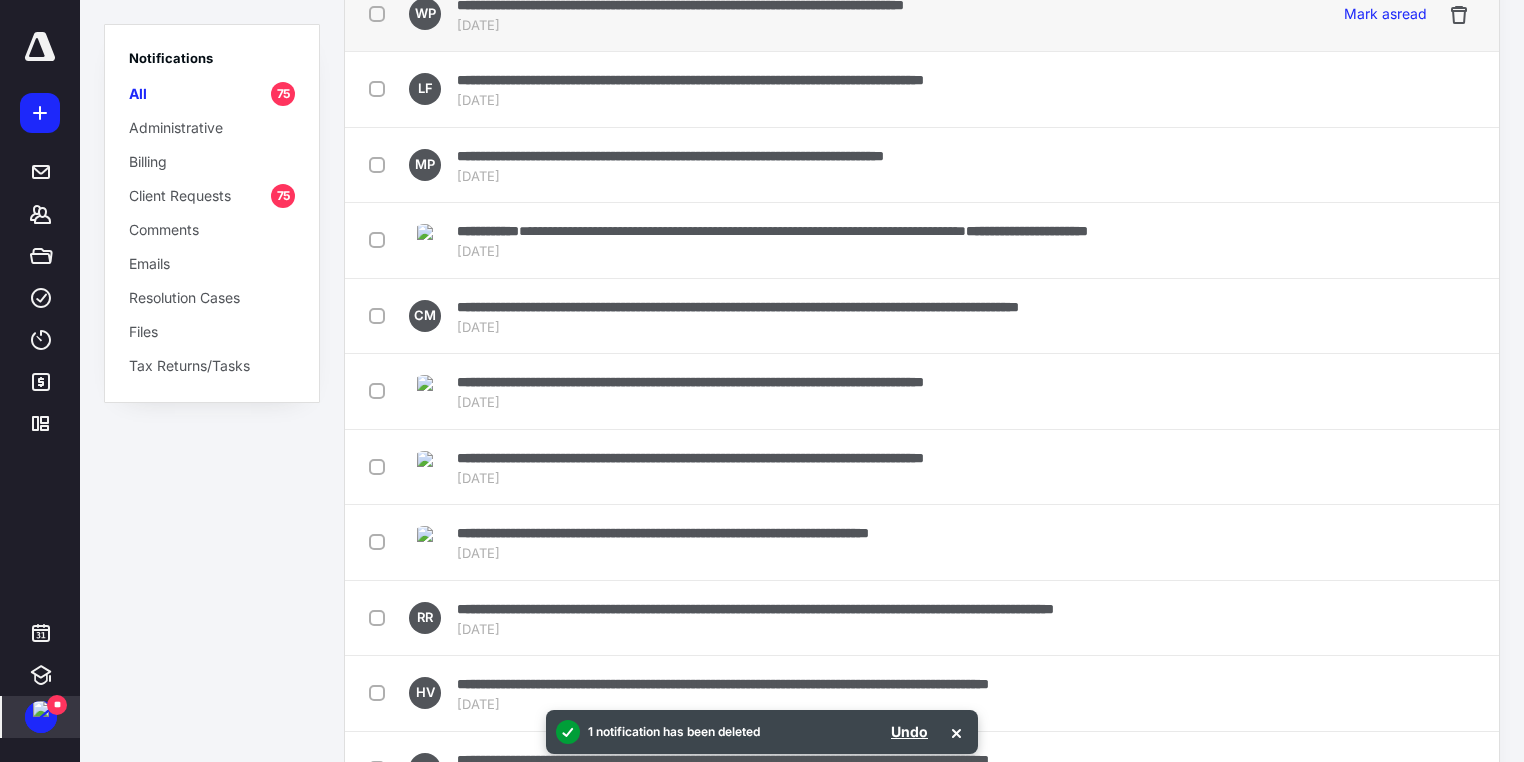 scroll, scrollTop: 3237, scrollLeft: 0, axis: vertical 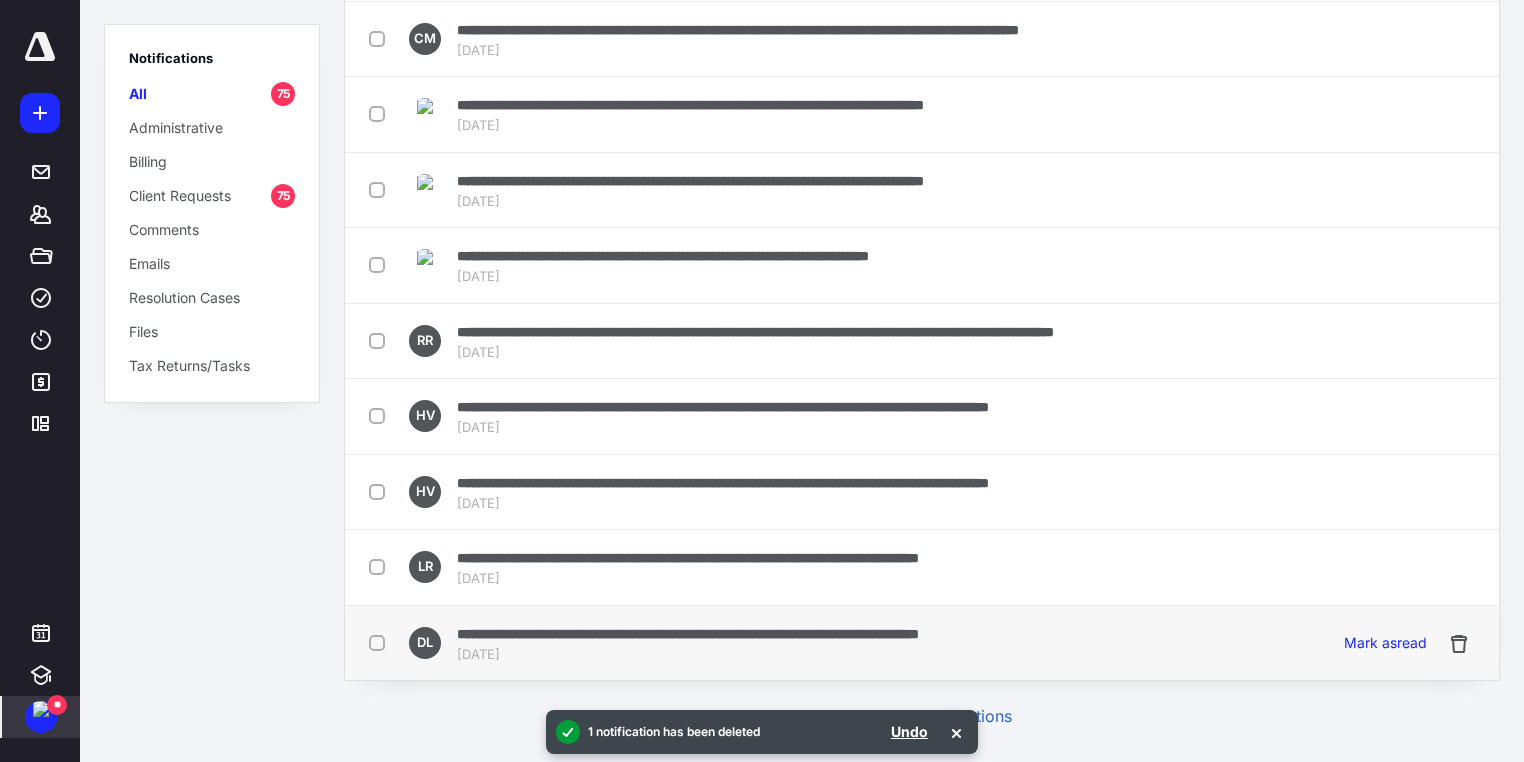 click on "**********" at bounding box center [688, 634] 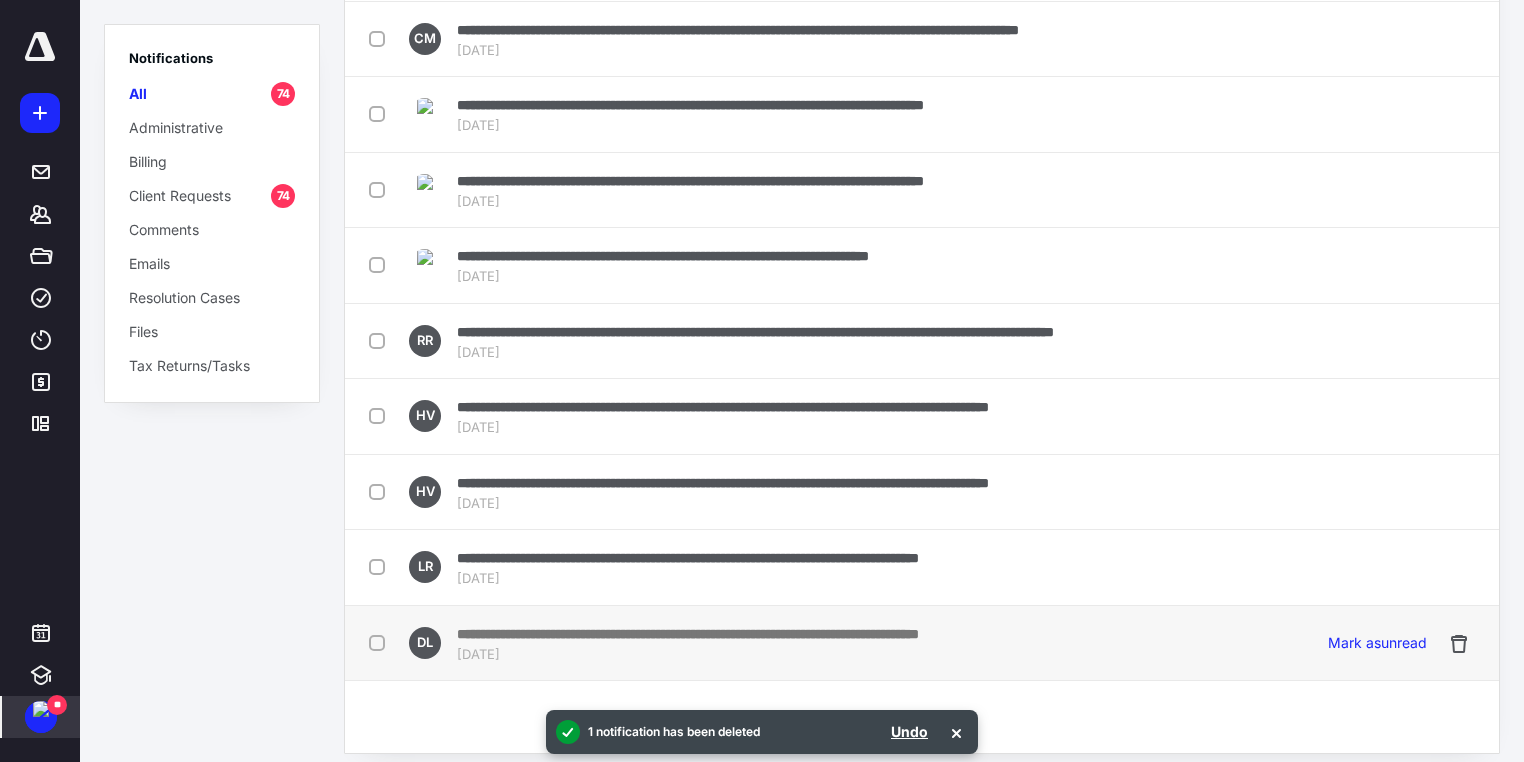 scroll, scrollTop: 0, scrollLeft: 0, axis: both 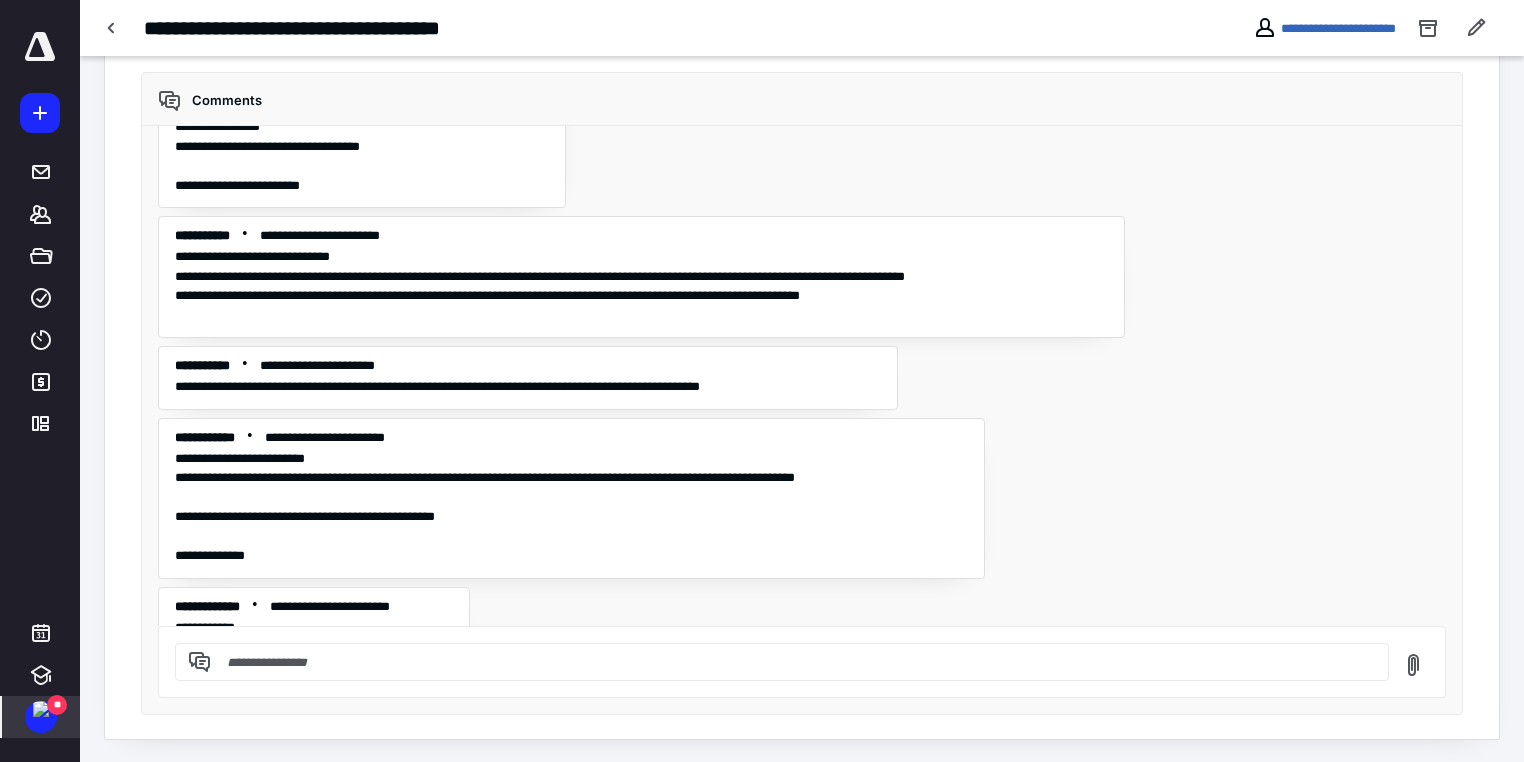 click at bounding box center [41, 709] 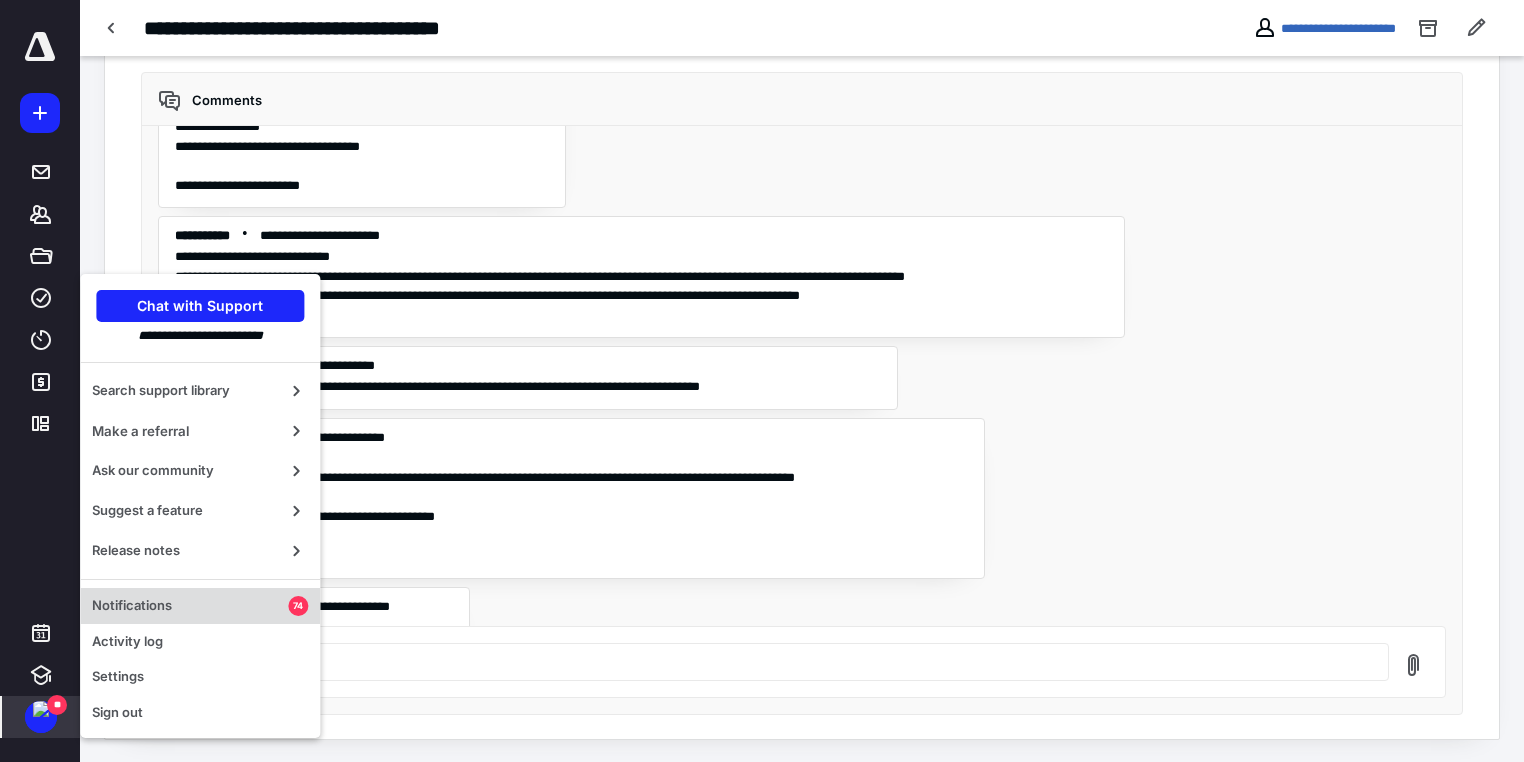 click on "Notifications" at bounding box center (190, 606) 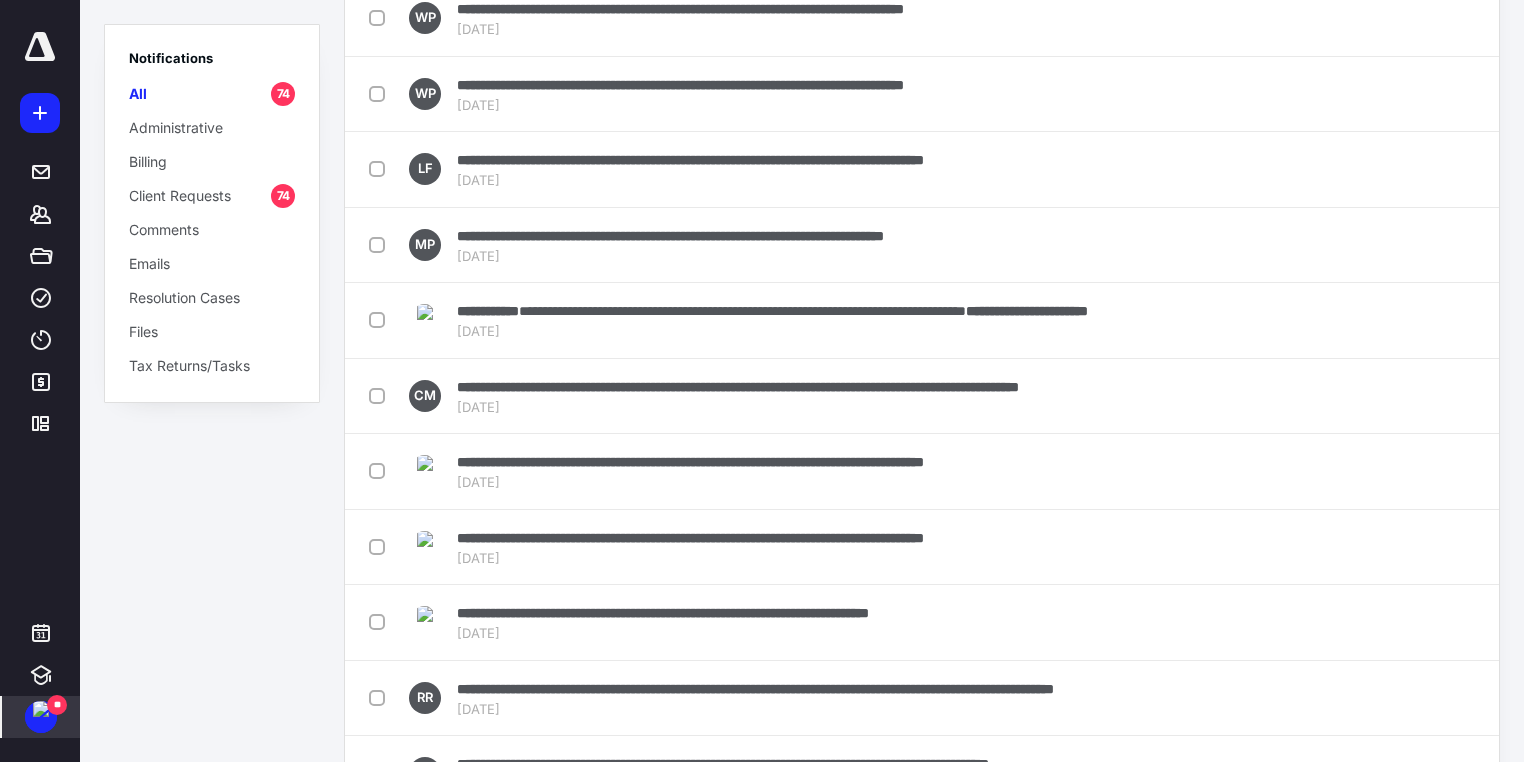 scroll, scrollTop: 3237, scrollLeft: 0, axis: vertical 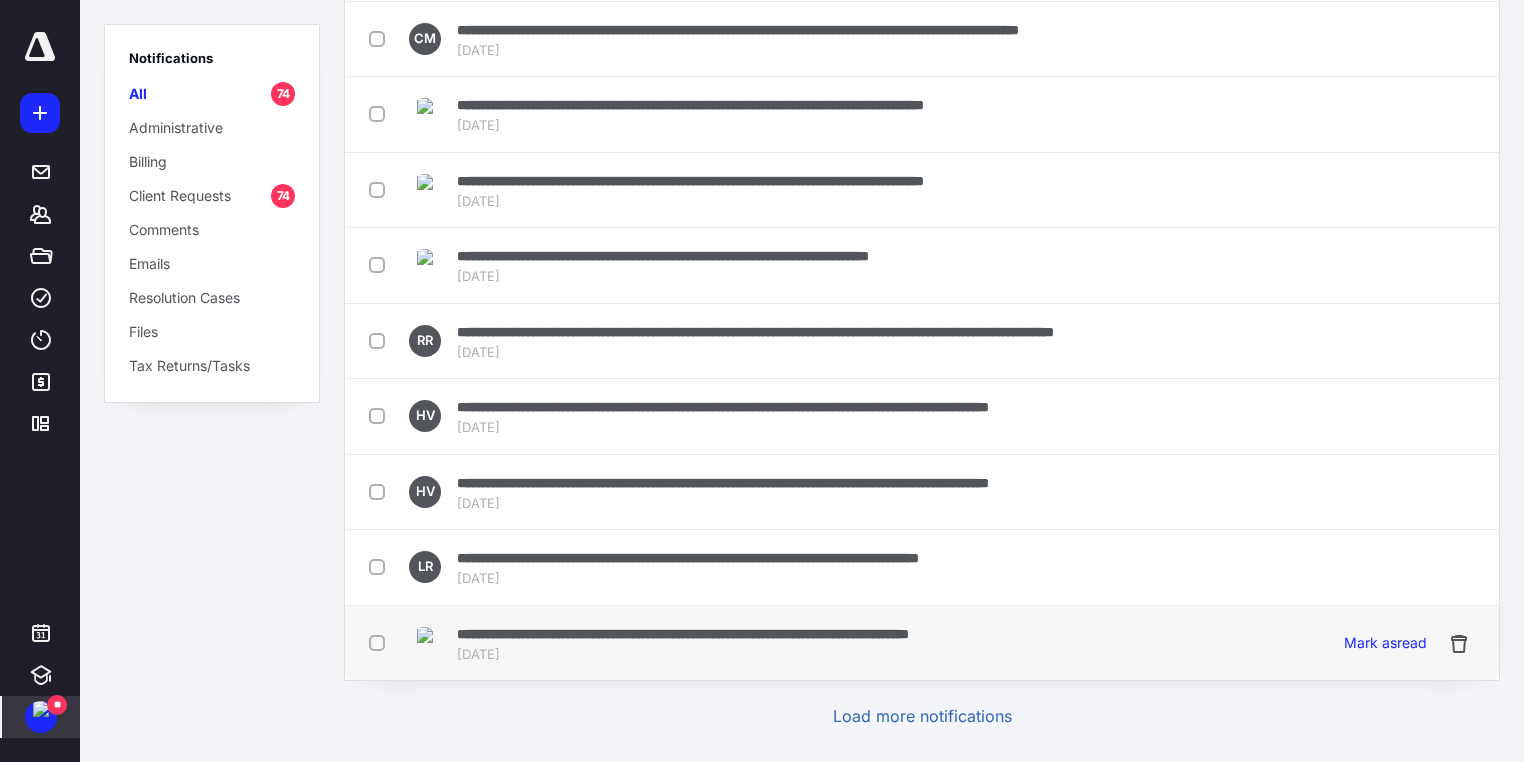 click at bounding box center [381, 642] 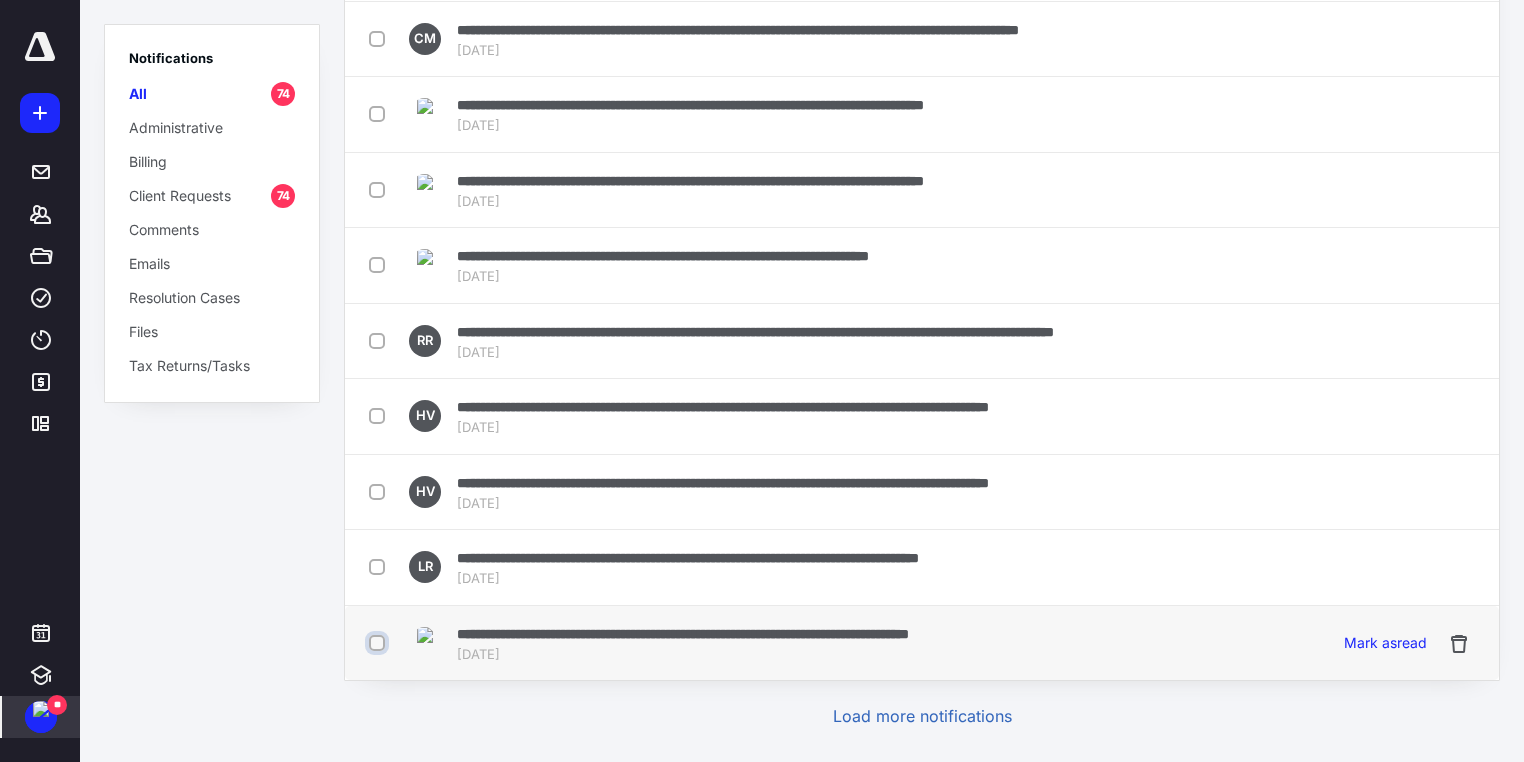 click at bounding box center (379, 643) 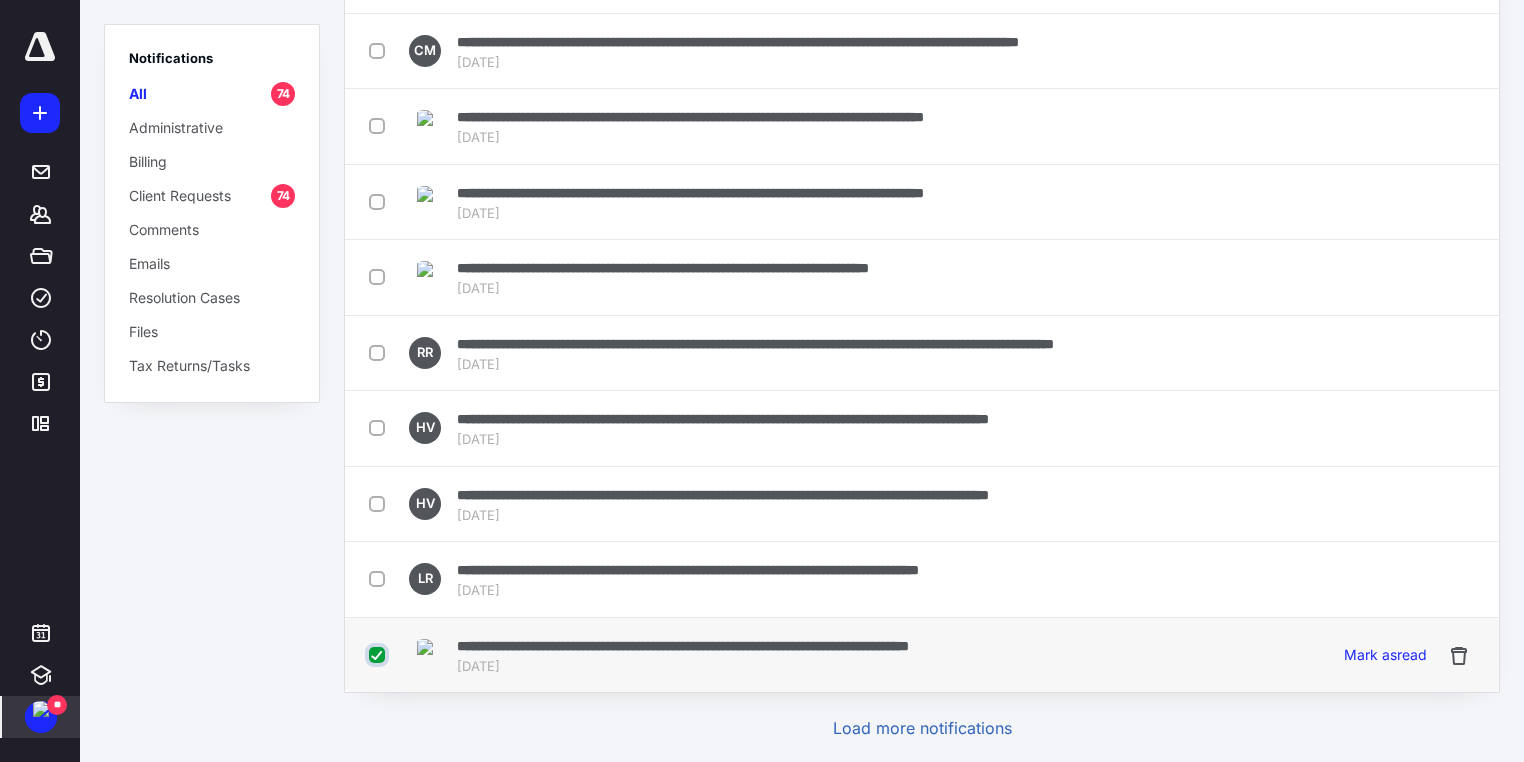 scroll, scrollTop: 3249, scrollLeft: 0, axis: vertical 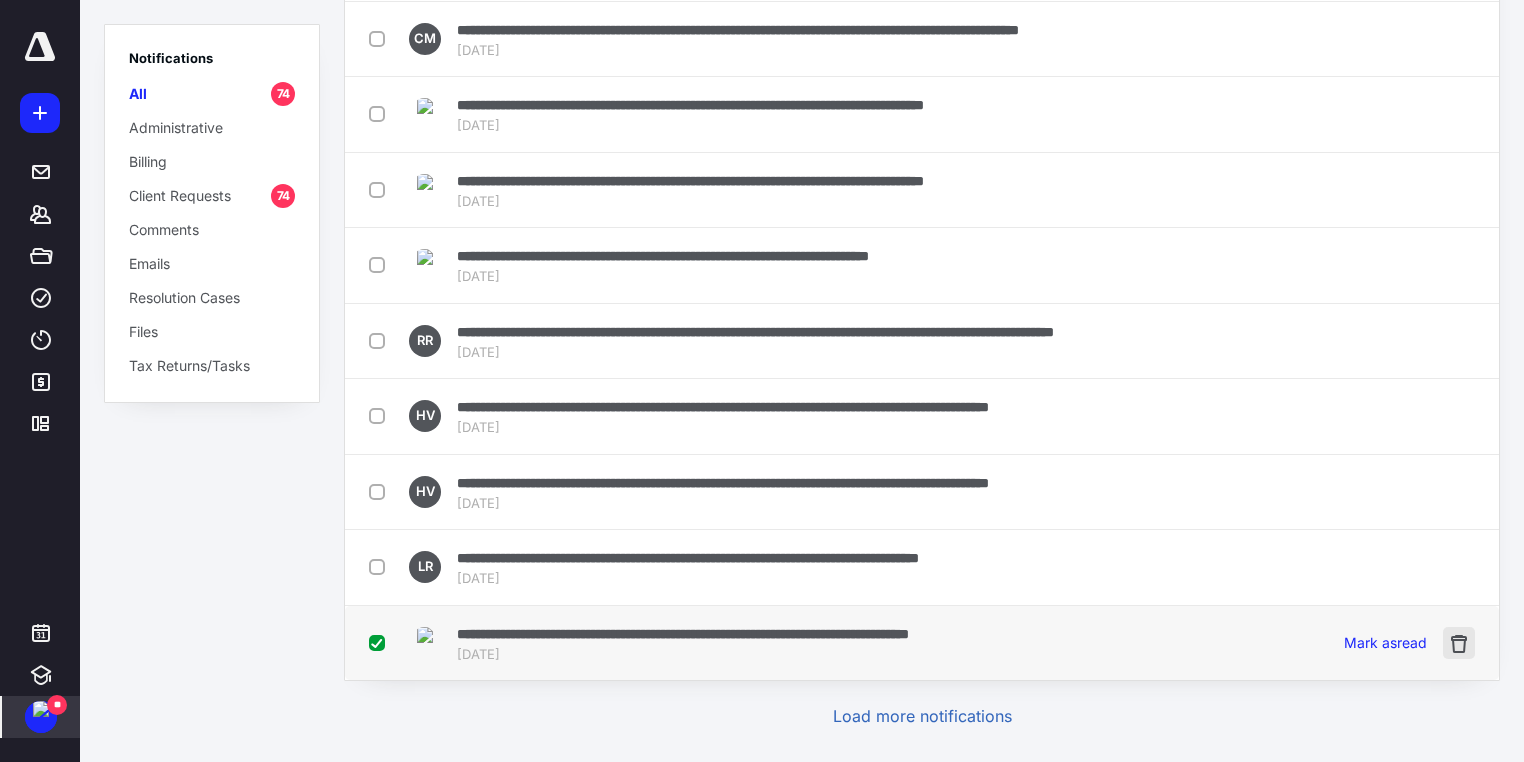 click at bounding box center [1459, 643] 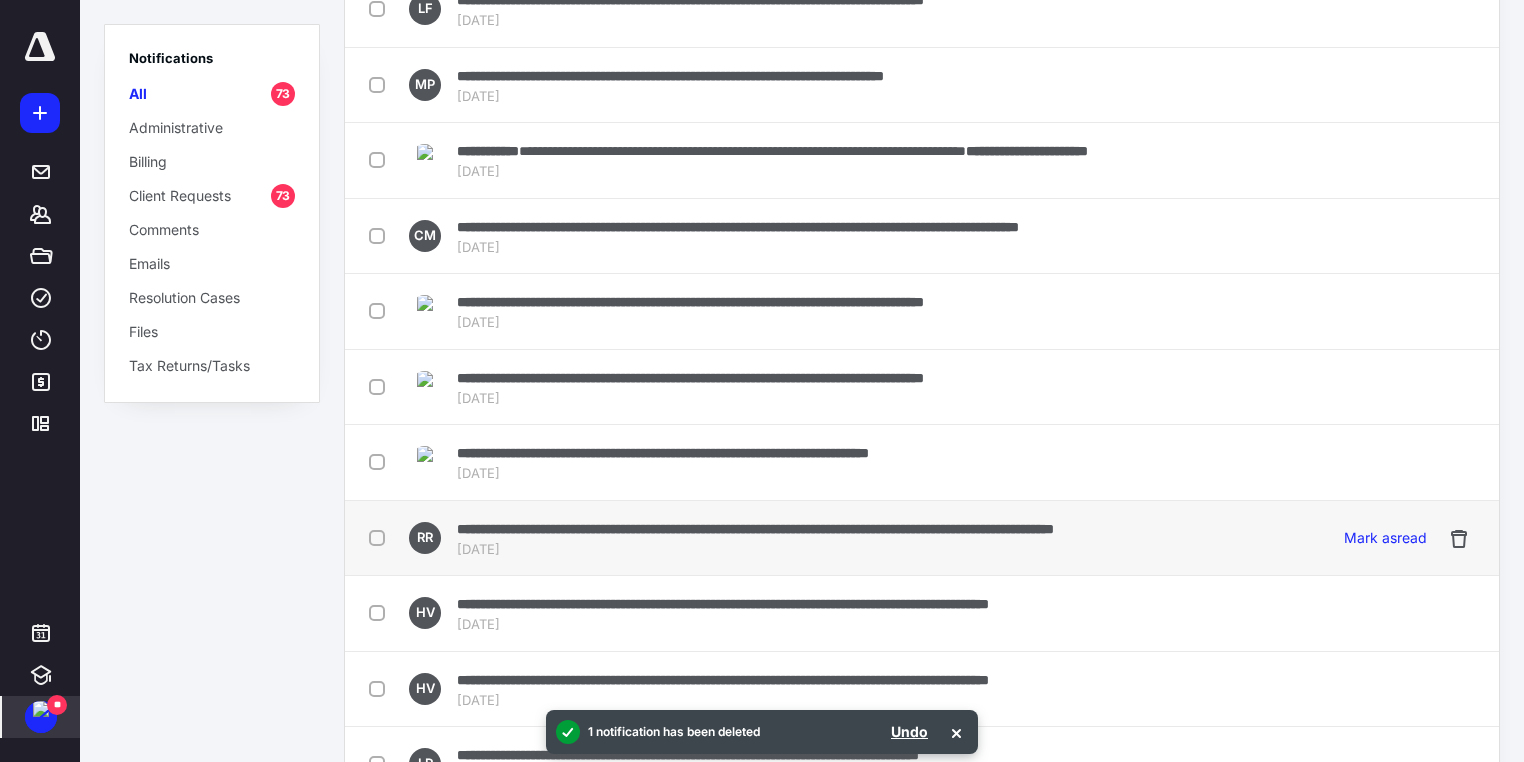 scroll, scrollTop: 3258, scrollLeft: 0, axis: vertical 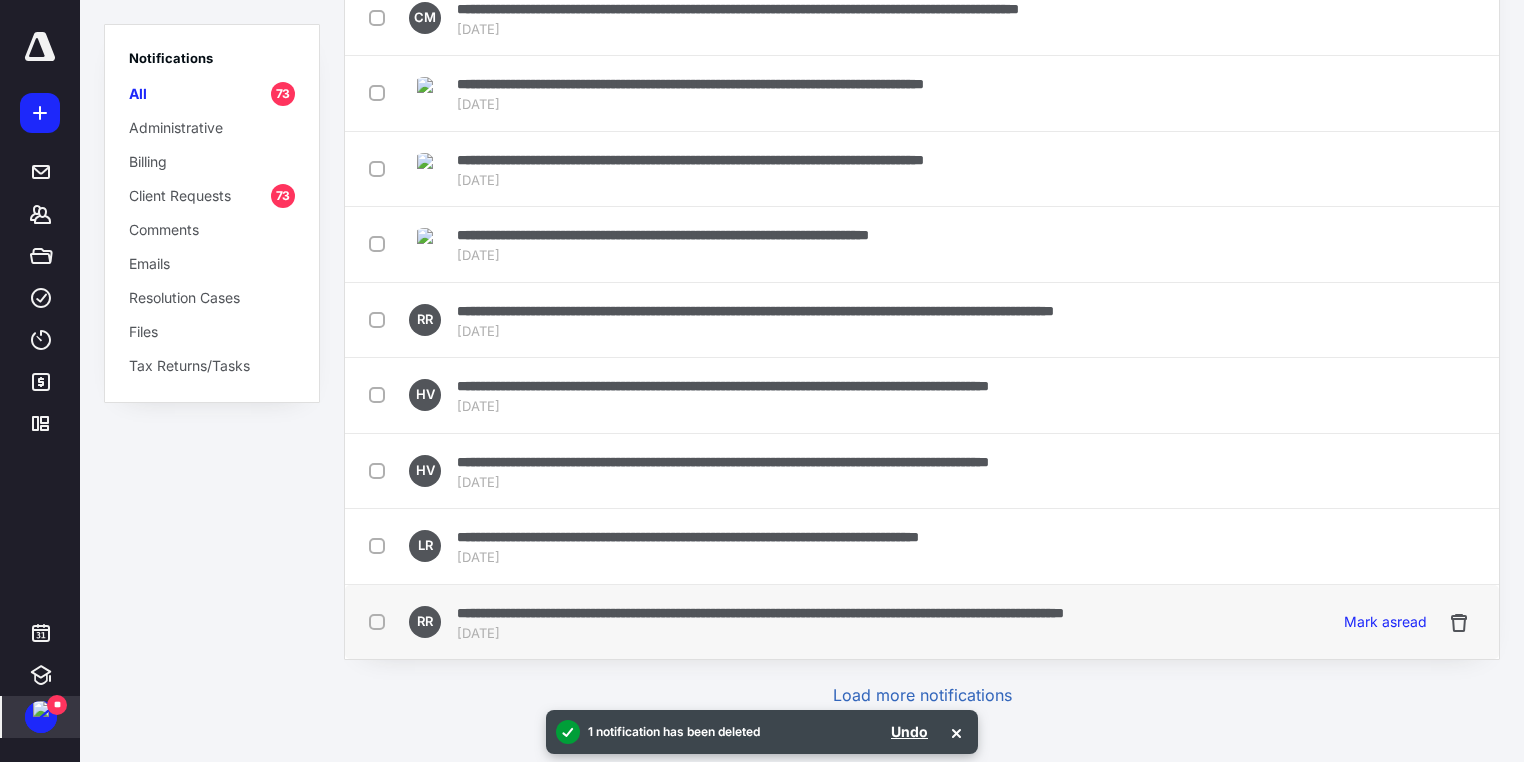 click on "**********" at bounding box center (760, 613) 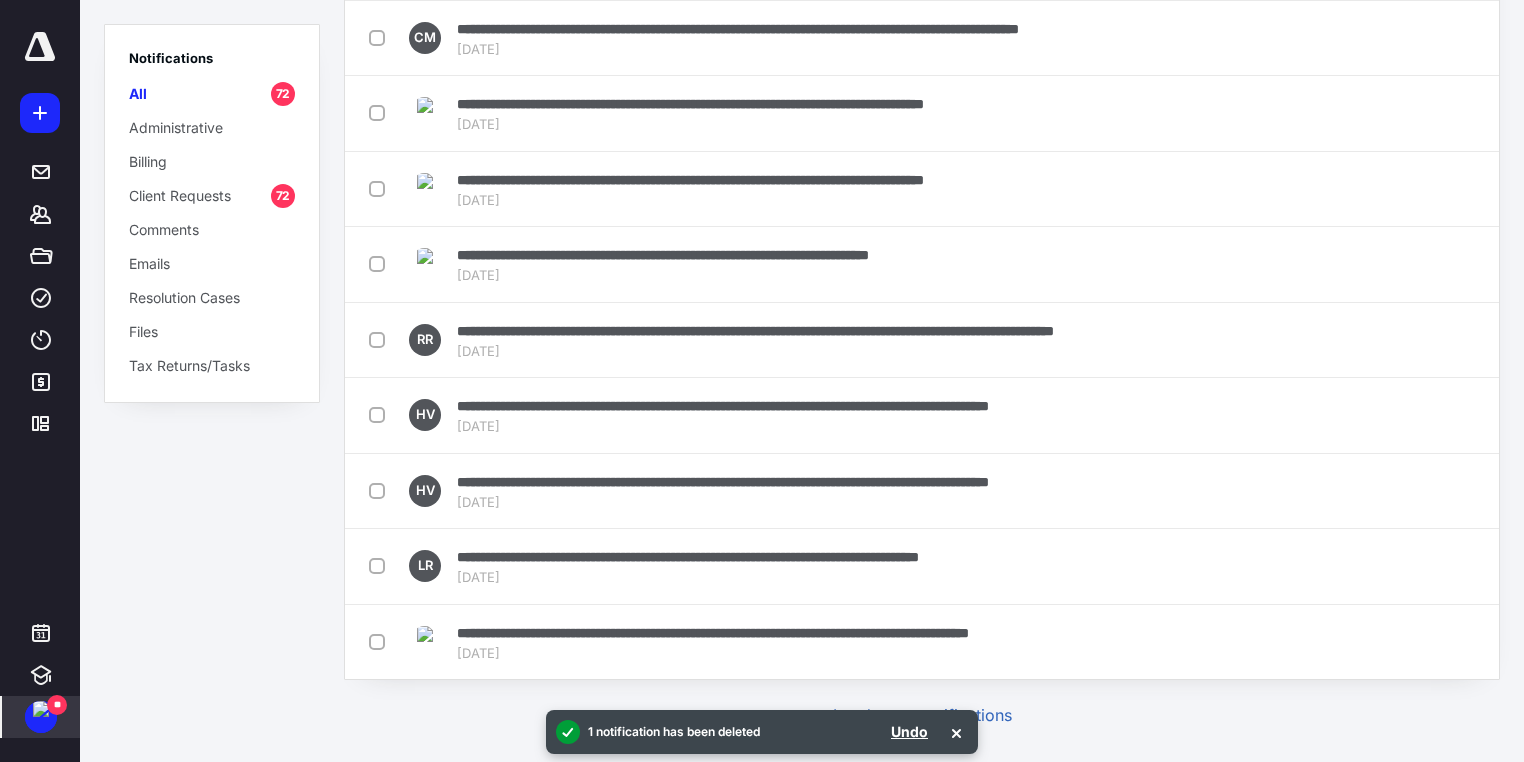 scroll, scrollTop: 0, scrollLeft: 0, axis: both 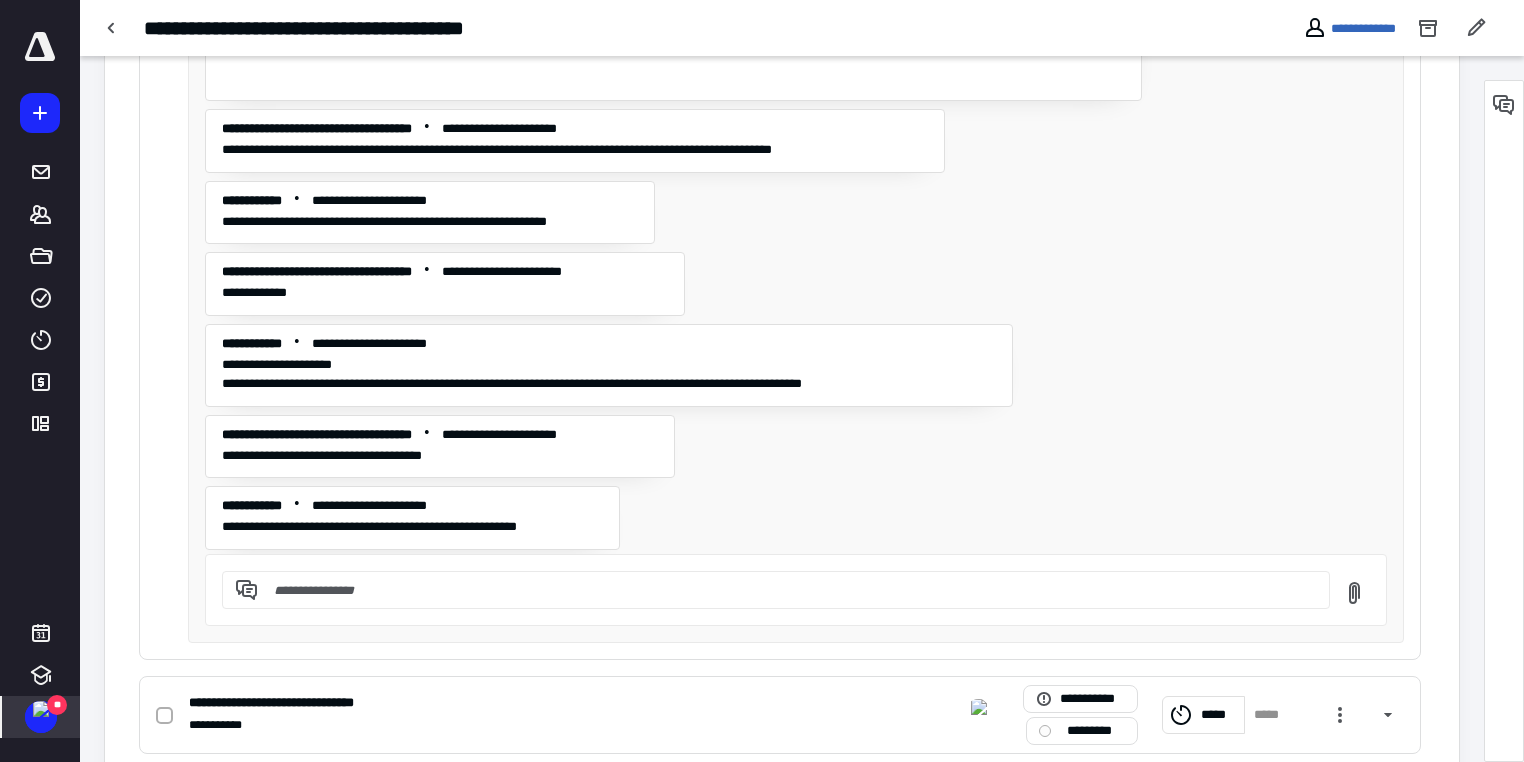 click on "**" at bounding box center [57, 705] 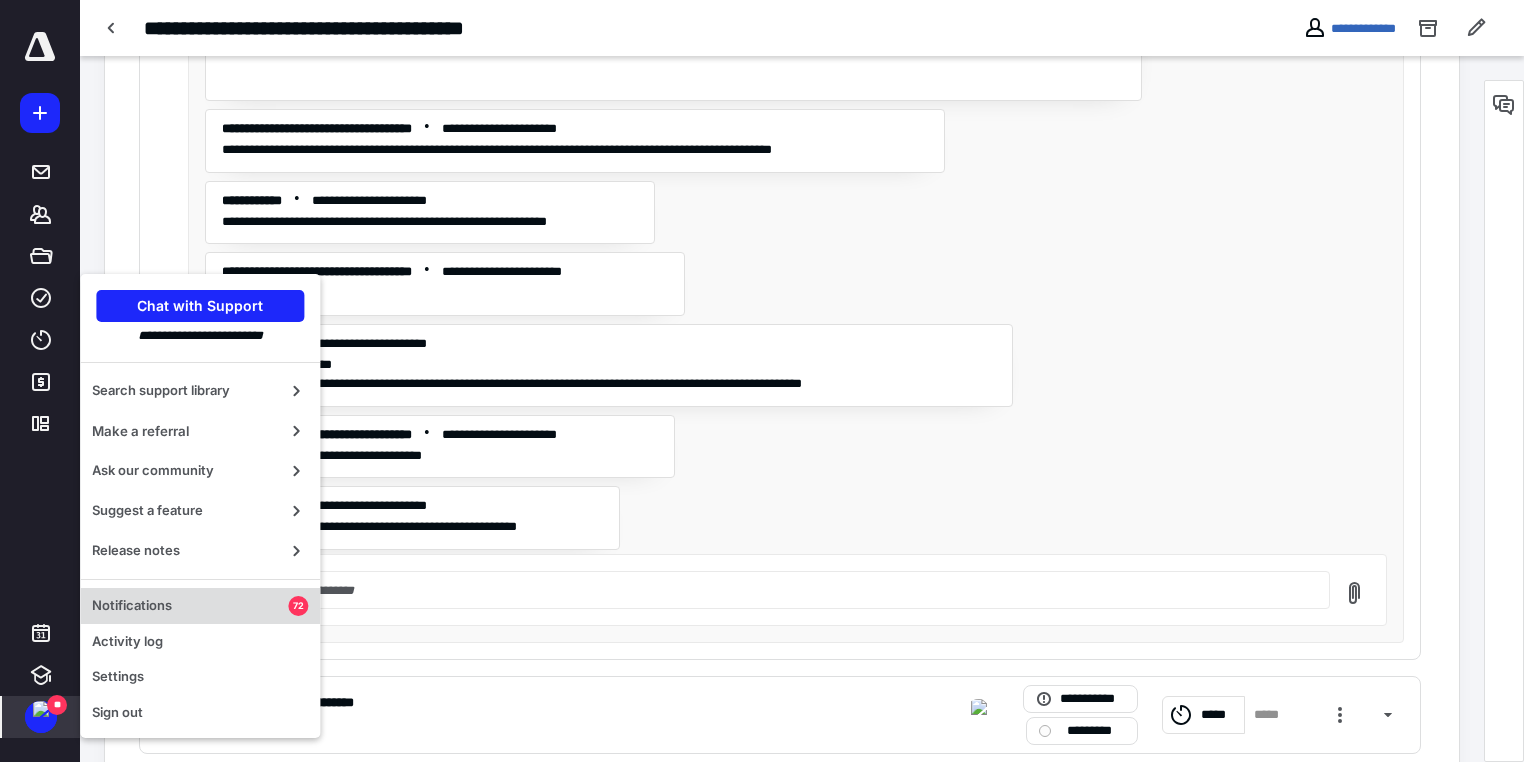 click on "Notifications" at bounding box center [190, 606] 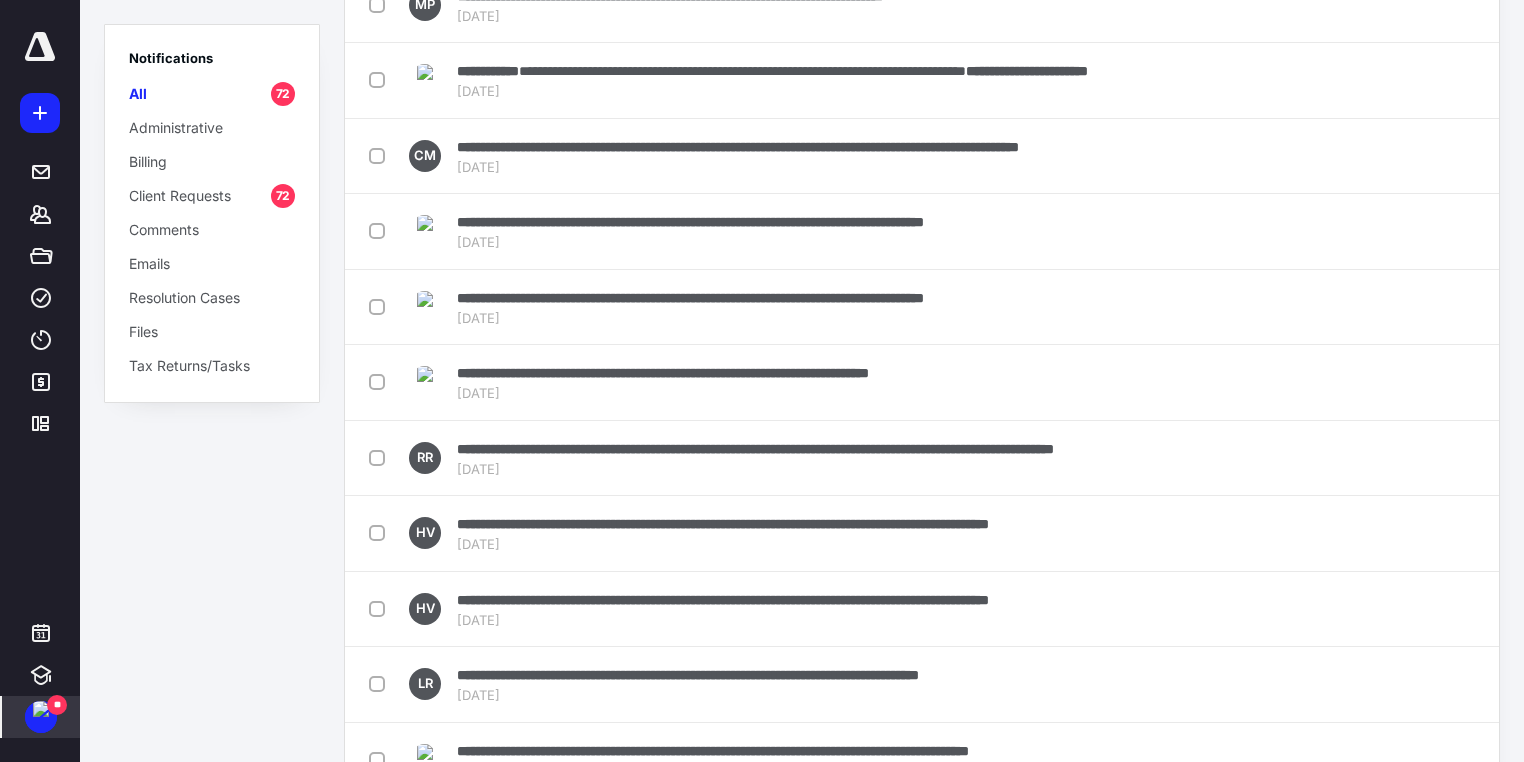 scroll, scrollTop: 3237, scrollLeft: 0, axis: vertical 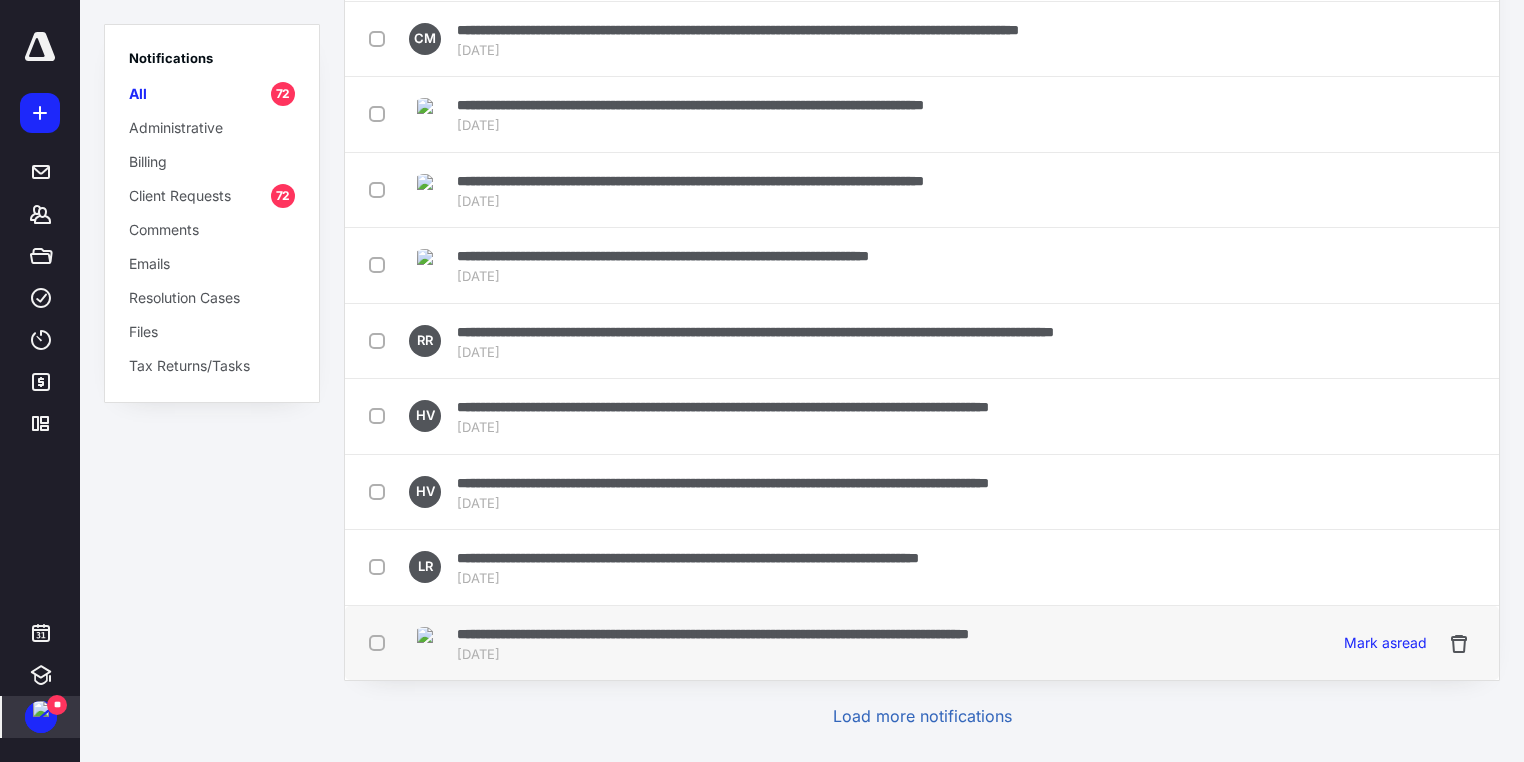 click on "**********" at bounding box center (713, 634) 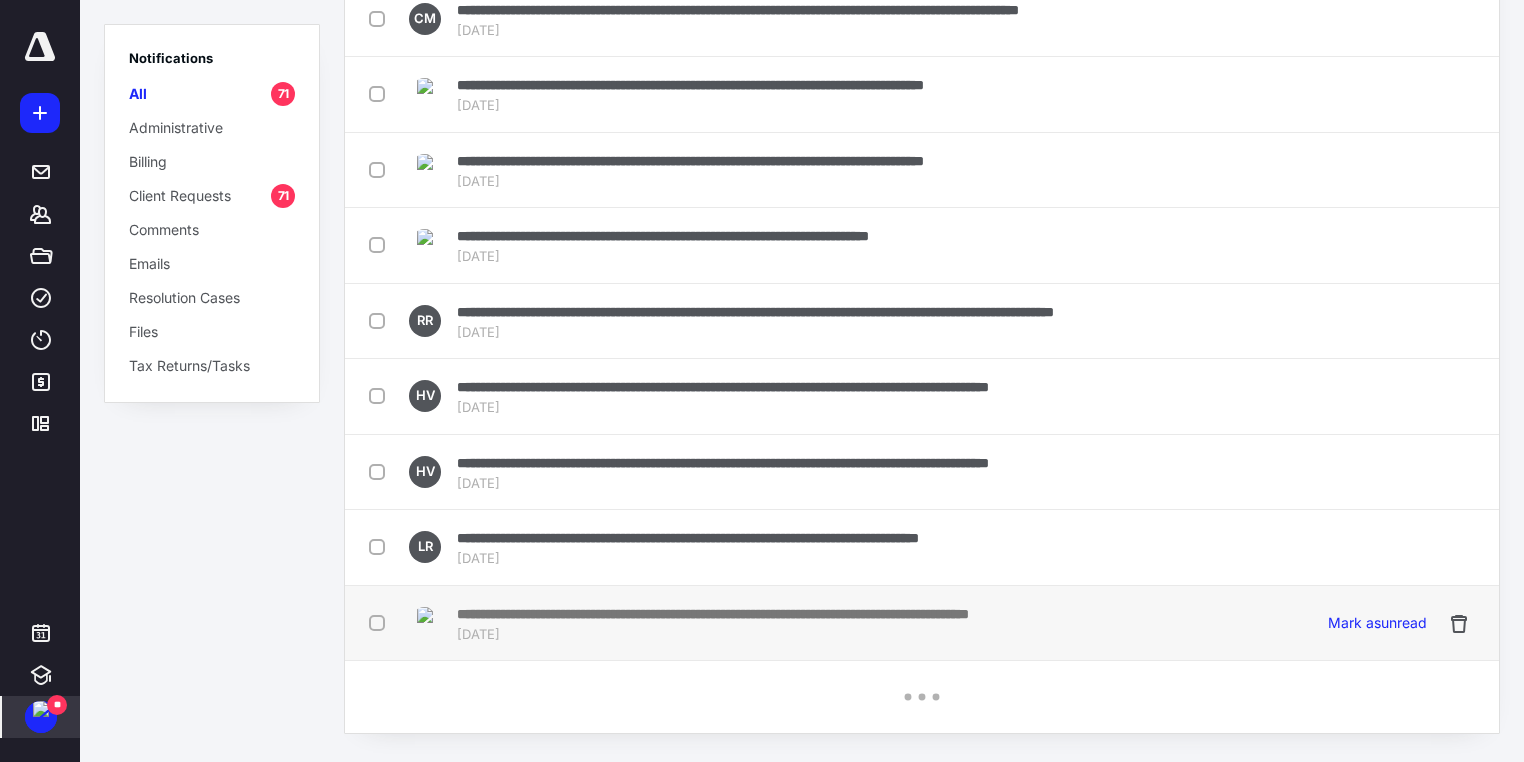 scroll, scrollTop: 0, scrollLeft: 0, axis: both 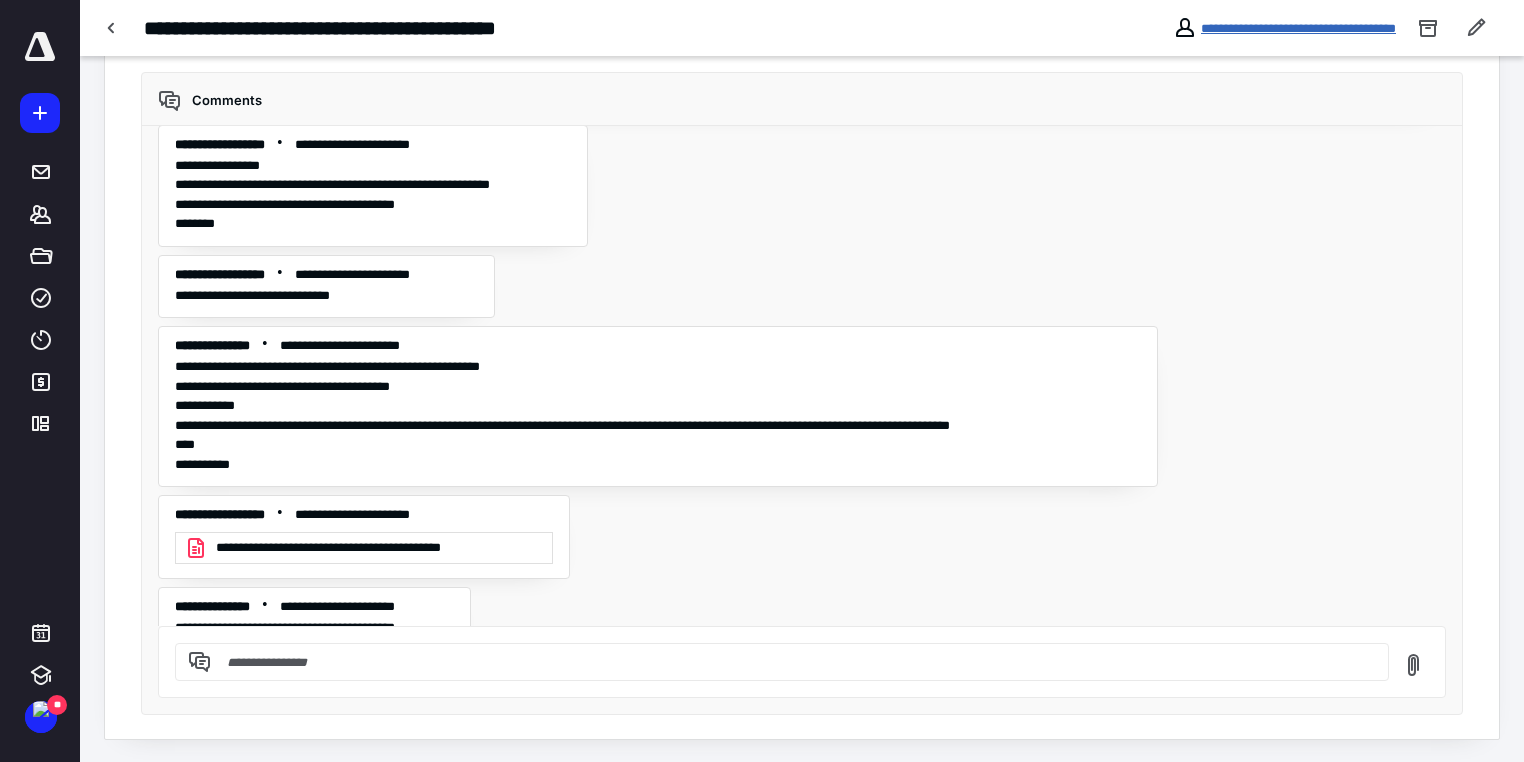 click on "**********" at bounding box center (1298, 28) 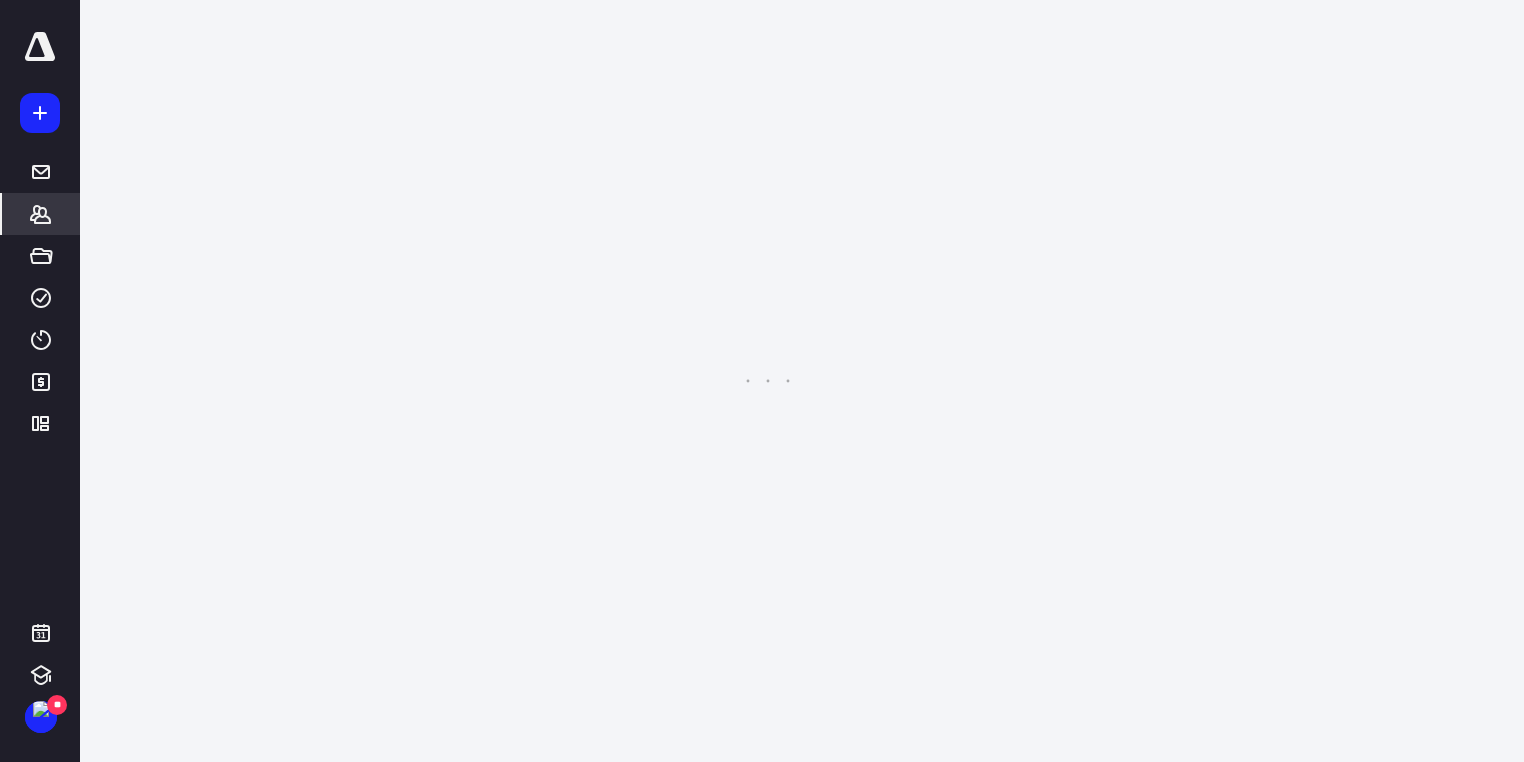 scroll, scrollTop: 0, scrollLeft: 0, axis: both 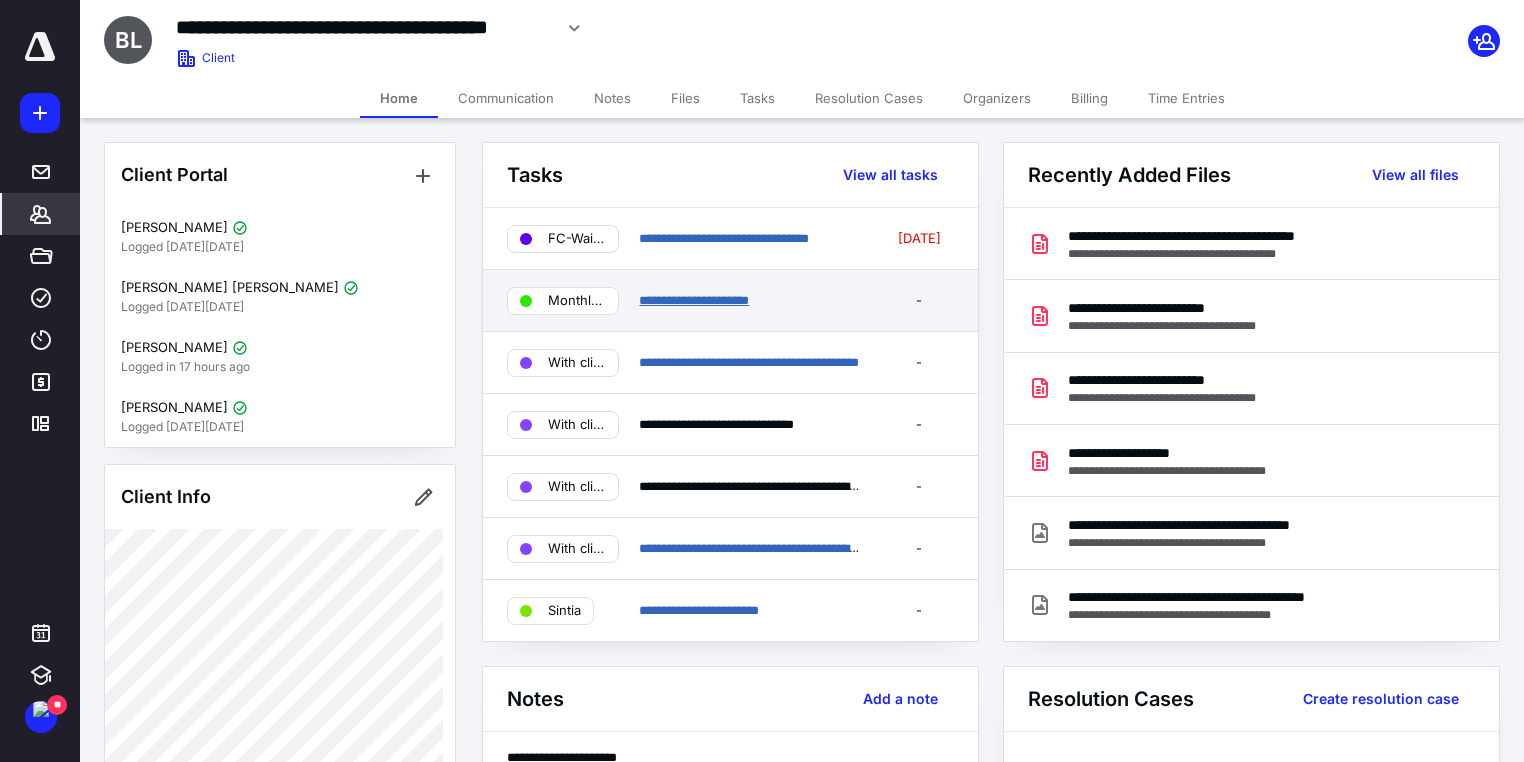 click on "**********" at bounding box center (694, 300) 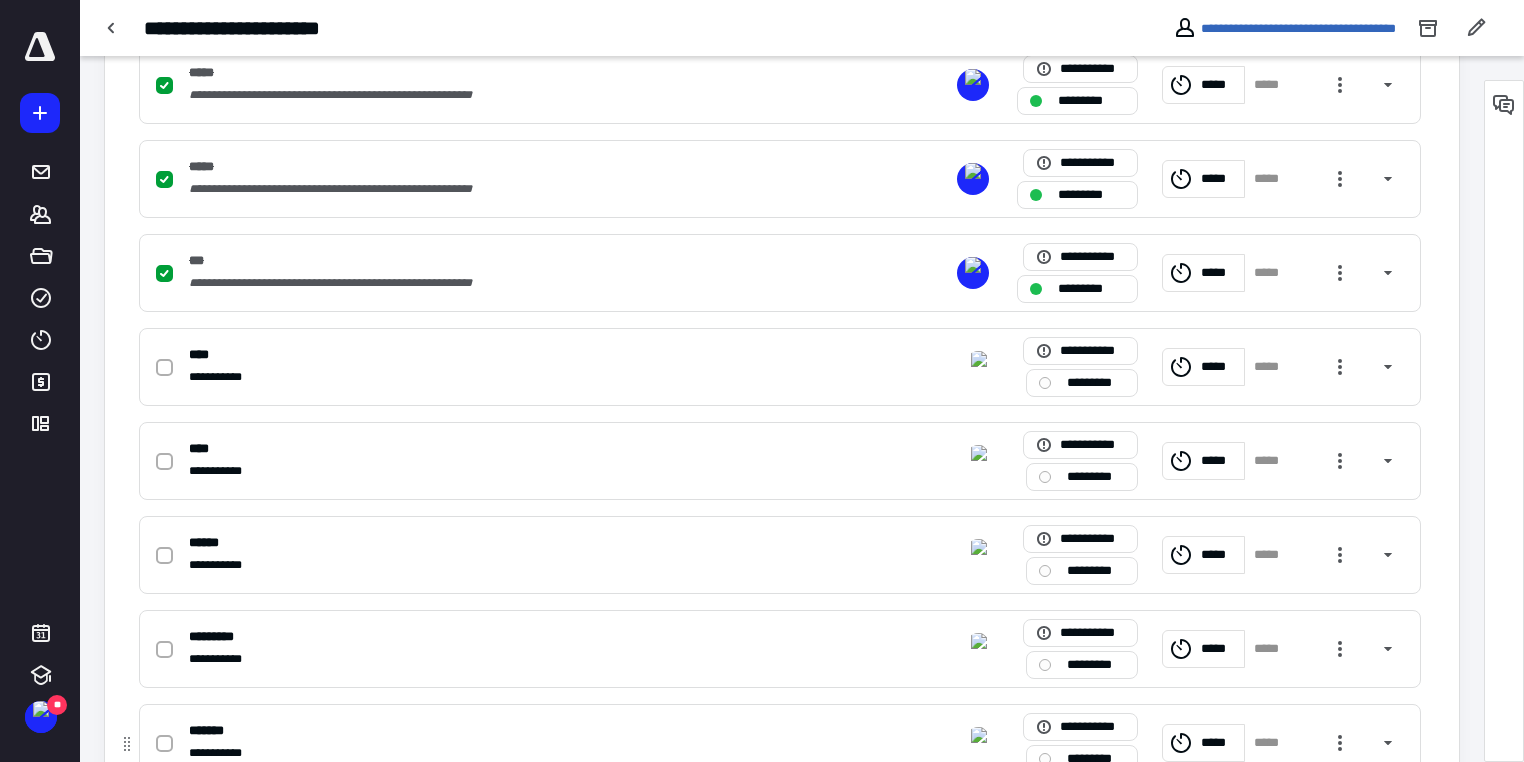 scroll, scrollTop: 640, scrollLeft: 0, axis: vertical 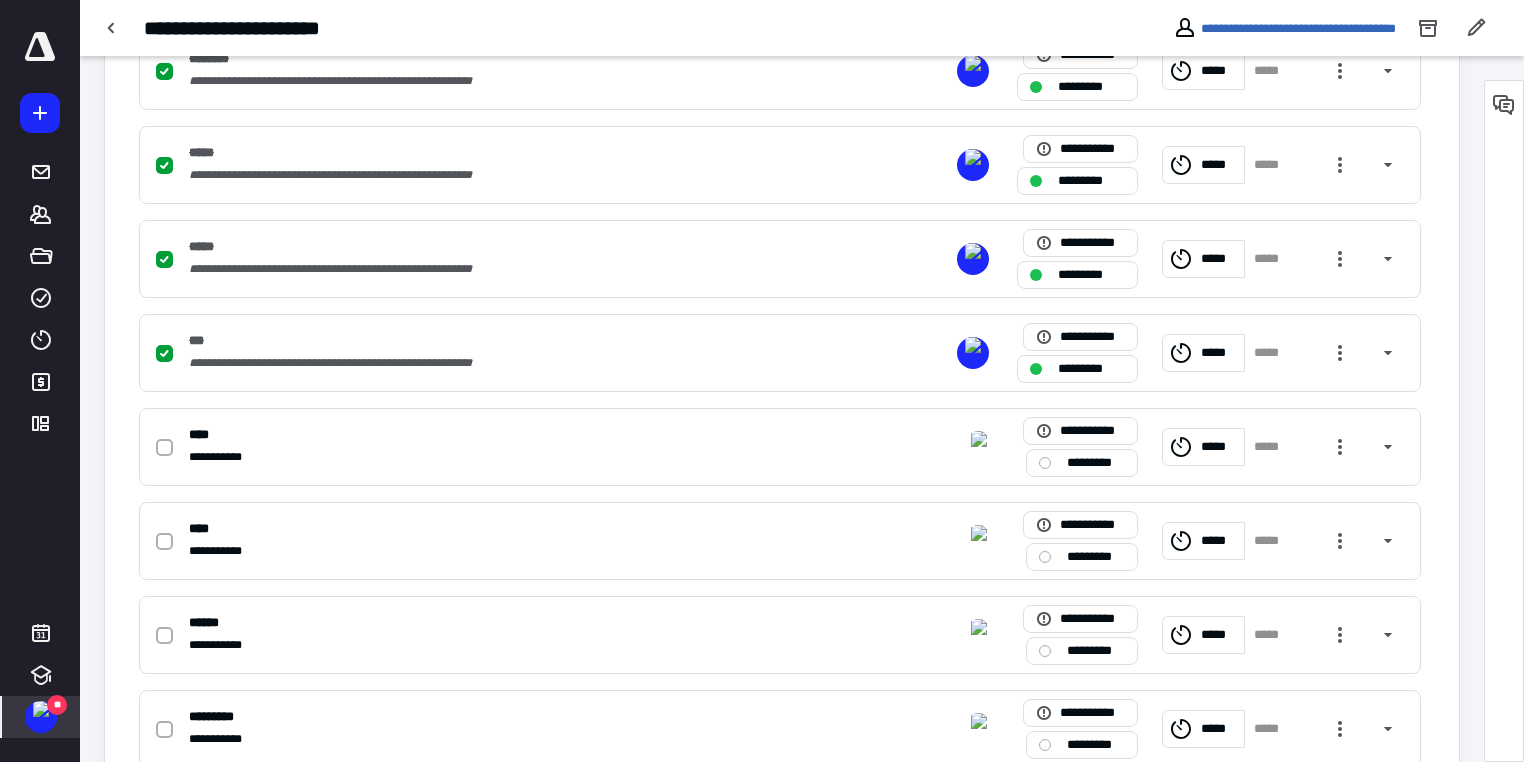 click at bounding box center [41, 709] 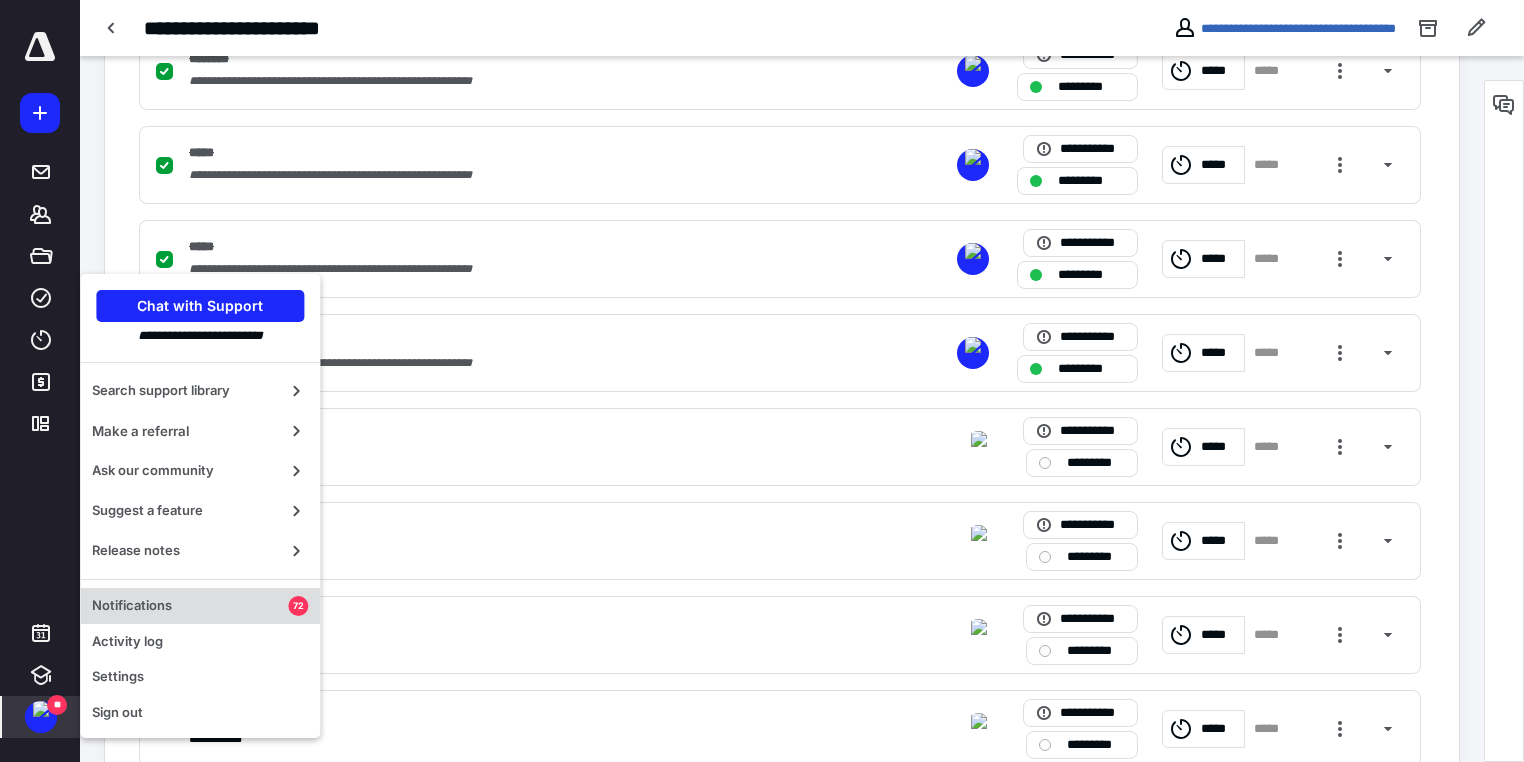 click on "Notifications" at bounding box center [190, 606] 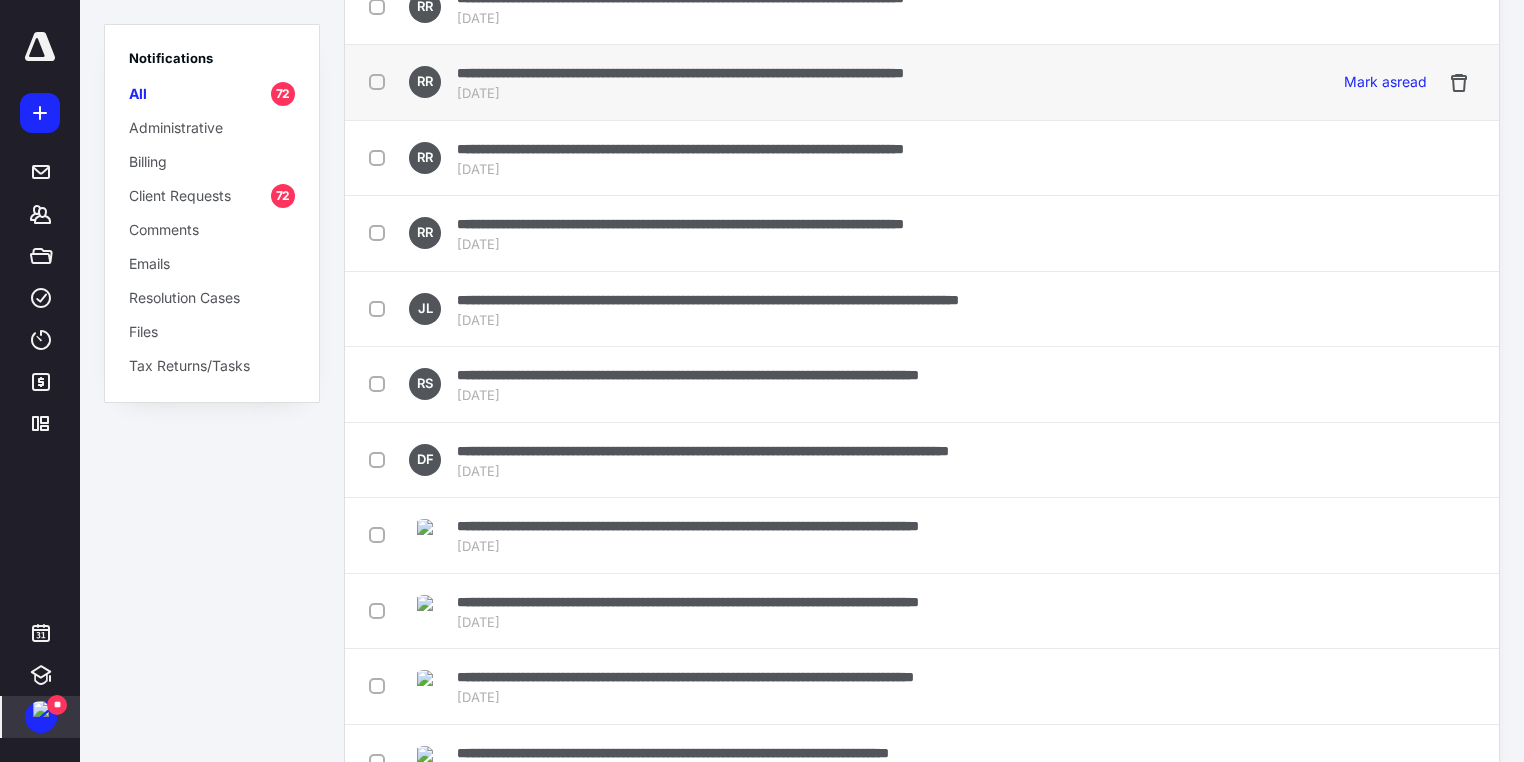scroll, scrollTop: 720, scrollLeft: 0, axis: vertical 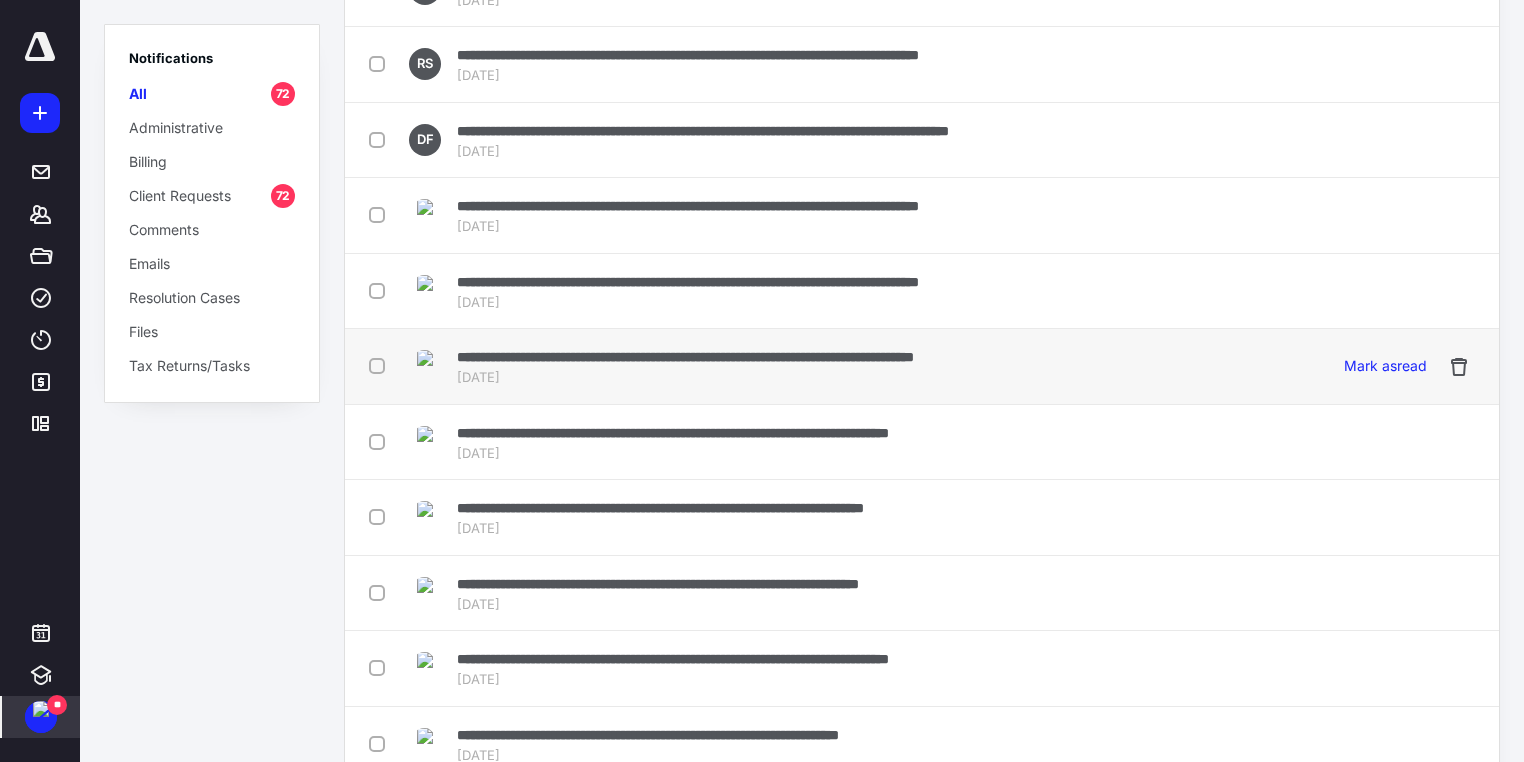click on "**********" at bounding box center [685, 357] 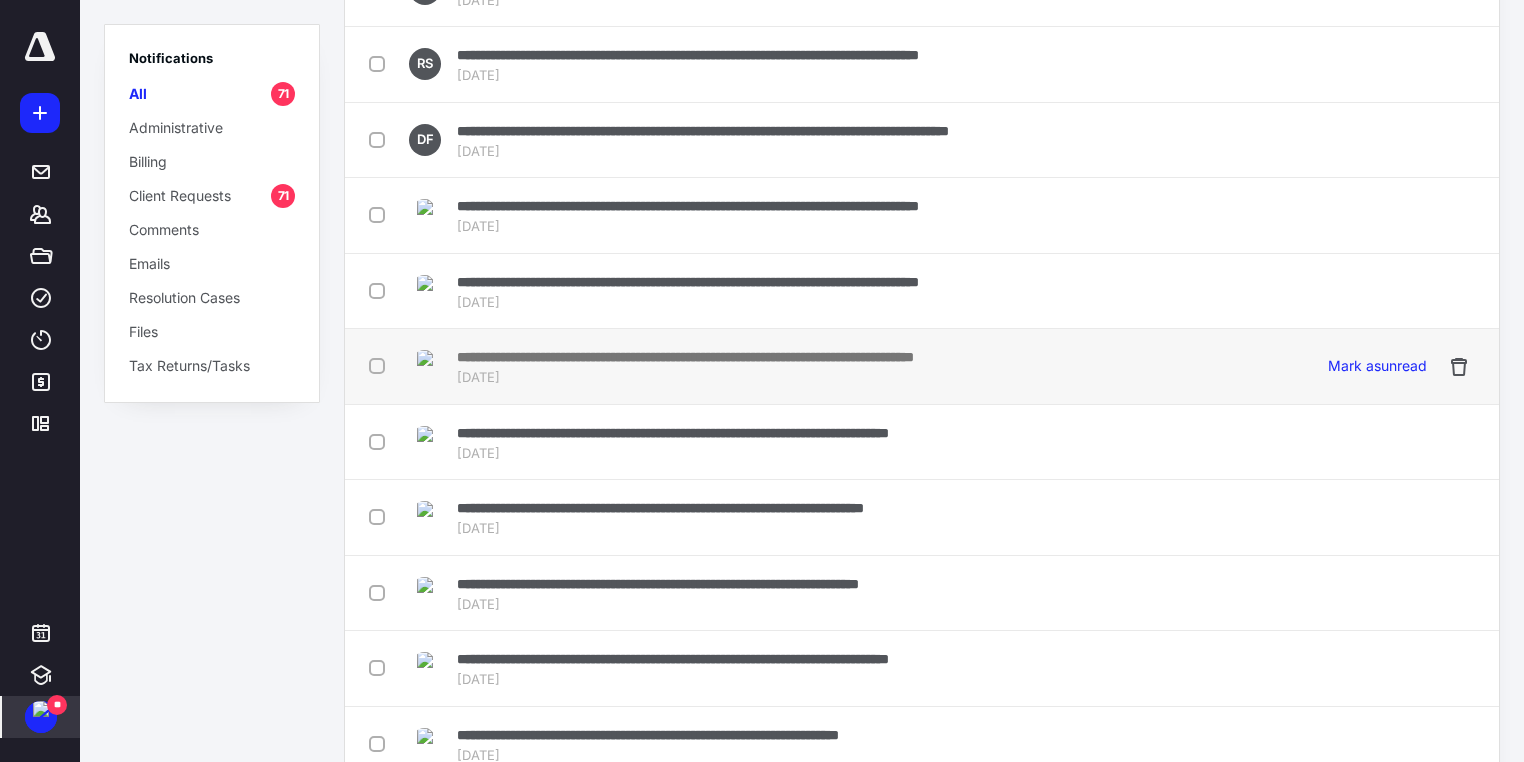 scroll, scrollTop: 0, scrollLeft: 0, axis: both 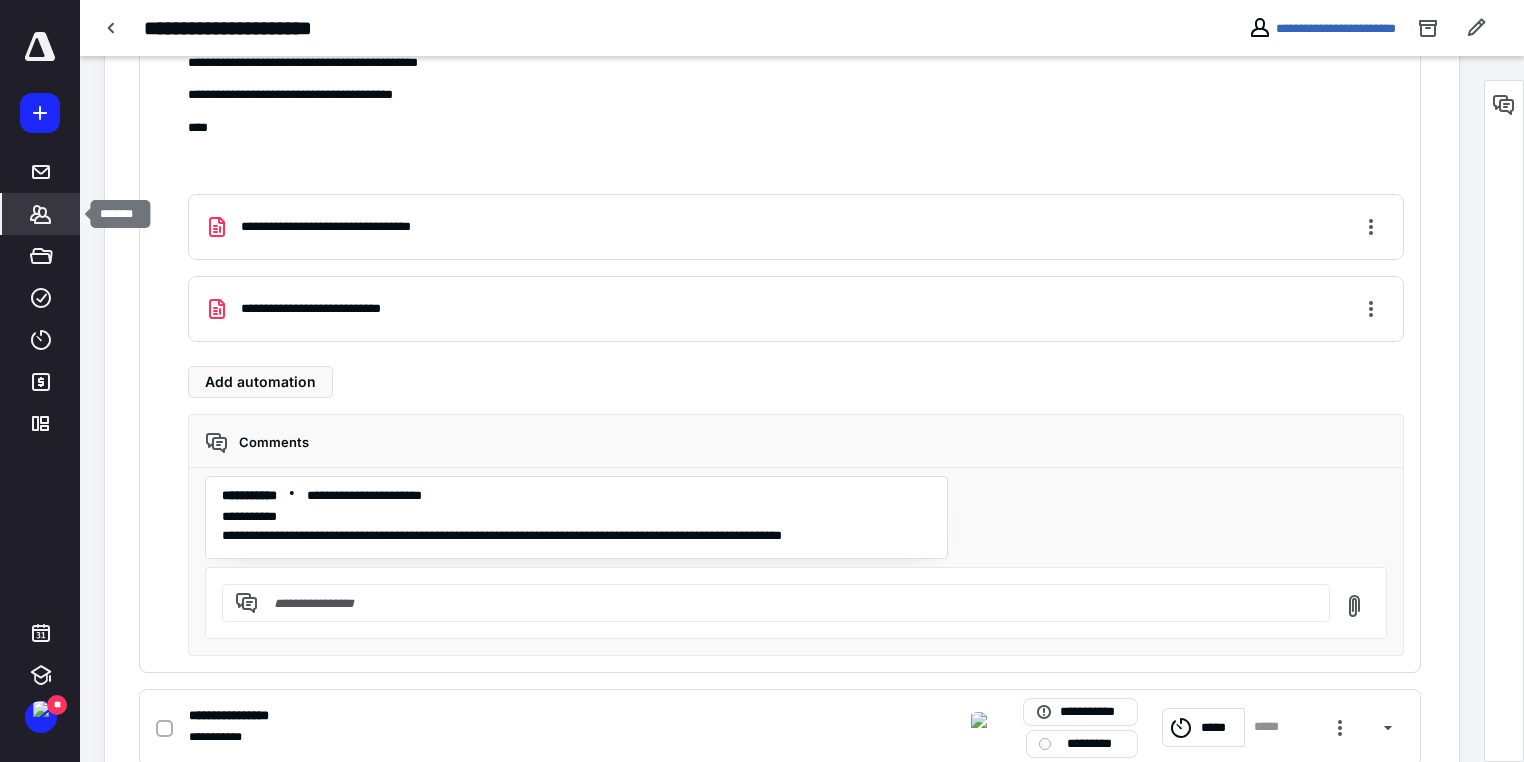click 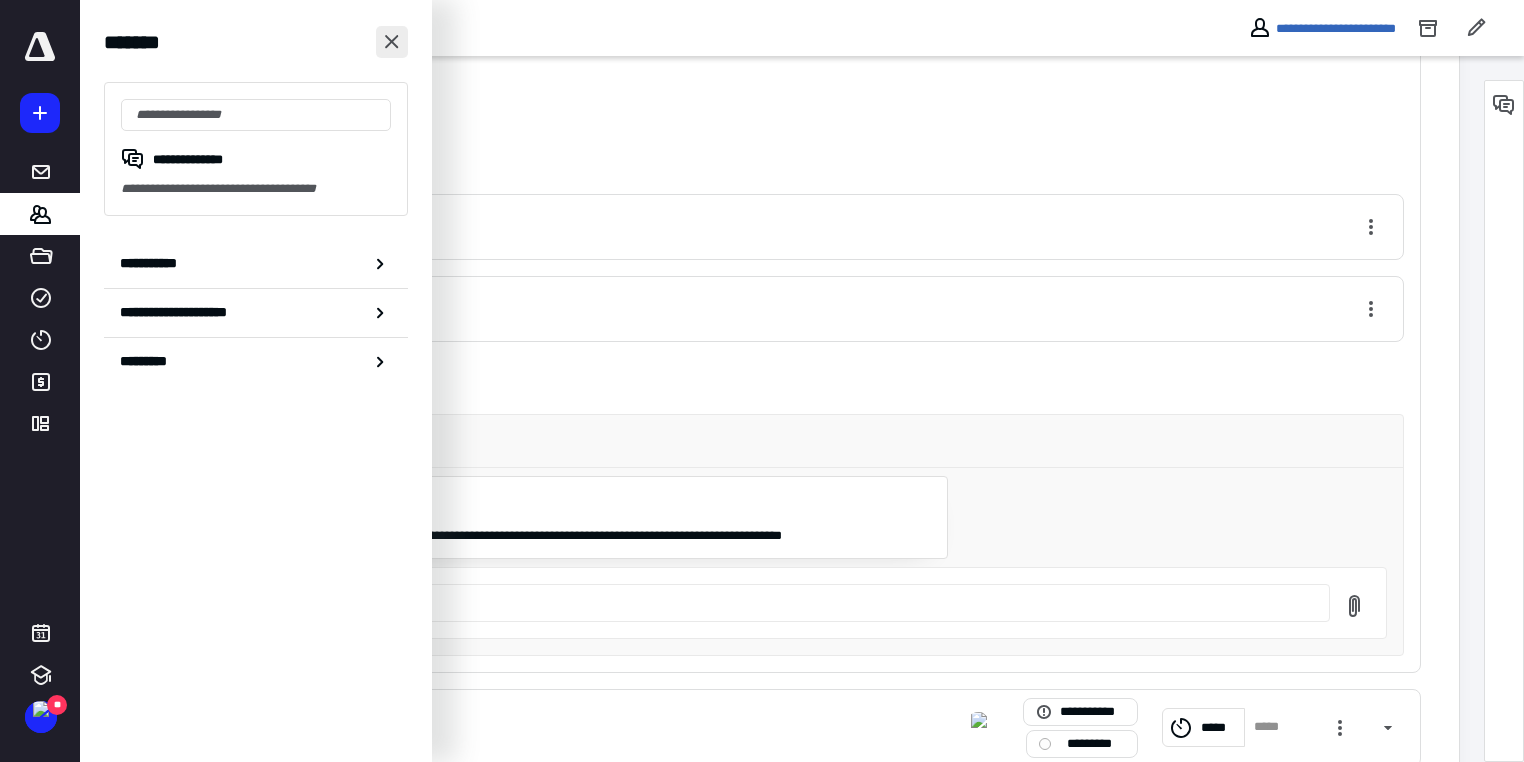 click at bounding box center [392, 42] 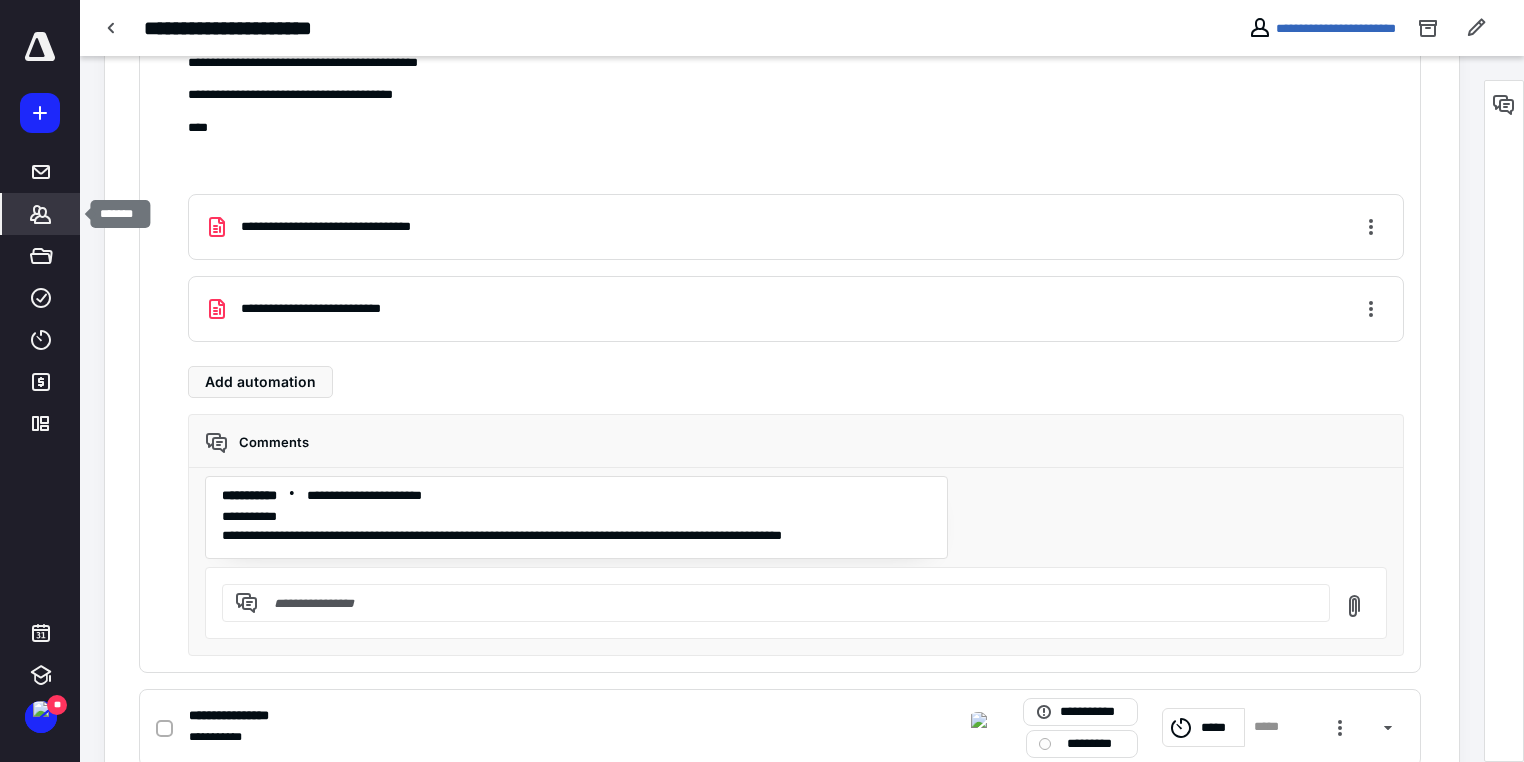 click 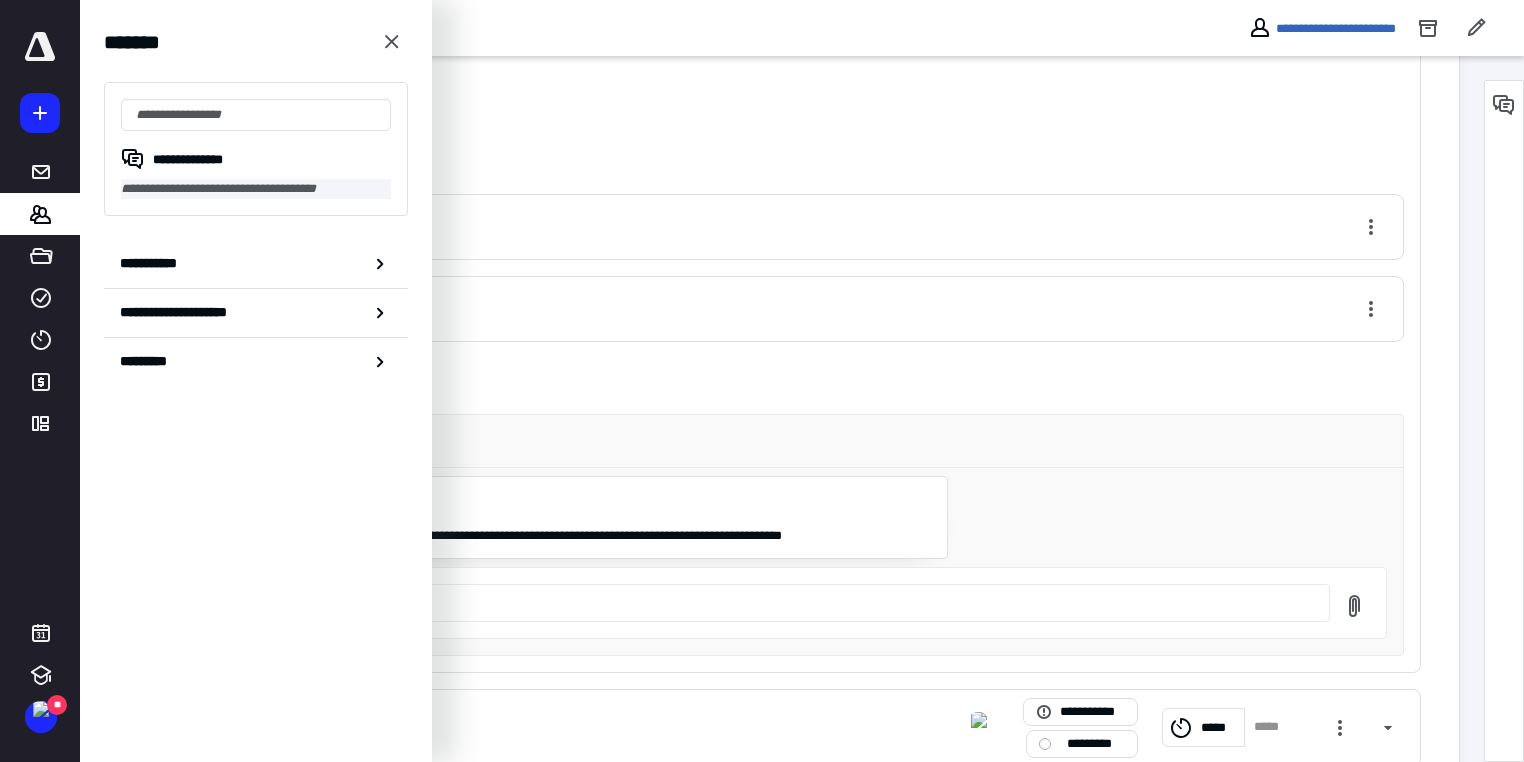 click on "**********" at bounding box center (256, 189) 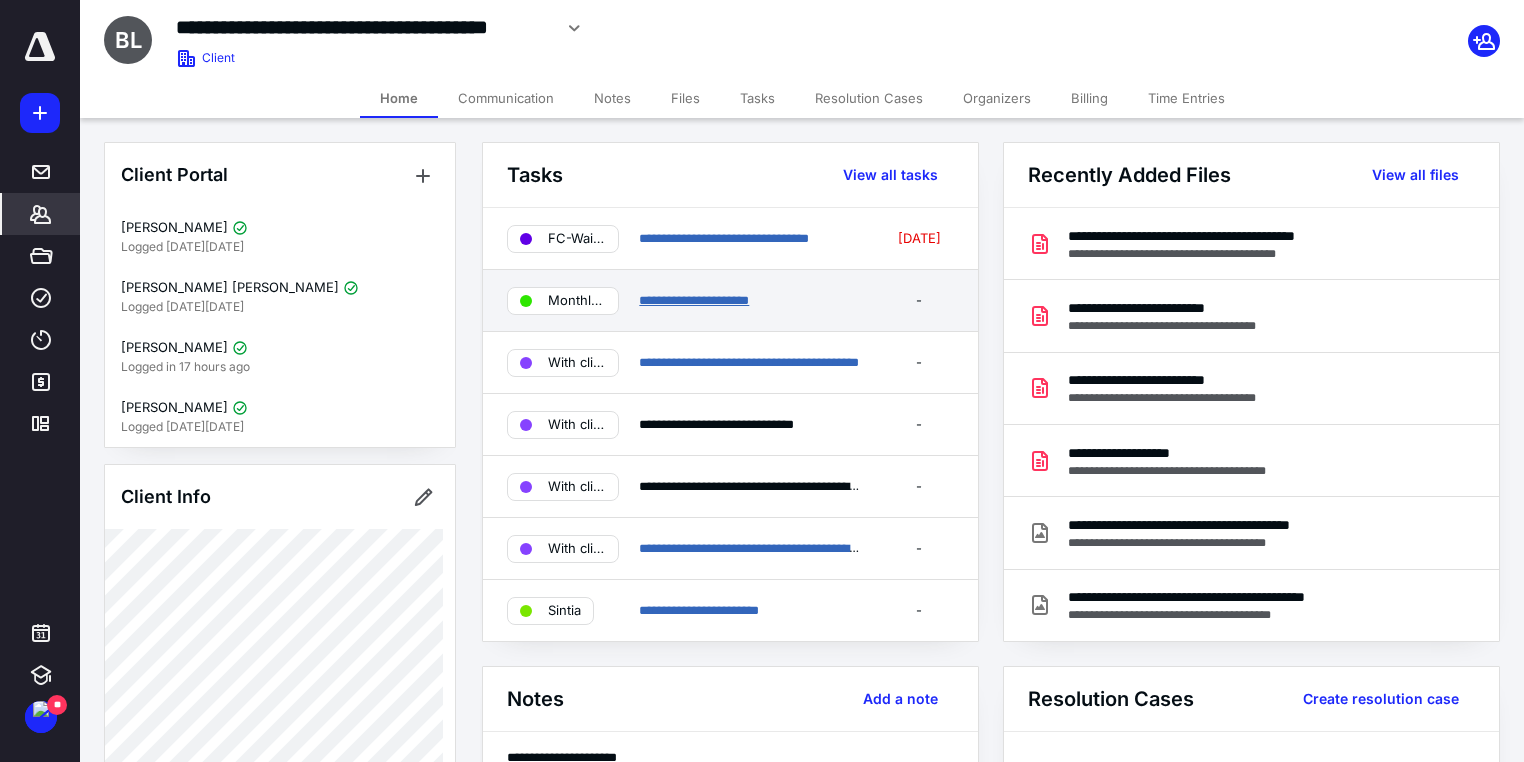 click on "**********" at bounding box center [694, 300] 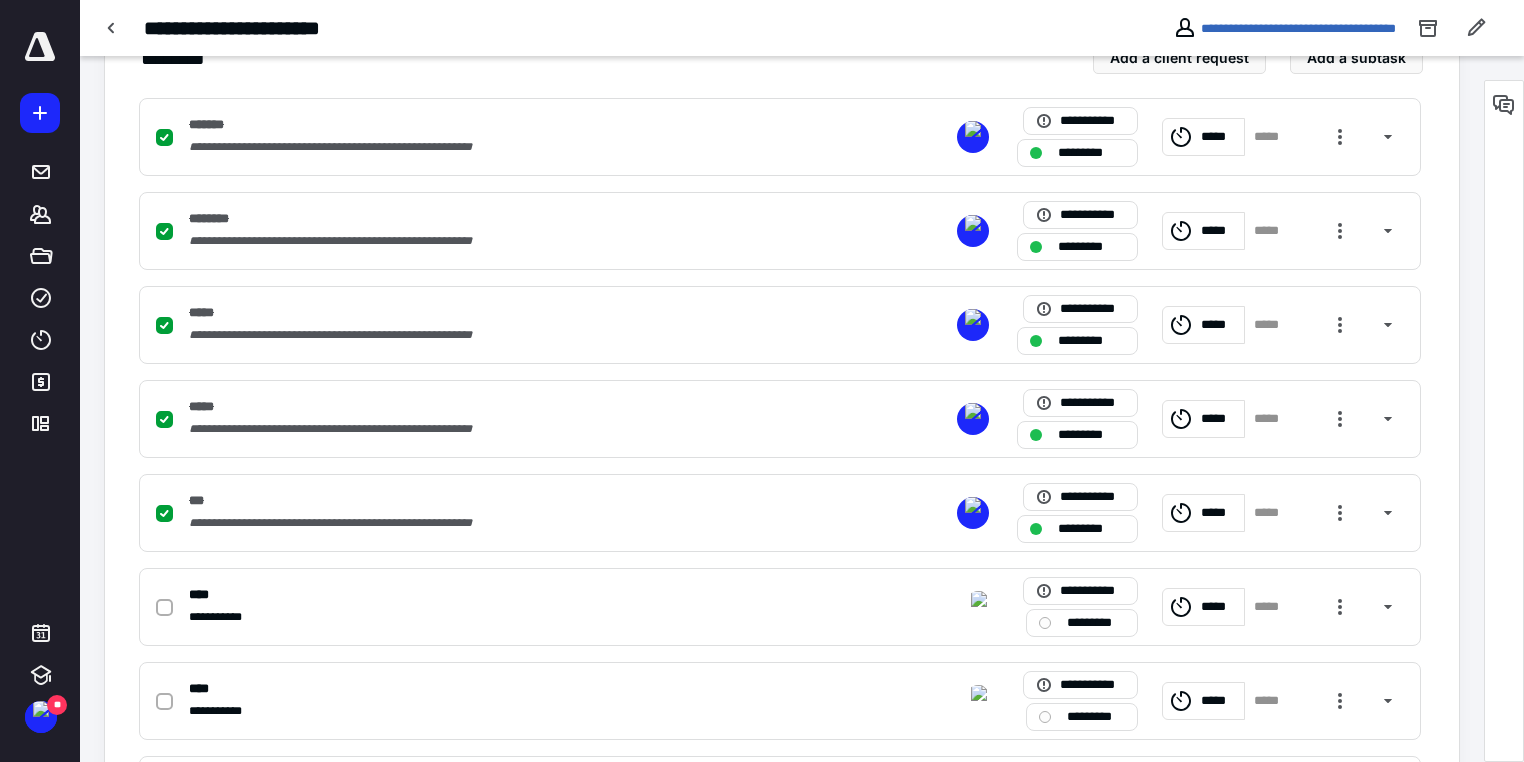 scroll, scrollTop: 720, scrollLeft: 0, axis: vertical 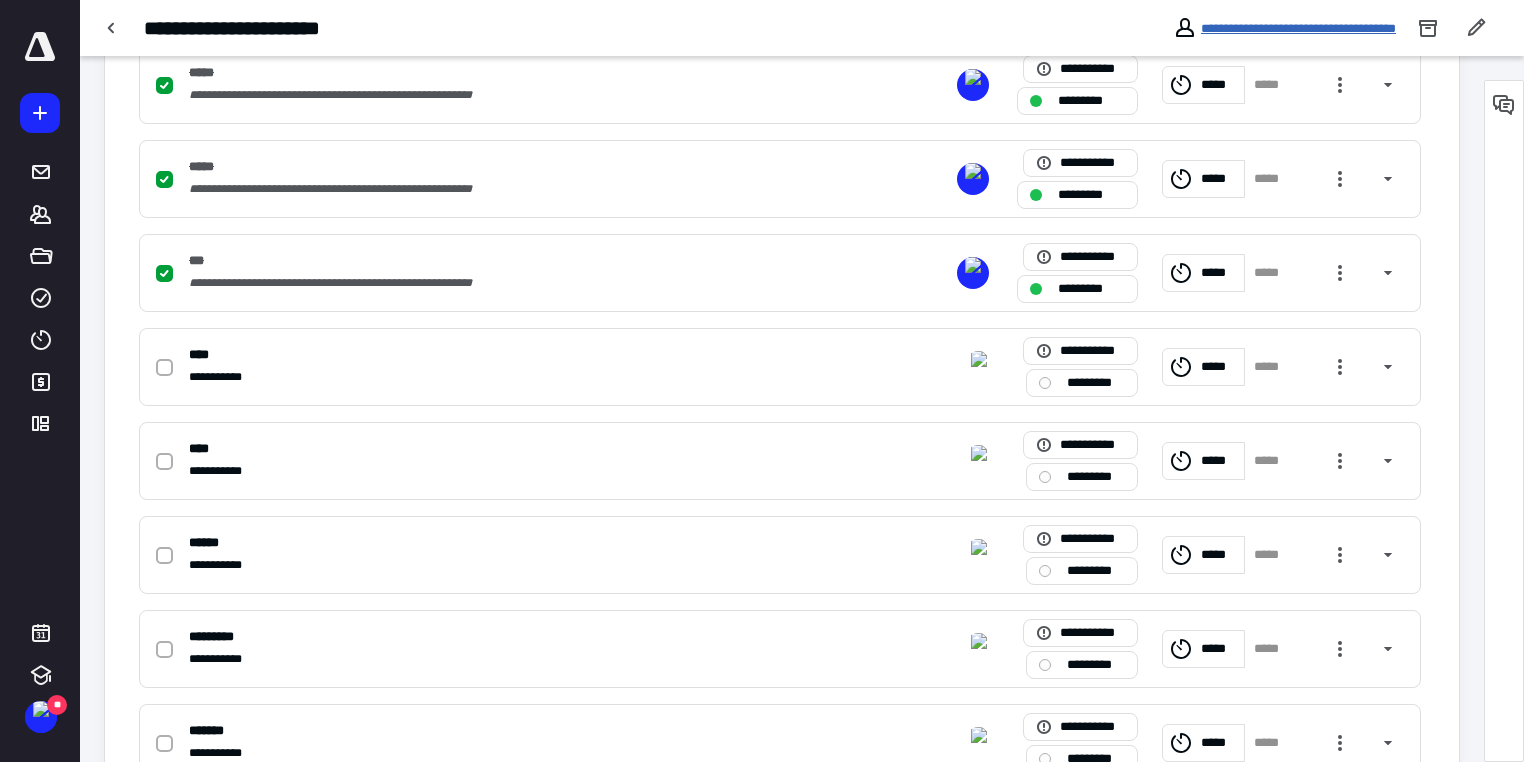 click on "**********" at bounding box center (1298, 28) 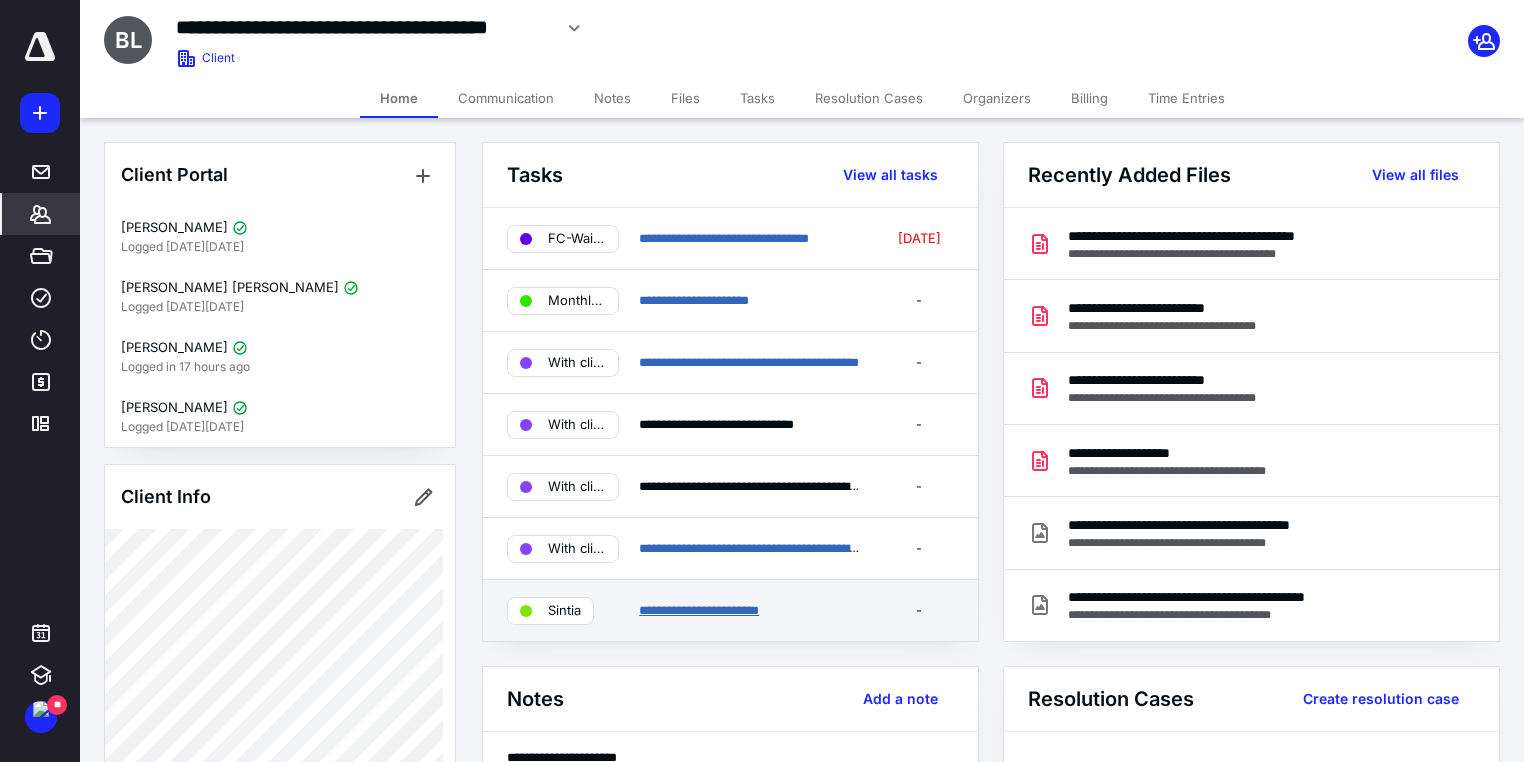 click on "**********" at bounding box center (699, 610) 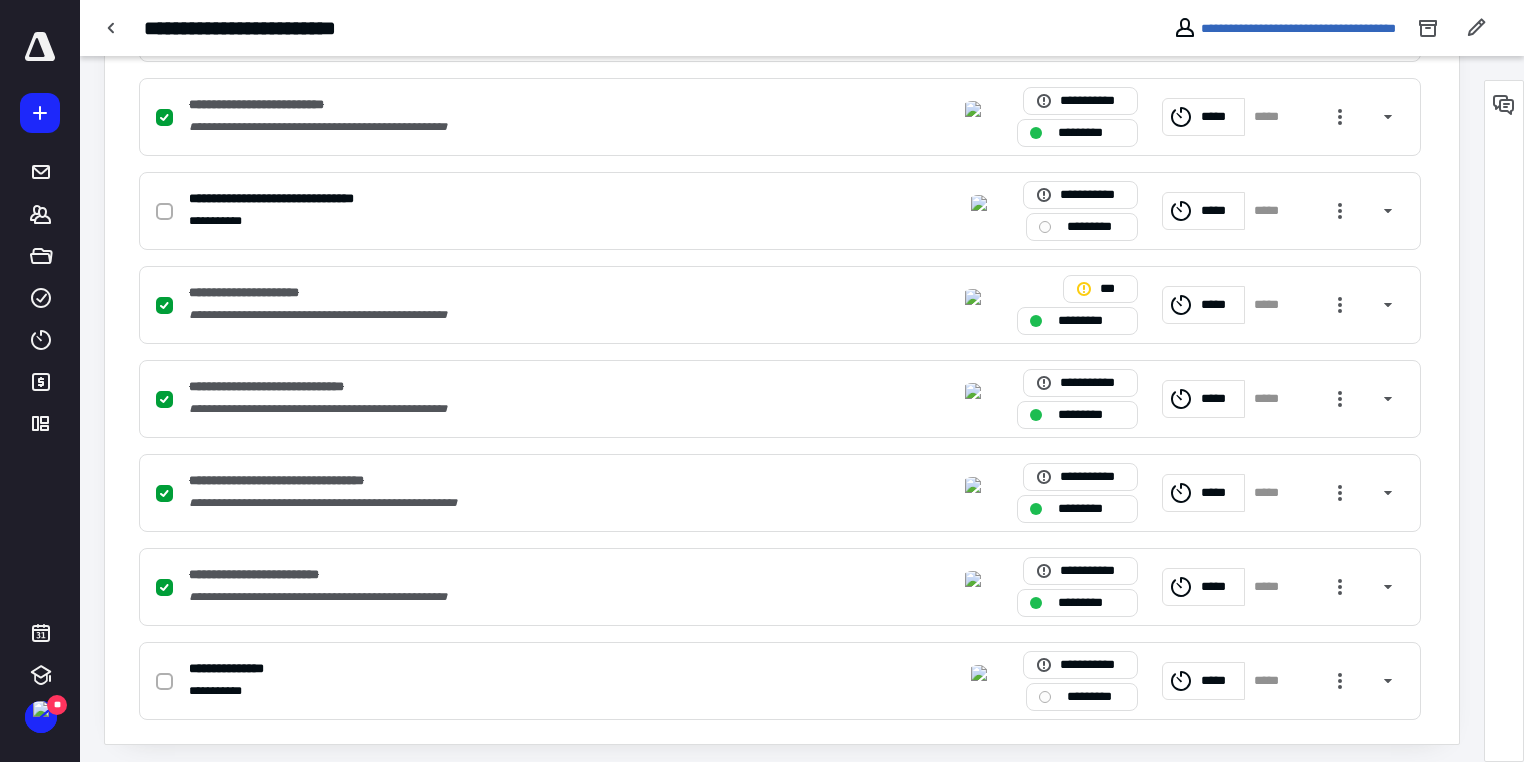 scroll, scrollTop: 1446, scrollLeft: 0, axis: vertical 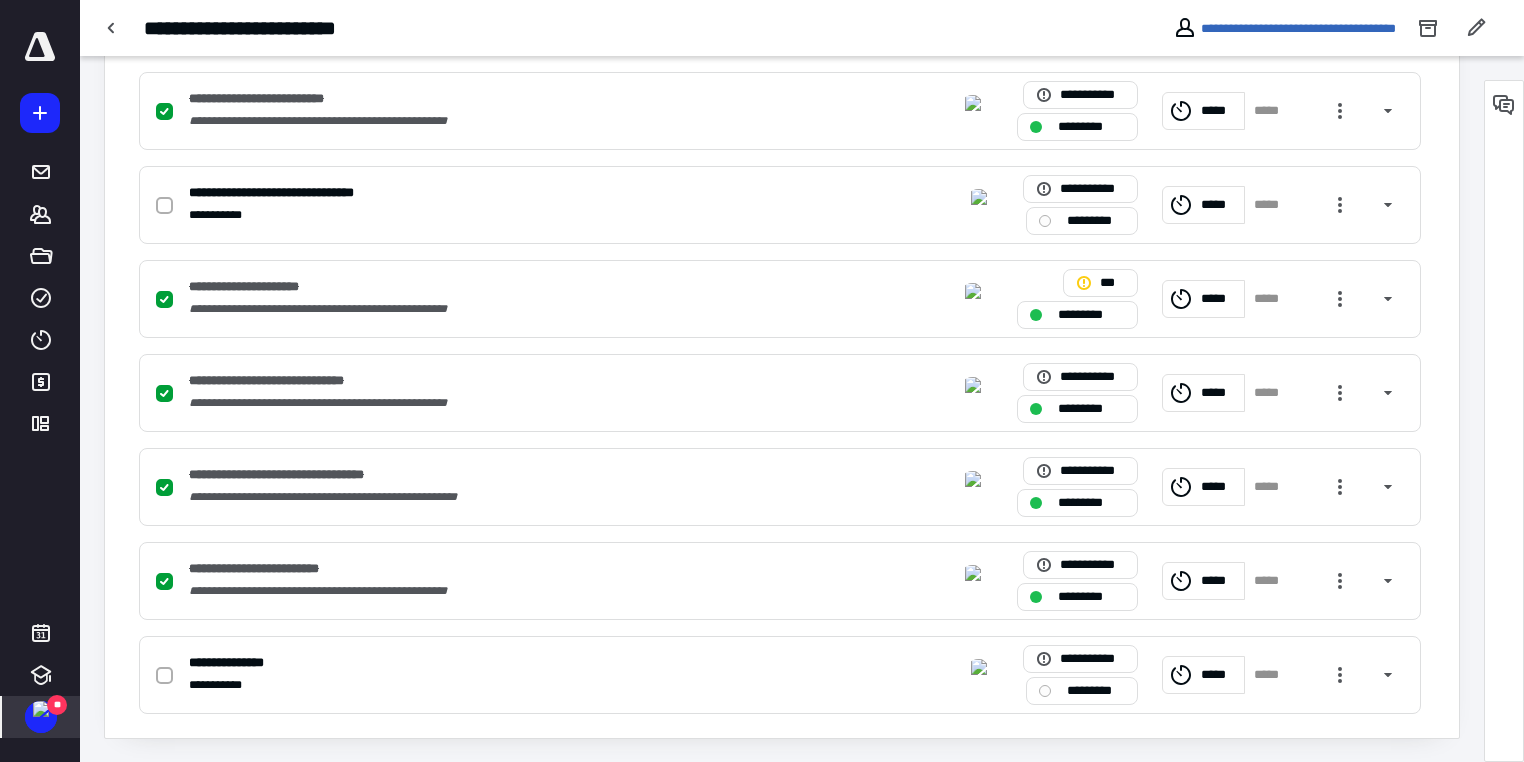click at bounding box center [41, 709] 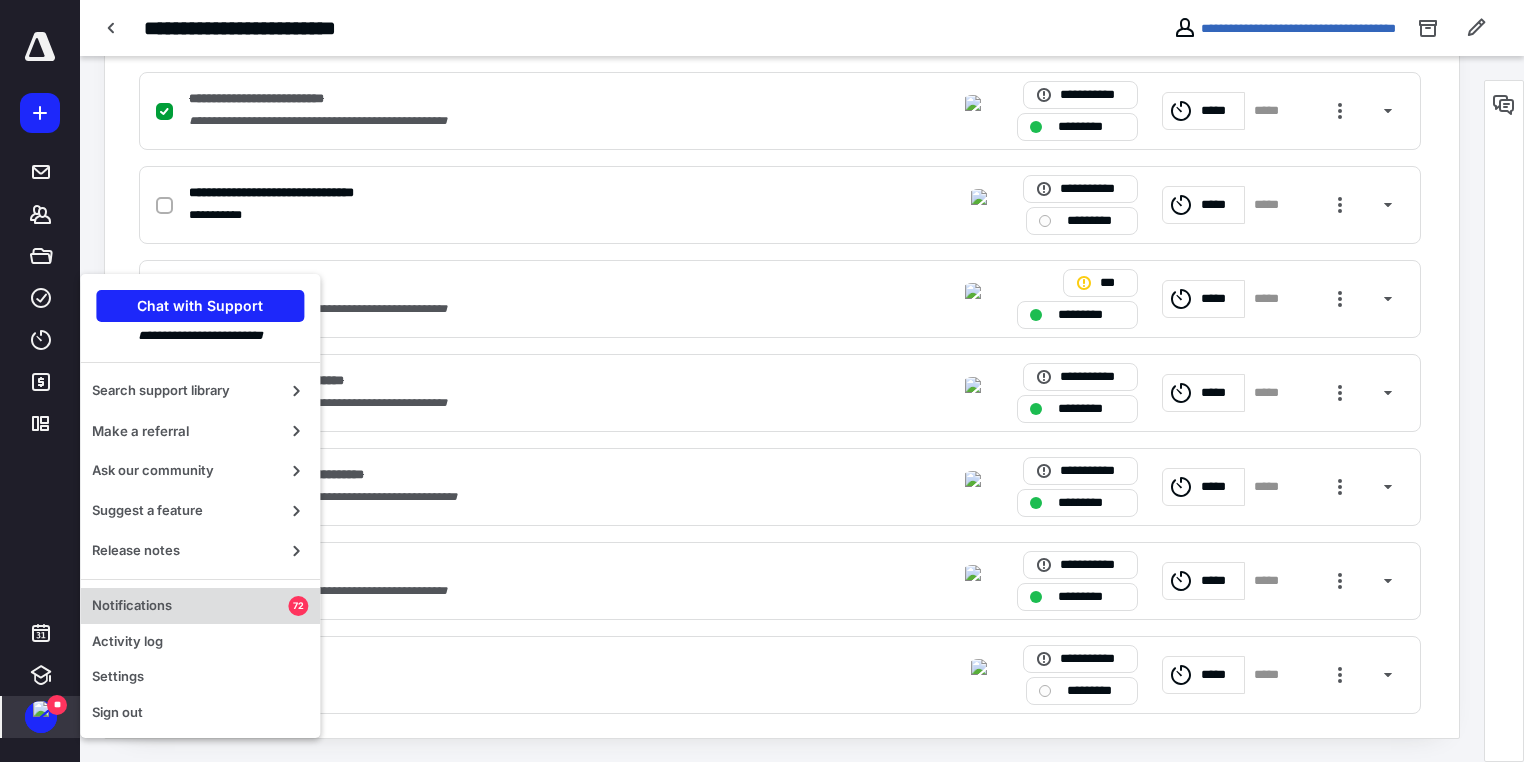 click on "Notifications" at bounding box center (190, 606) 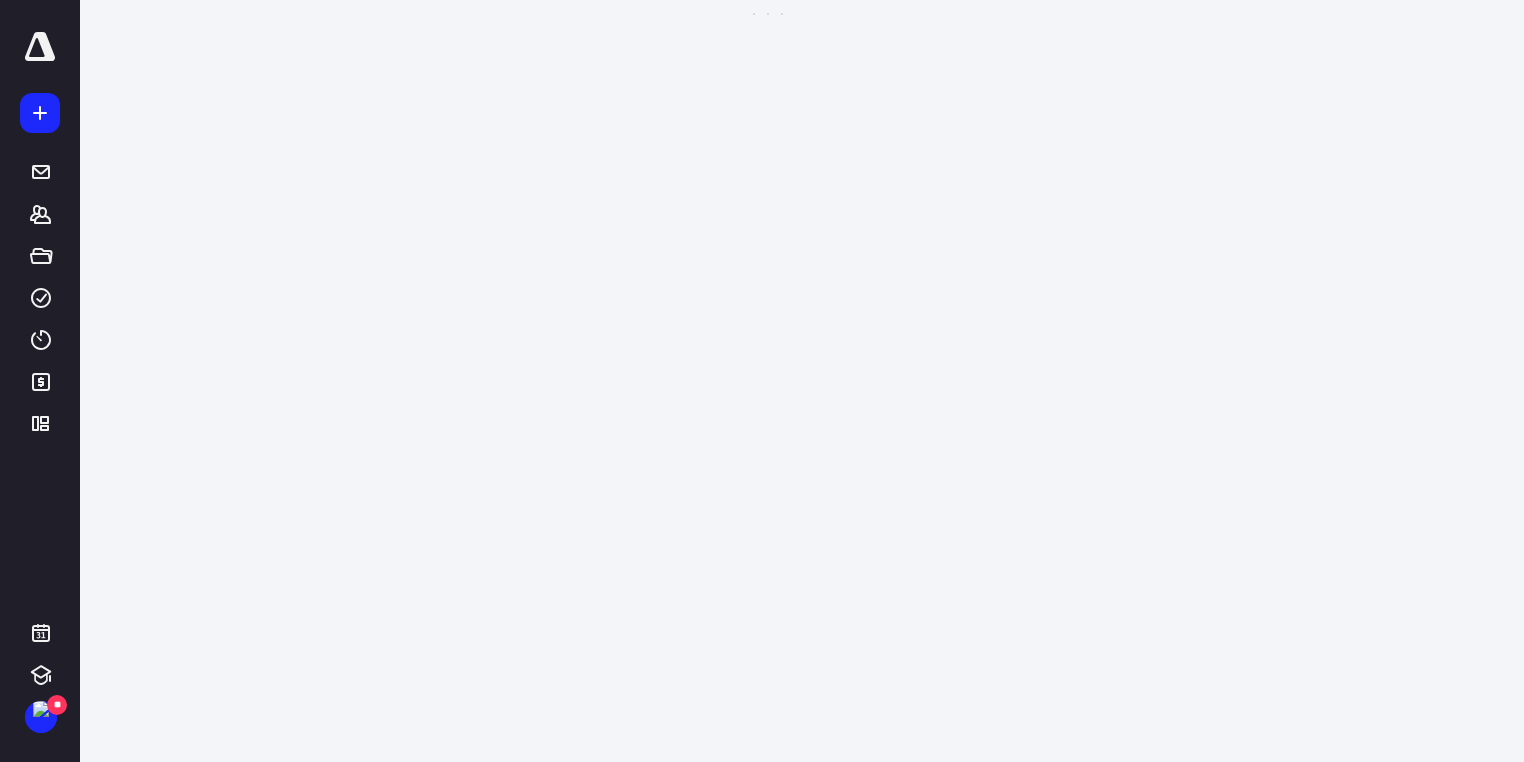 scroll, scrollTop: 0, scrollLeft: 0, axis: both 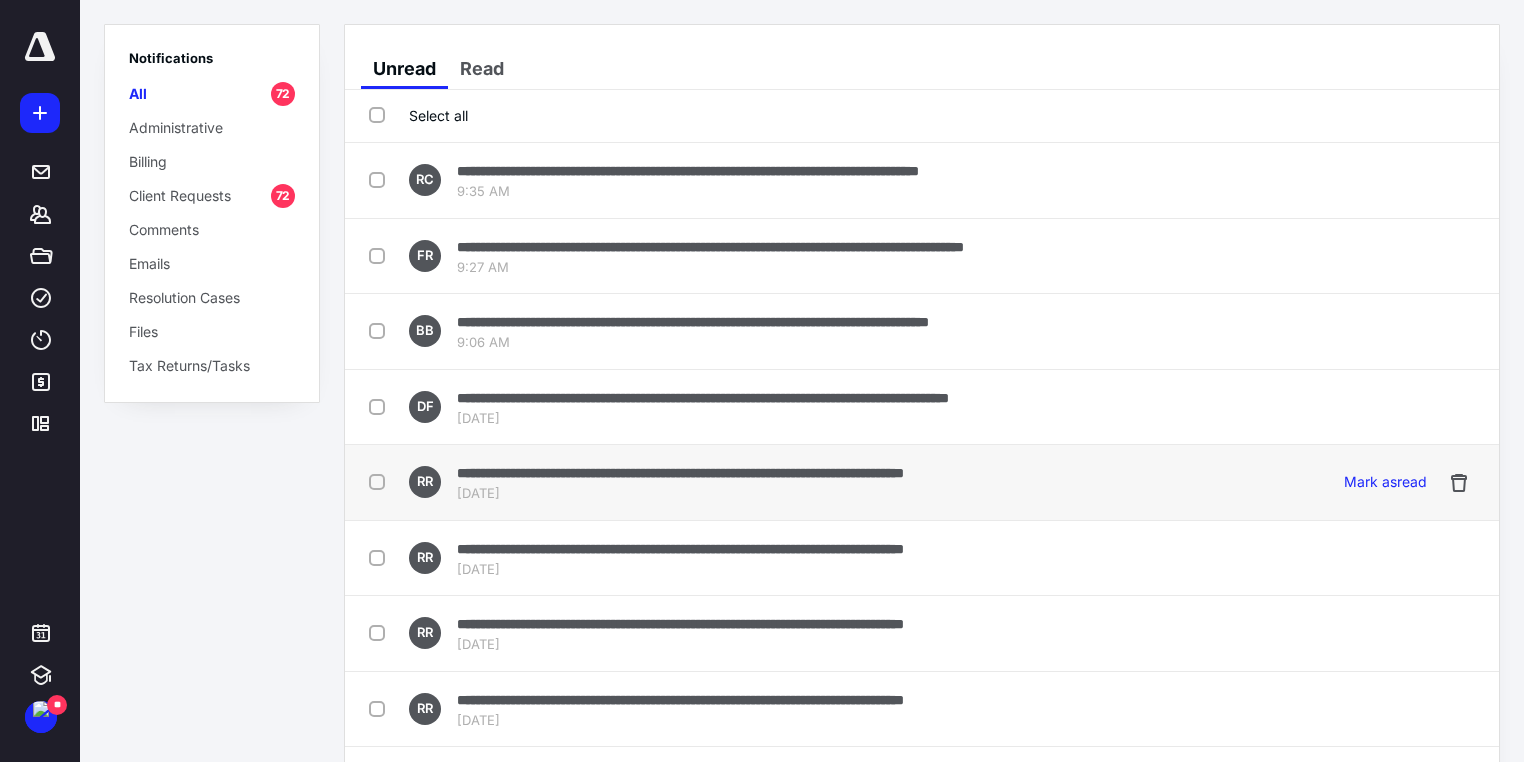 click on "**********" at bounding box center [680, 473] 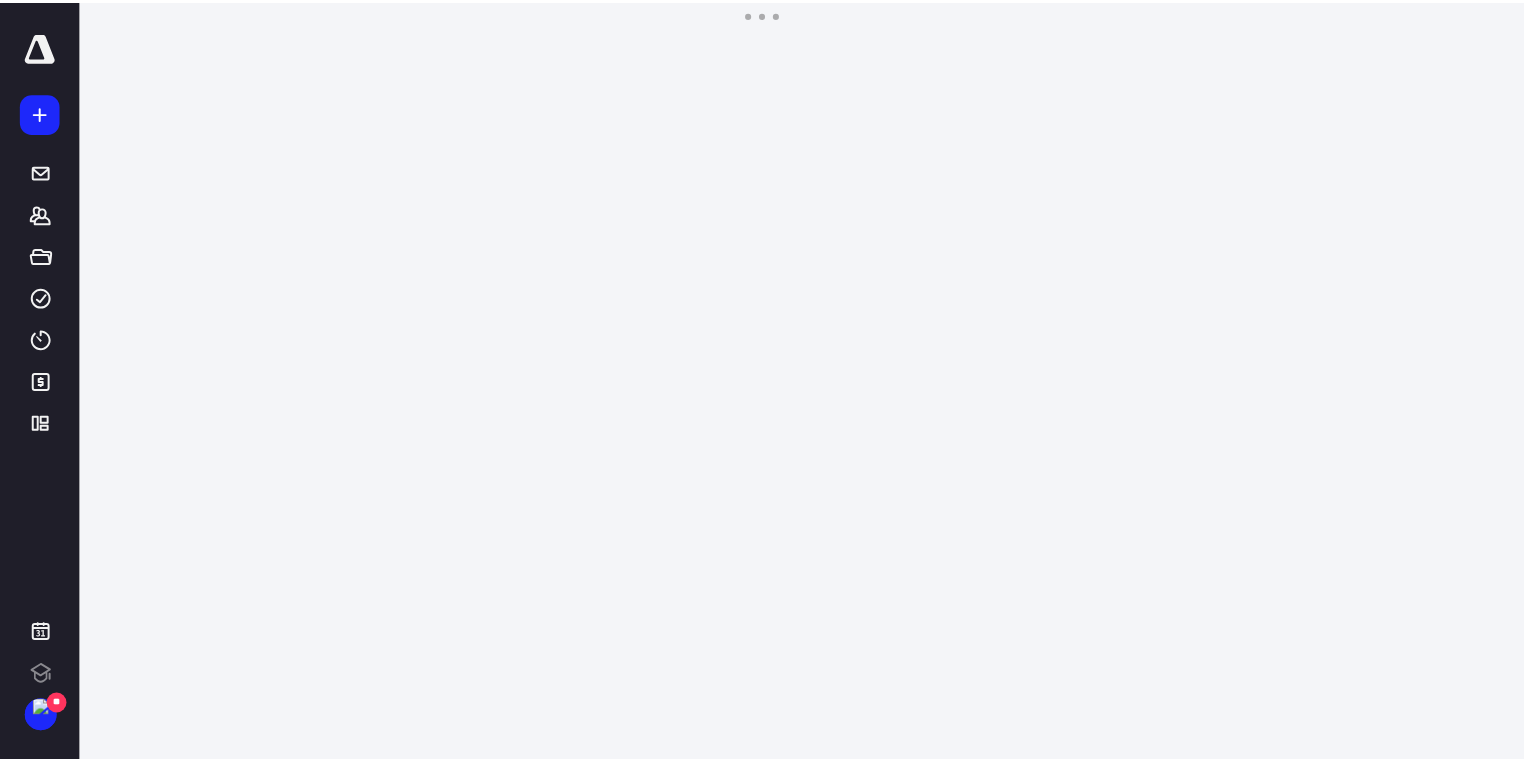 scroll, scrollTop: 0, scrollLeft: 0, axis: both 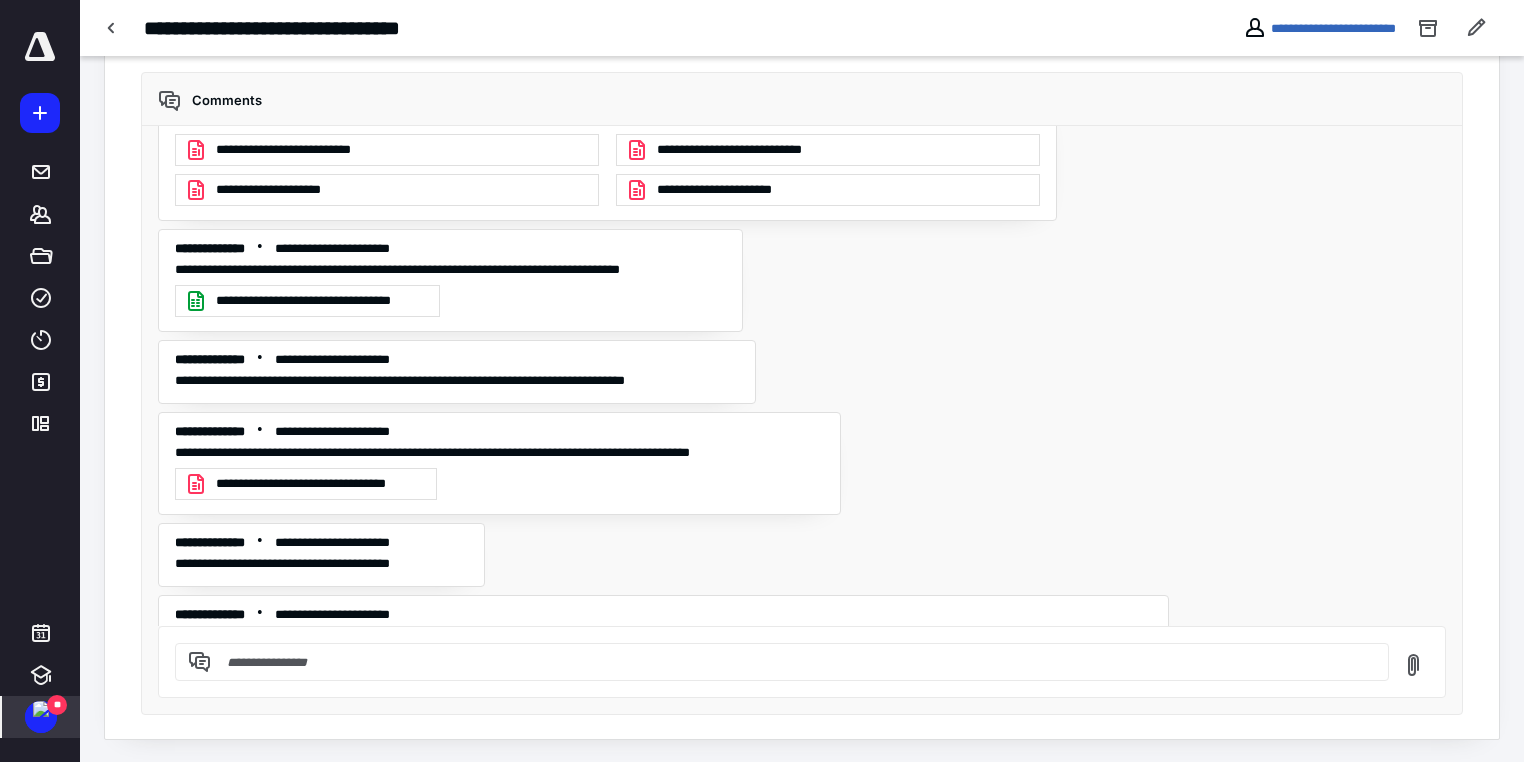 click at bounding box center (41, 709) 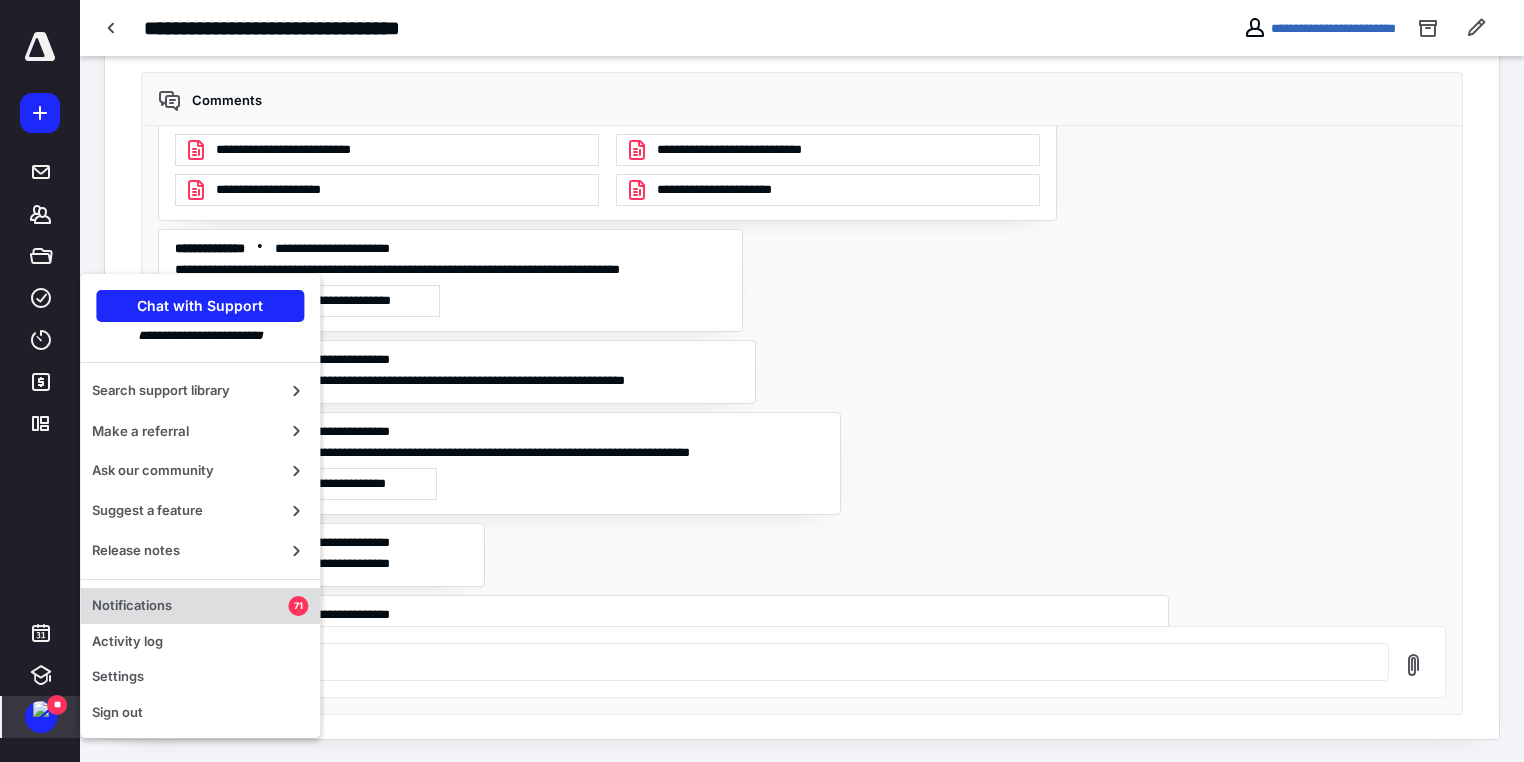 click on "Notifications" at bounding box center [190, 606] 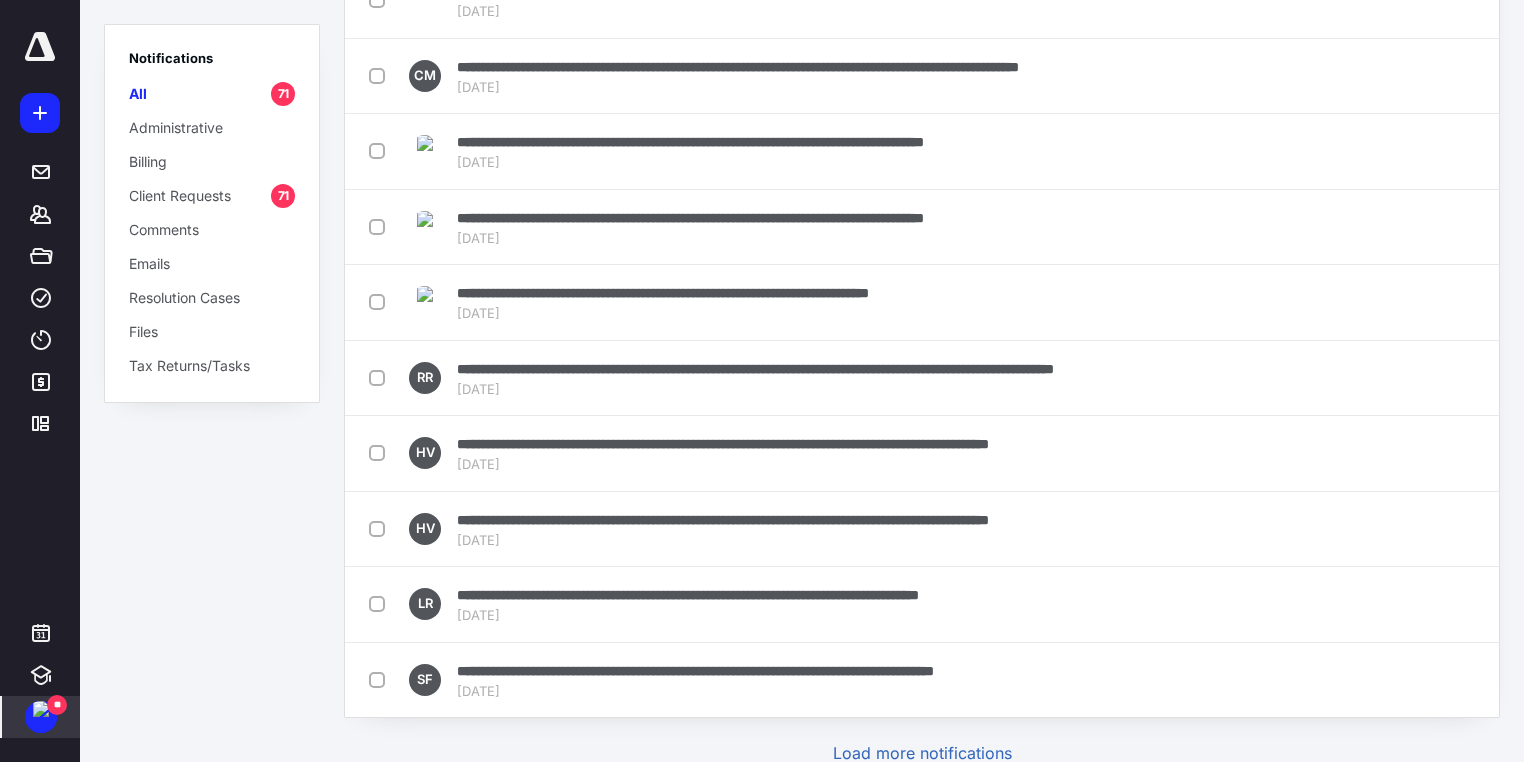 scroll, scrollTop: 3237, scrollLeft: 0, axis: vertical 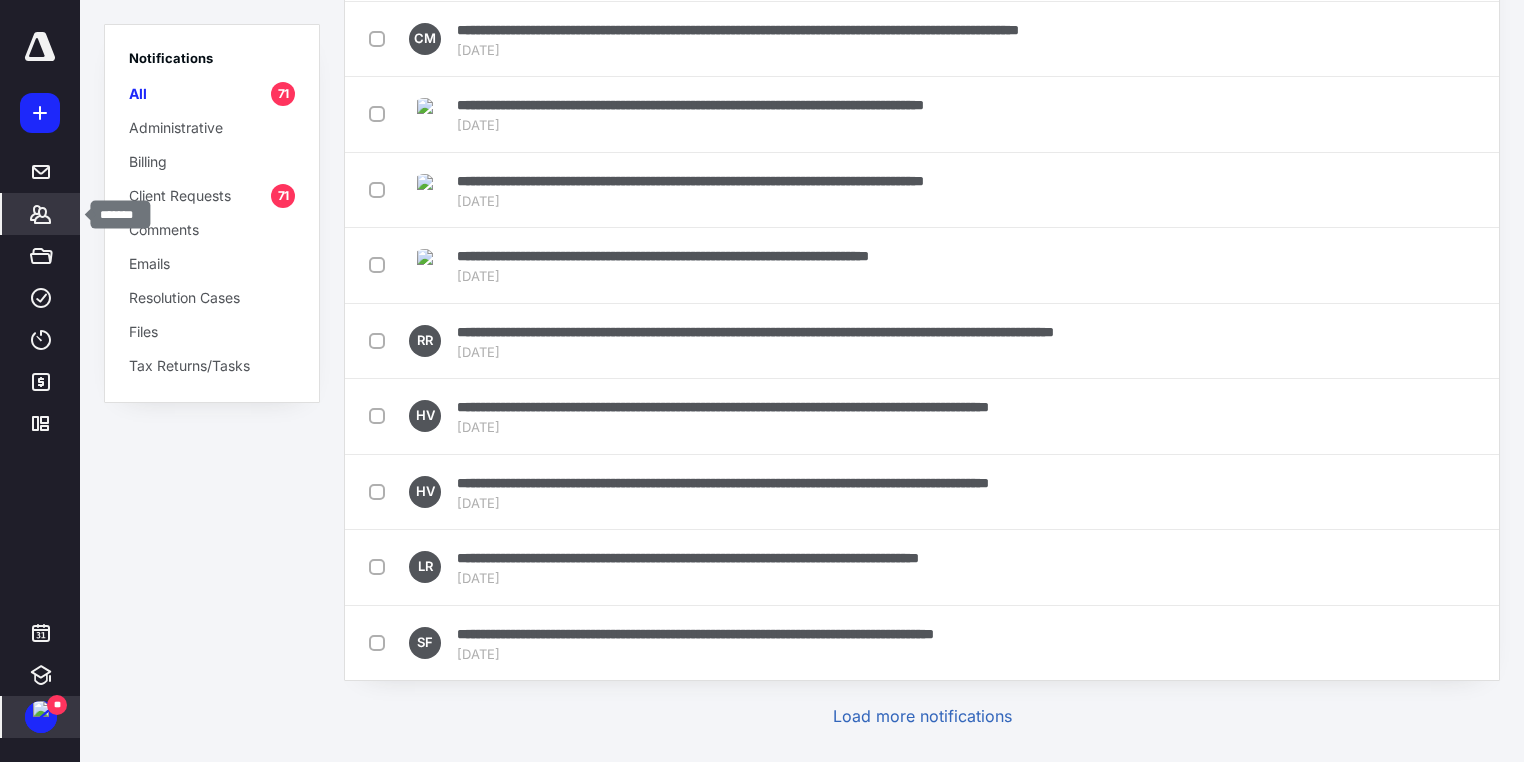 click 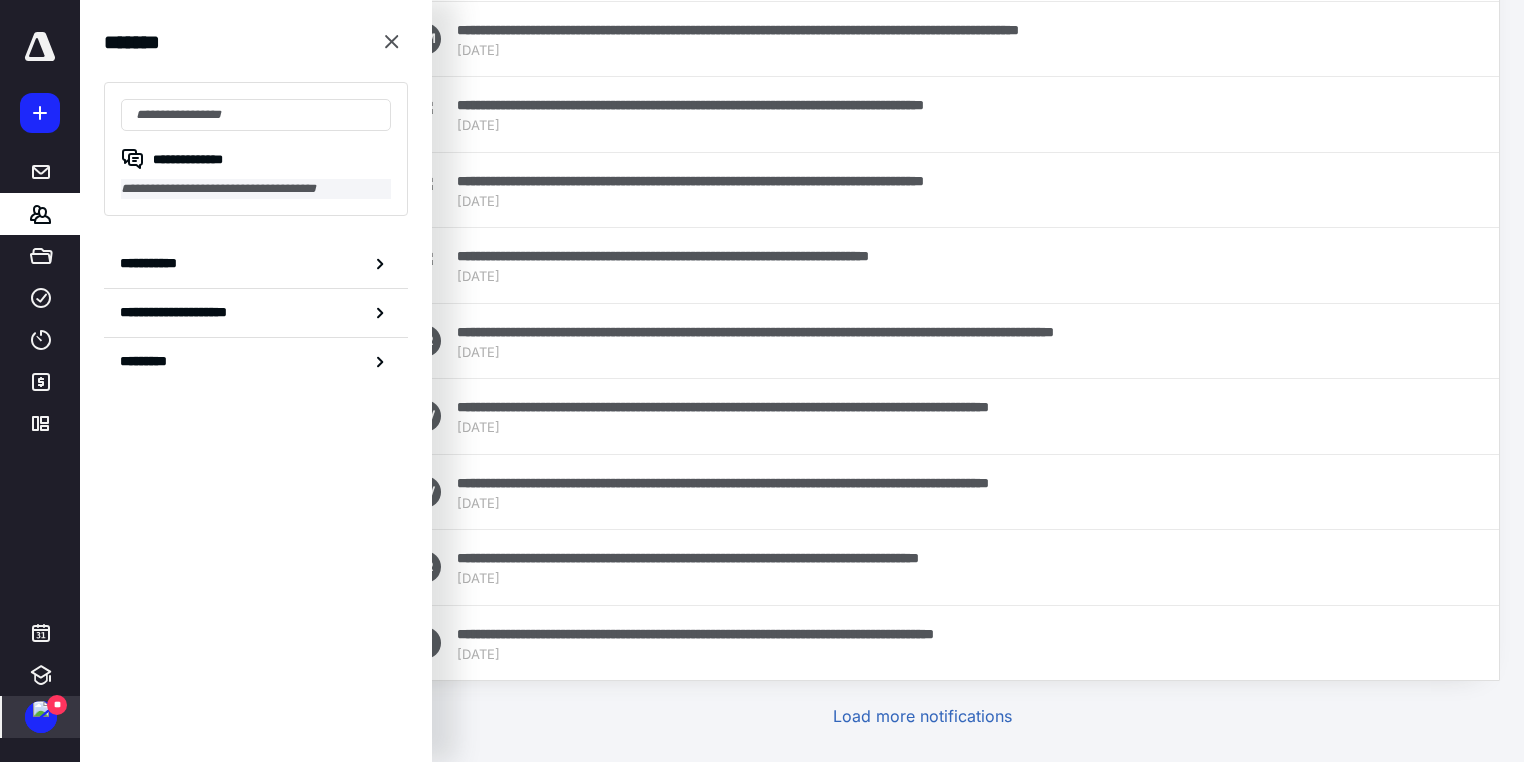 click on "**********" at bounding box center [256, 189] 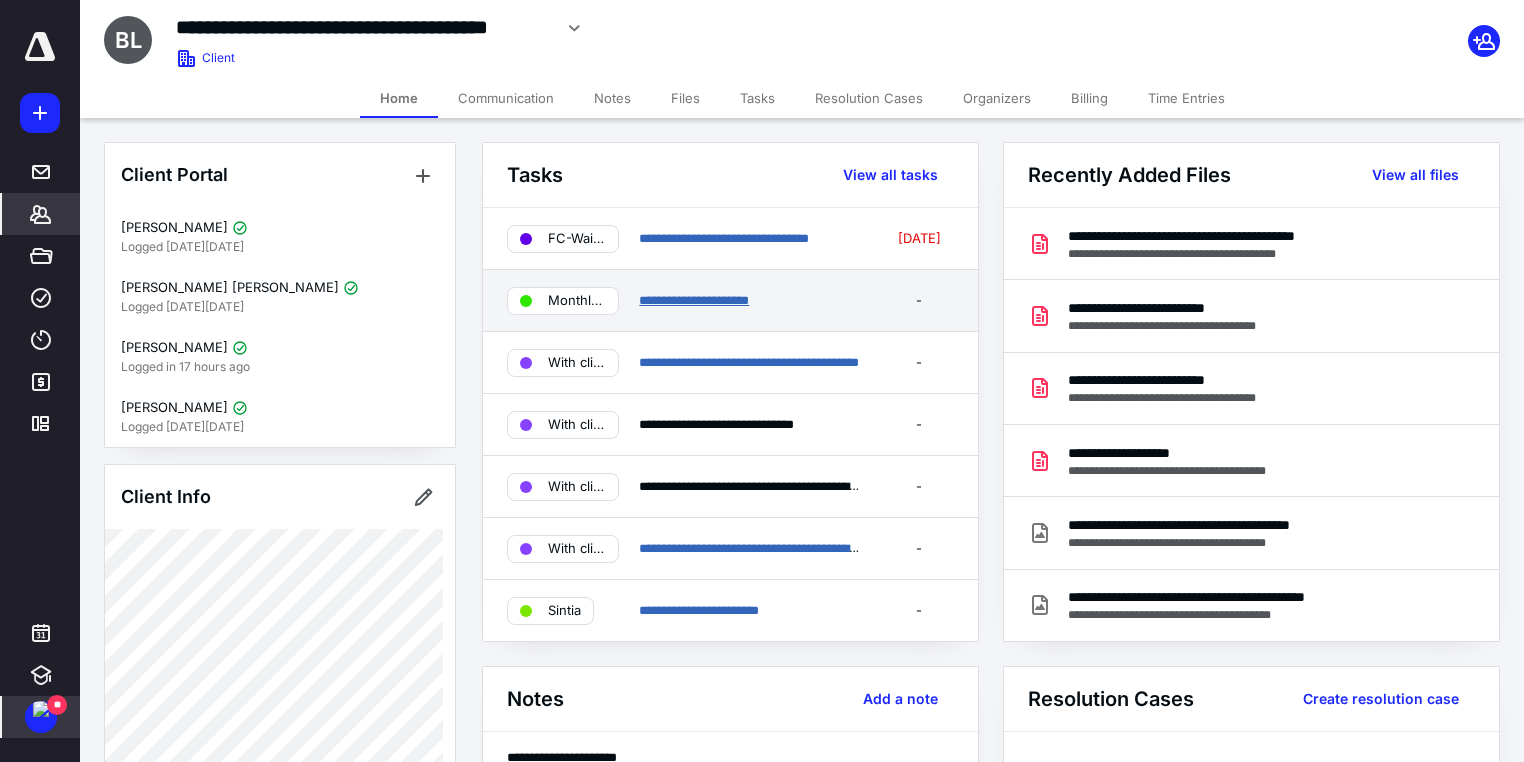 click on "**********" at bounding box center (694, 300) 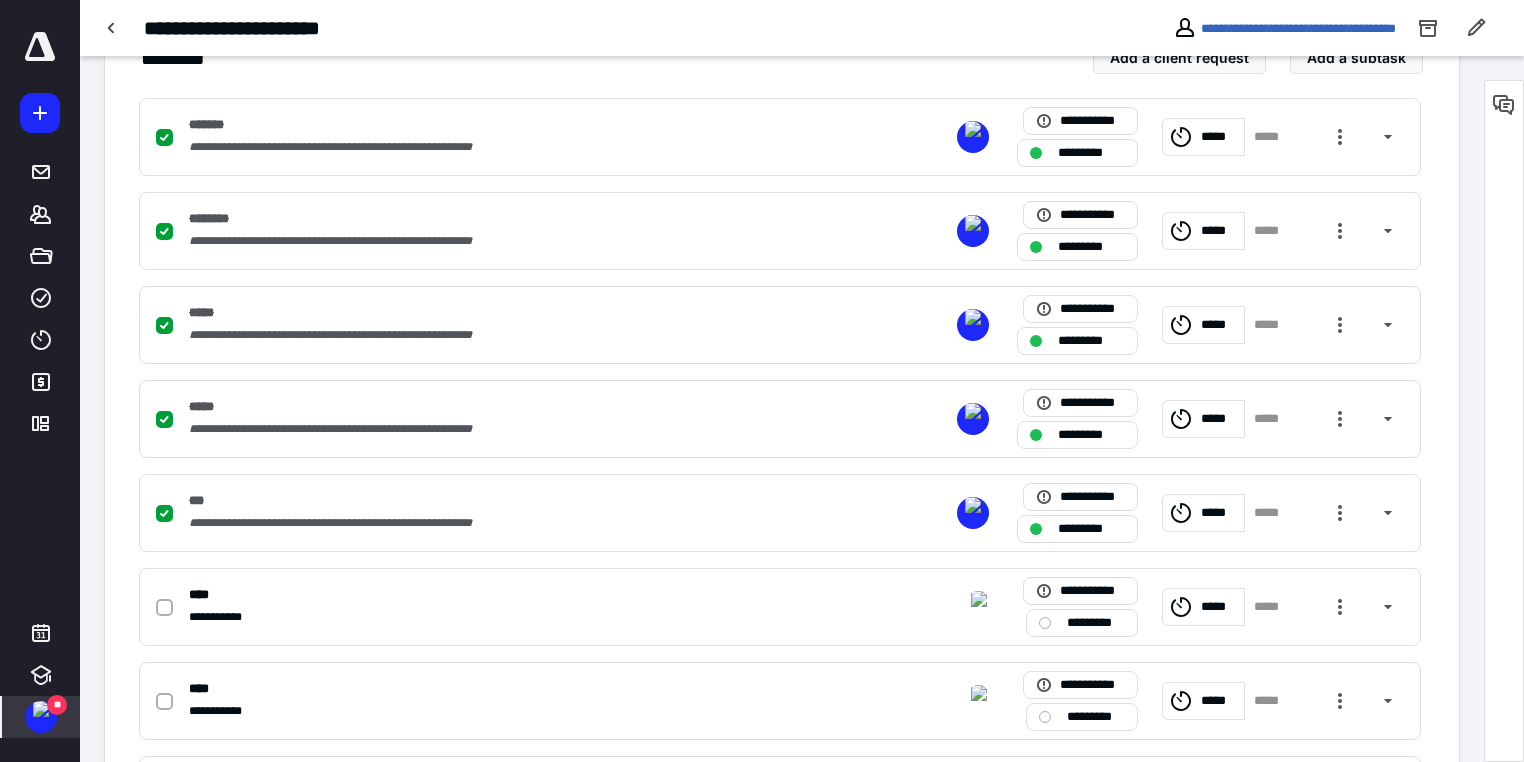 scroll, scrollTop: 800, scrollLeft: 0, axis: vertical 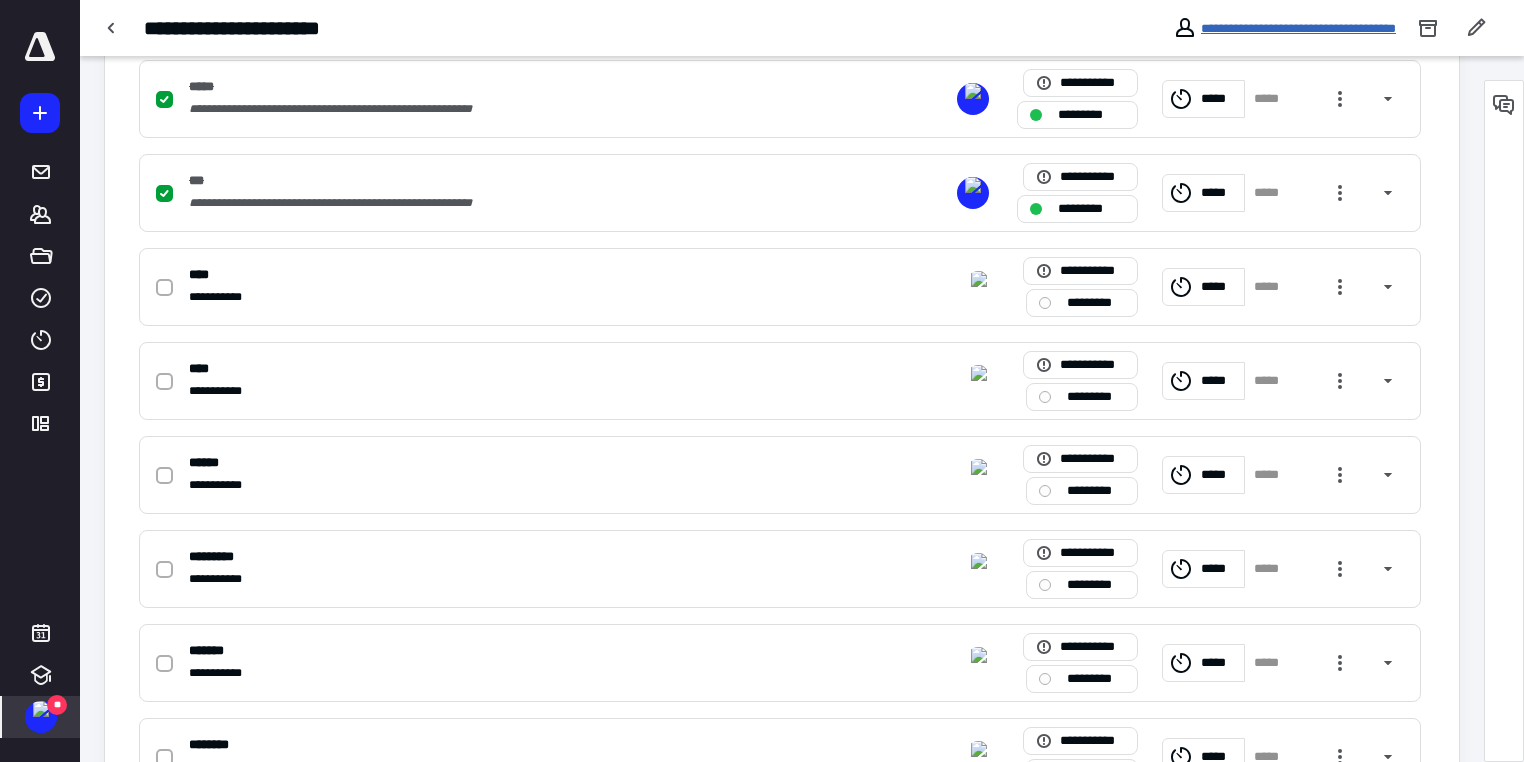 click on "**********" at bounding box center [1298, 28] 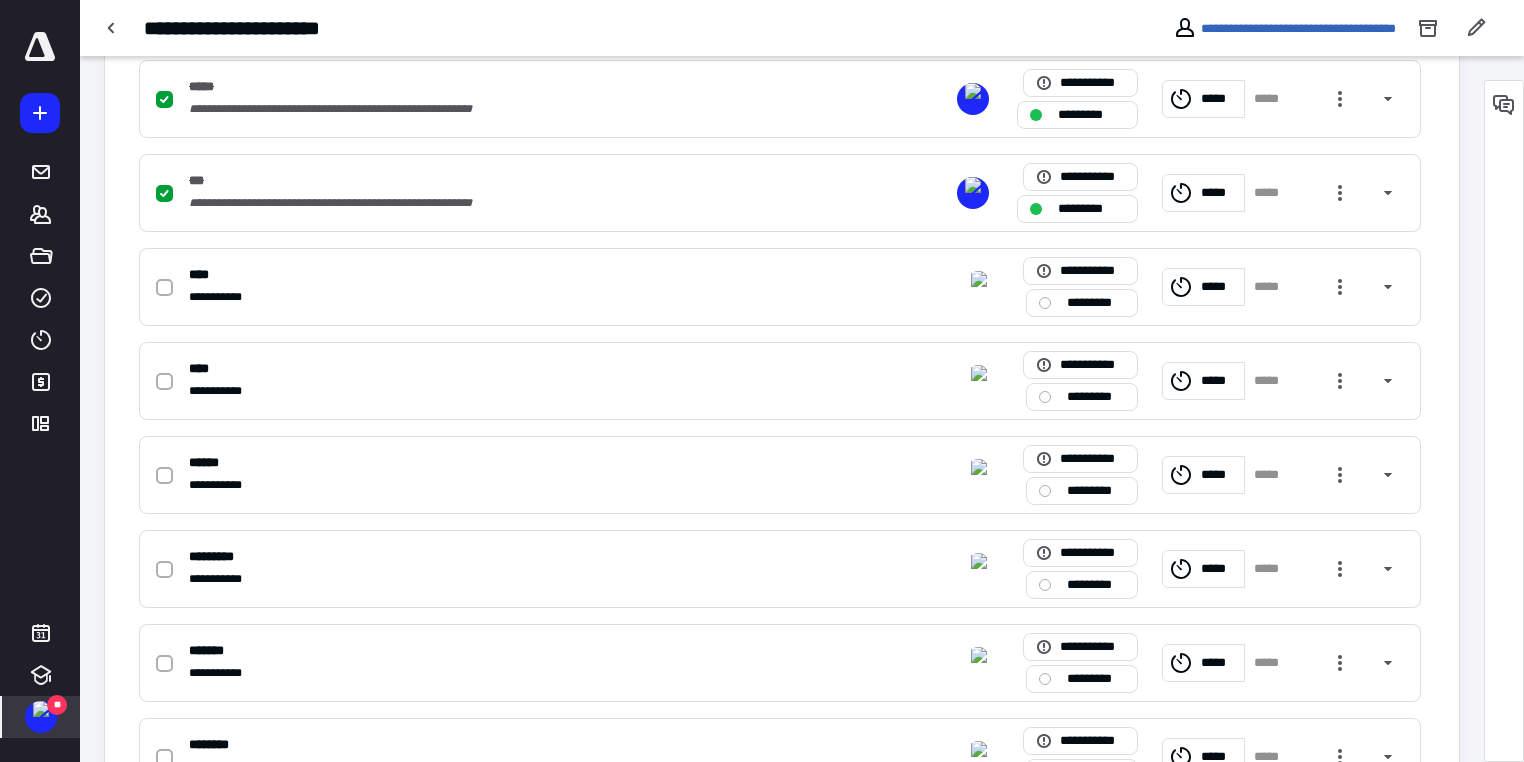 scroll, scrollTop: 0, scrollLeft: 0, axis: both 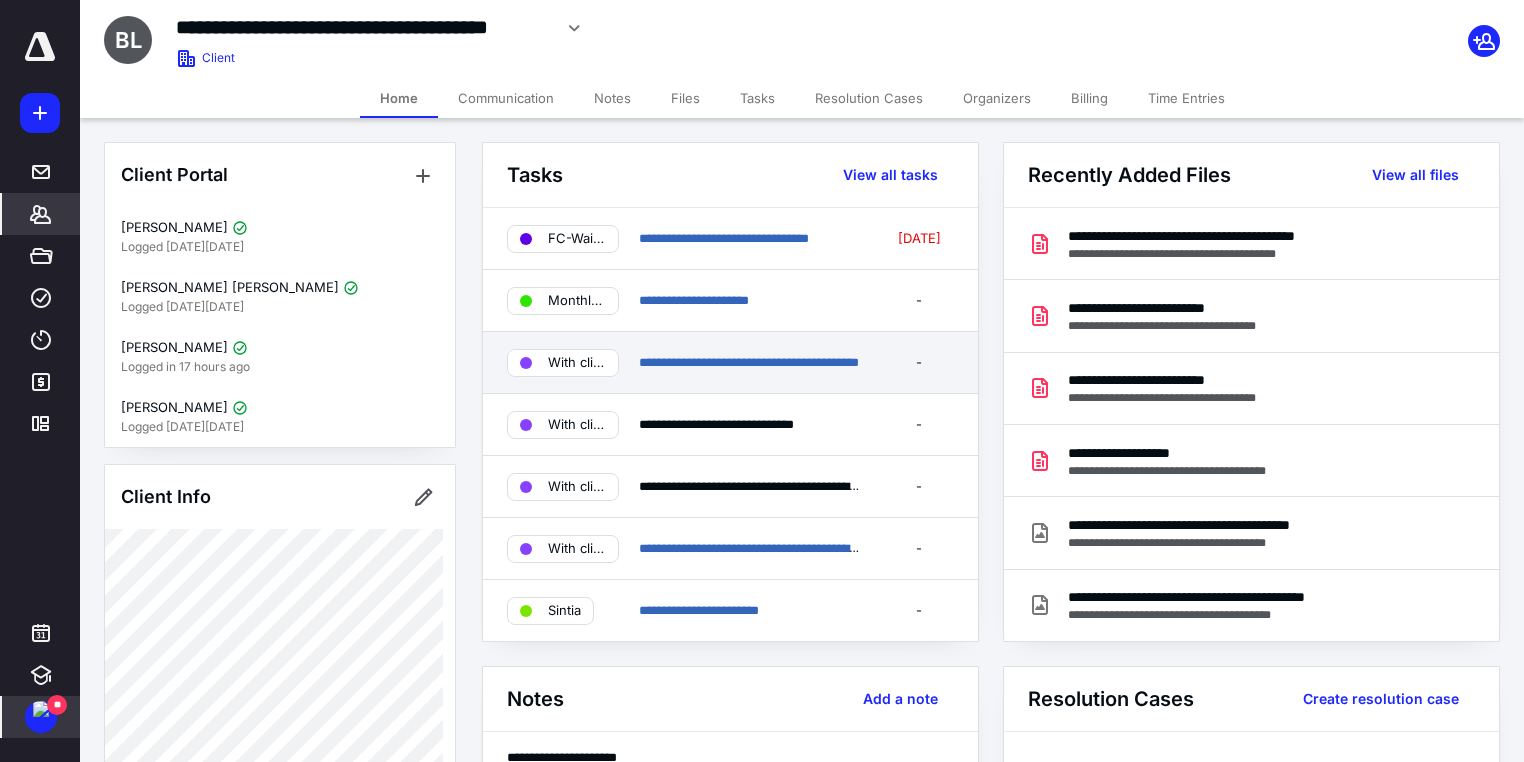 click on "**********" at bounding box center (730, 363) 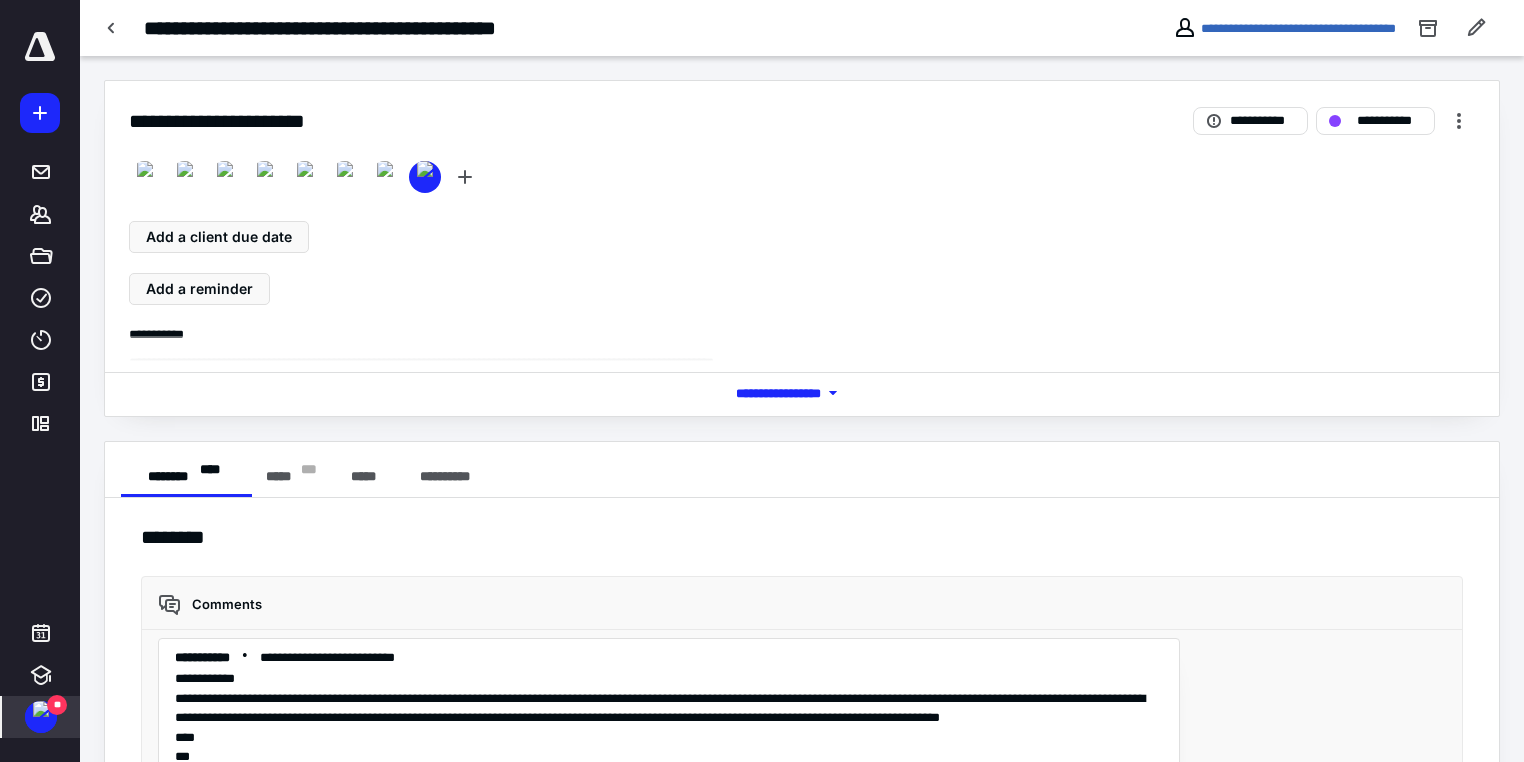 scroll, scrollTop: 9397, scrollLeft: 0, axis: vertical 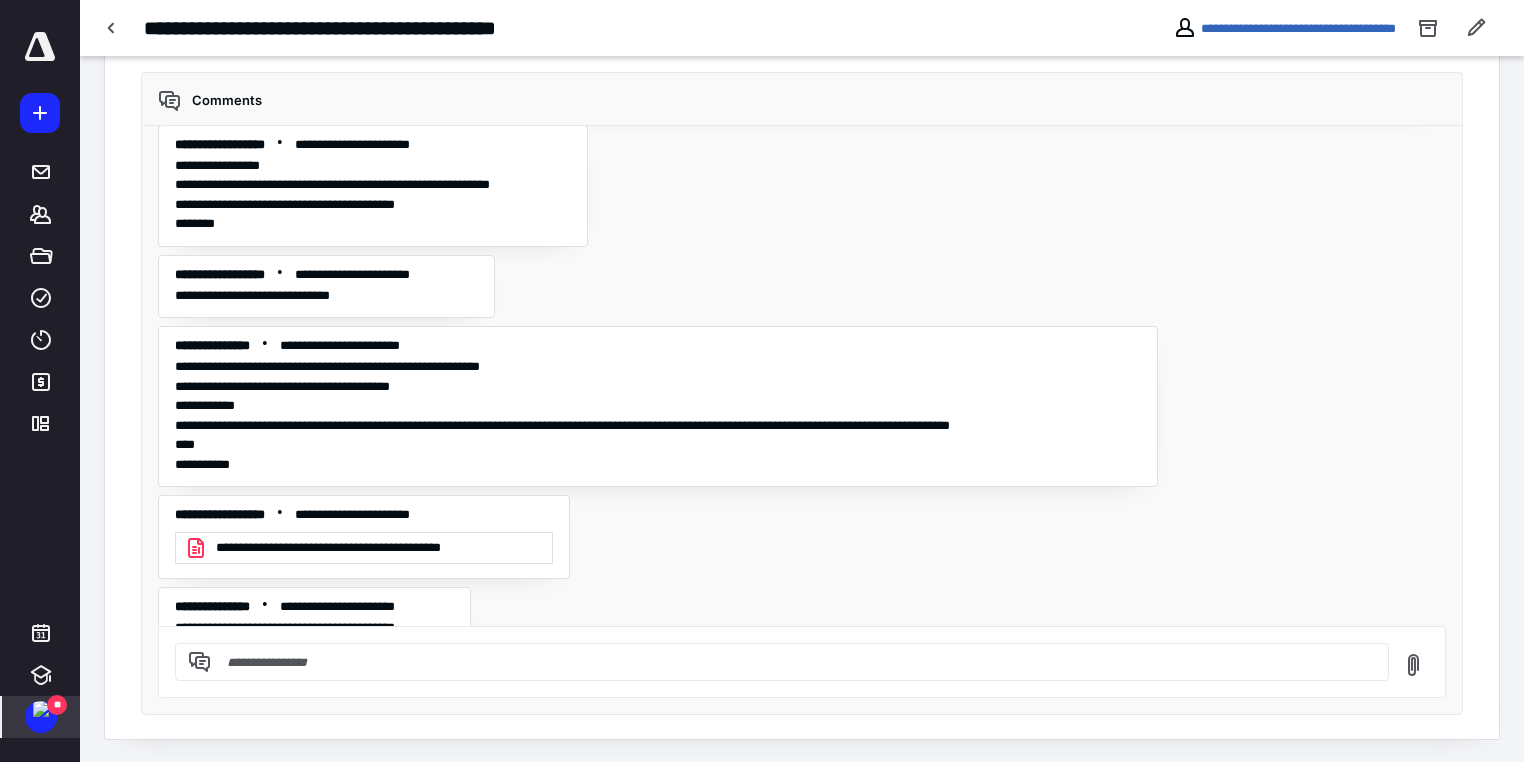 click on "**********" at bounding box center [378, 548] 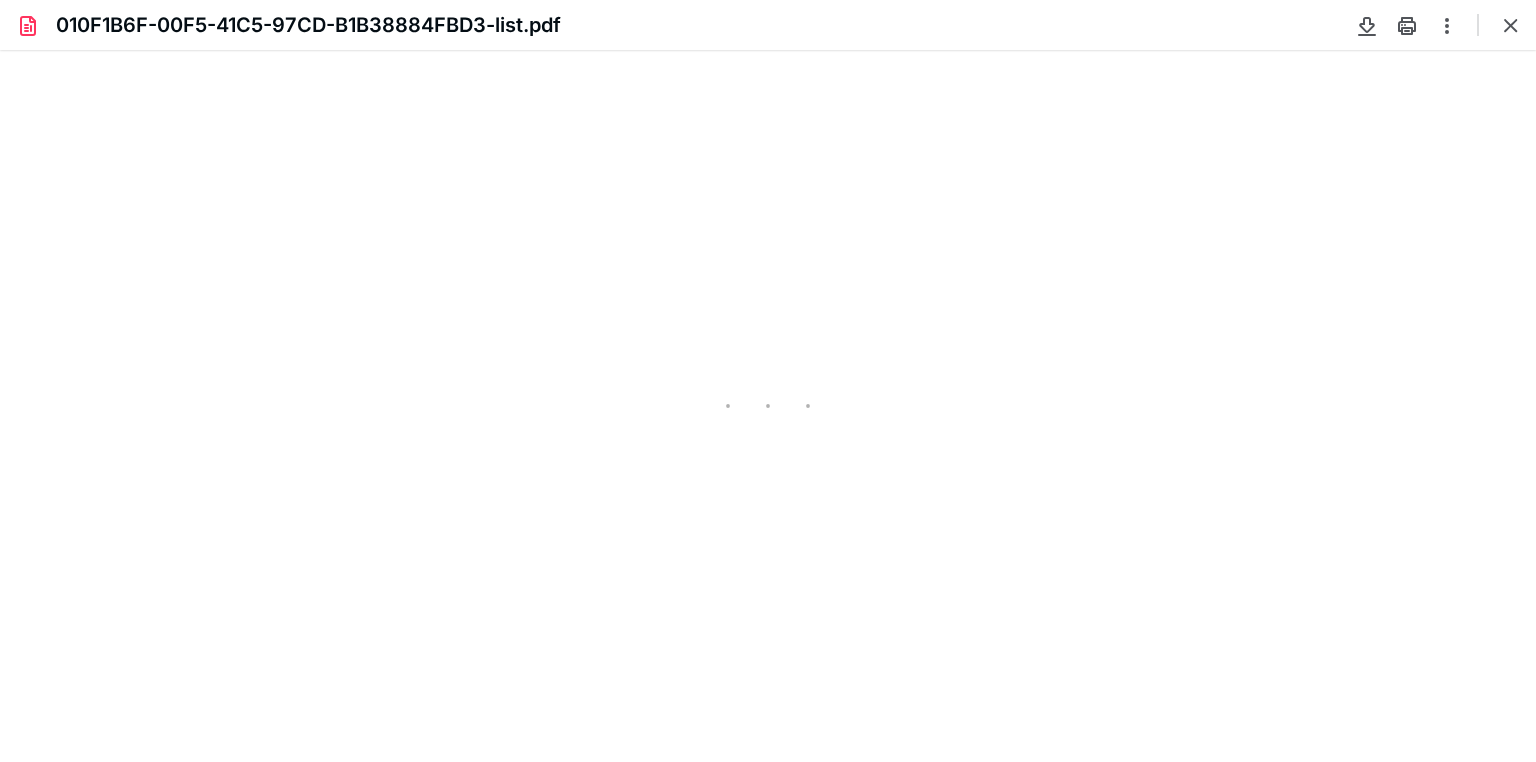 scroll, scrollTop: 0, scrollLeft: 0, axis: both 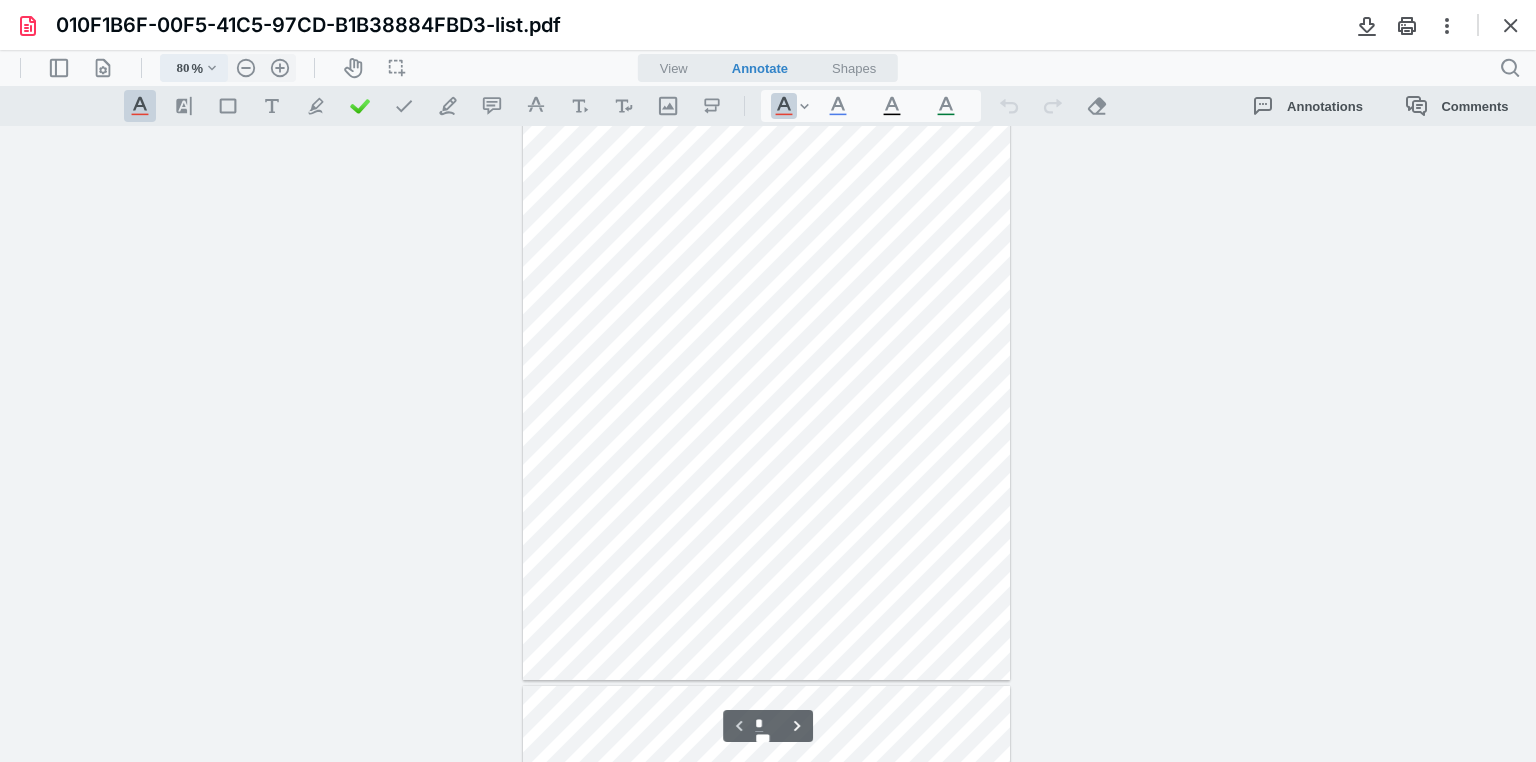 click on ".cls-1{fill:#abb0c4;} icon - chevron - down" at bounding box center [212, 68] 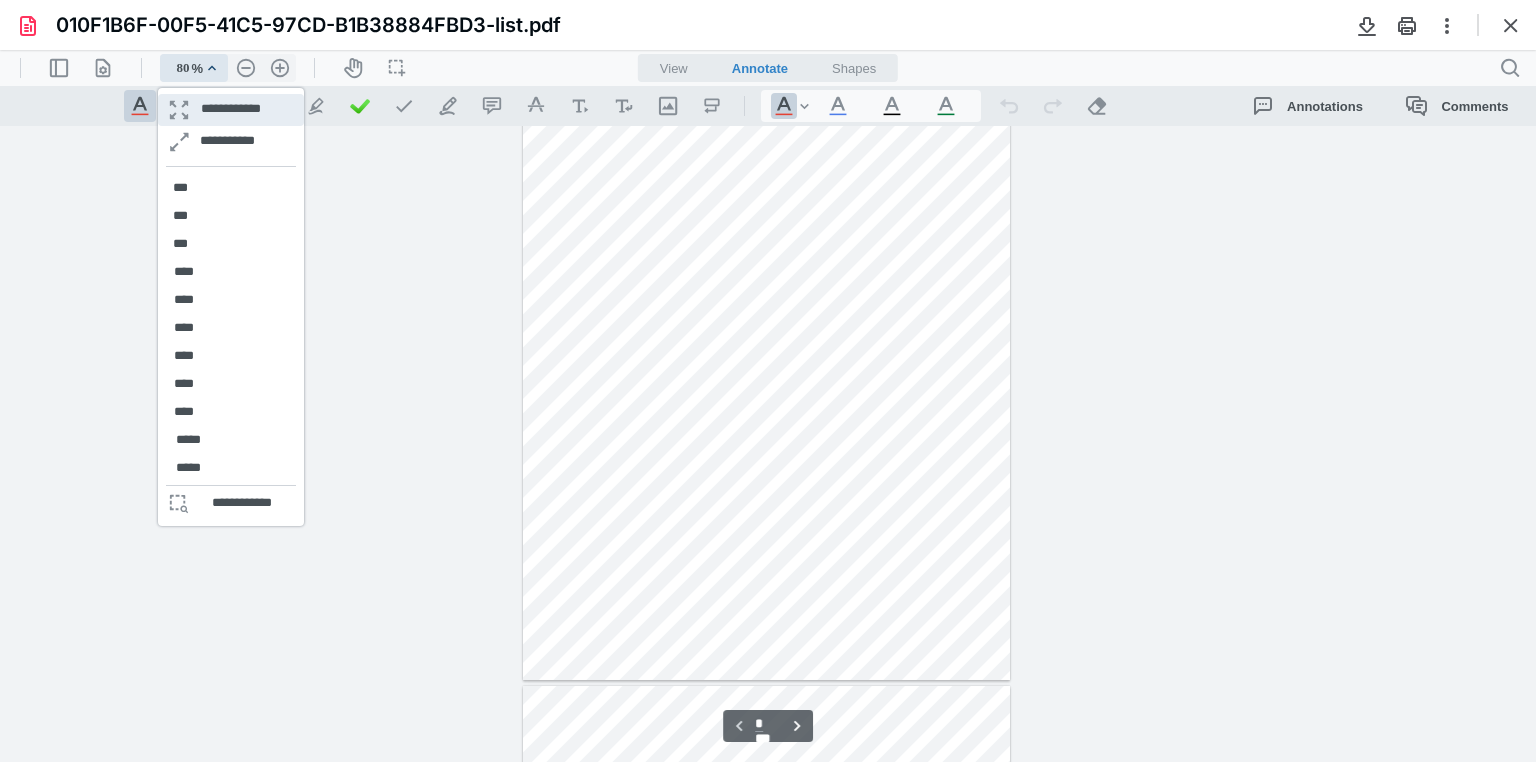 click on "**********" at bounding box center [231, 110] 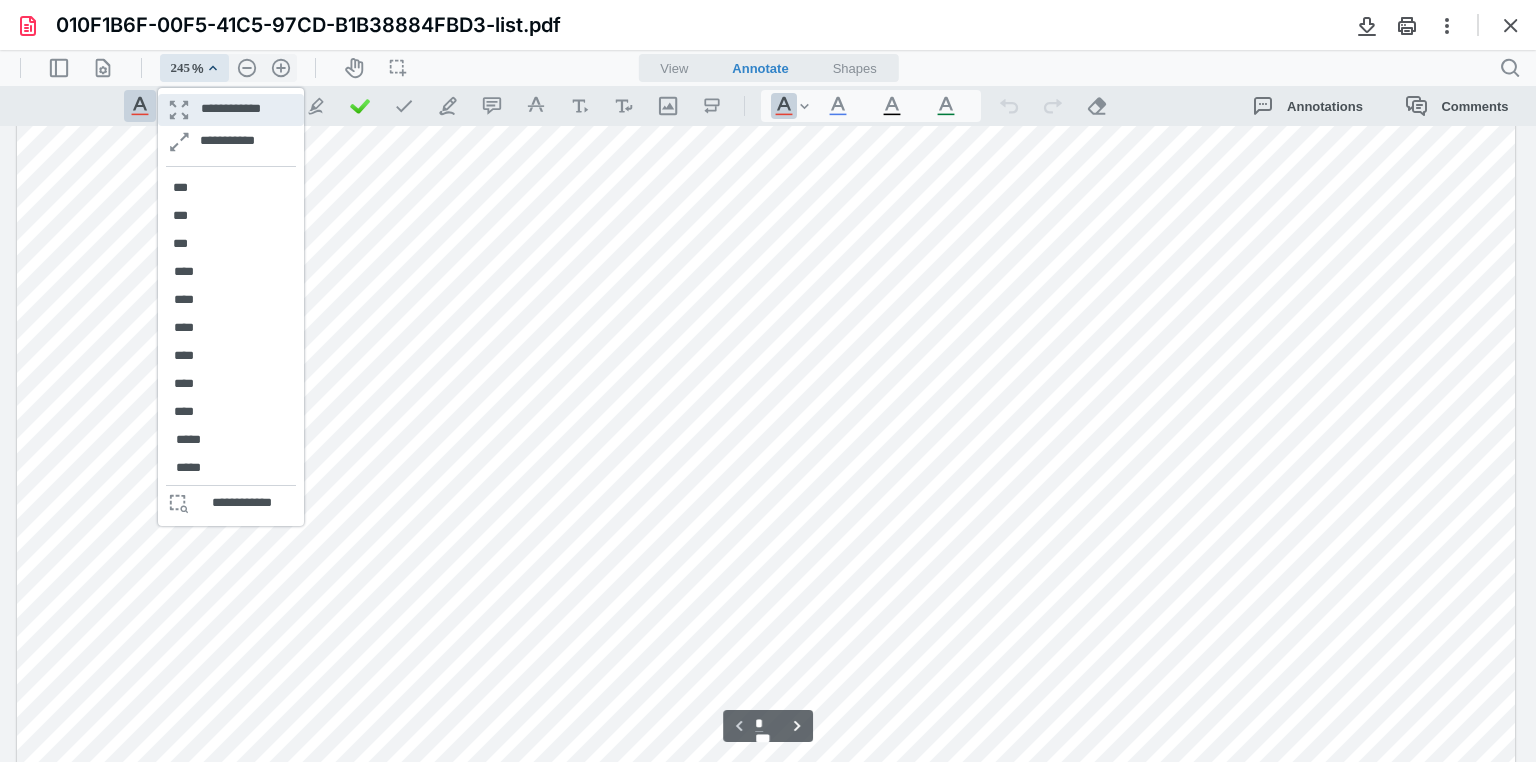scroll, scrollTop: 244, scrollLeft: 0, axis: vertical 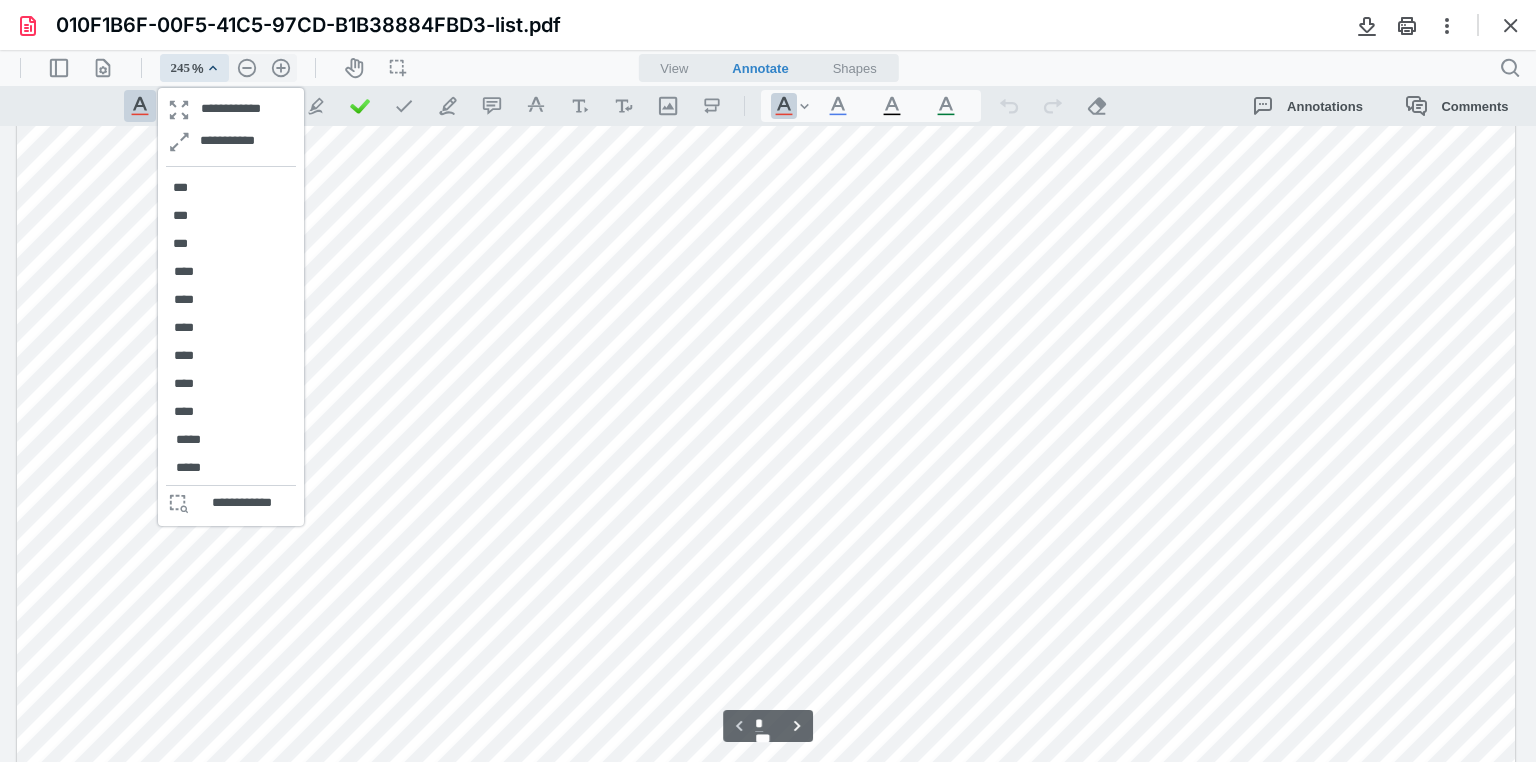 click at bounding box center (766, 862) 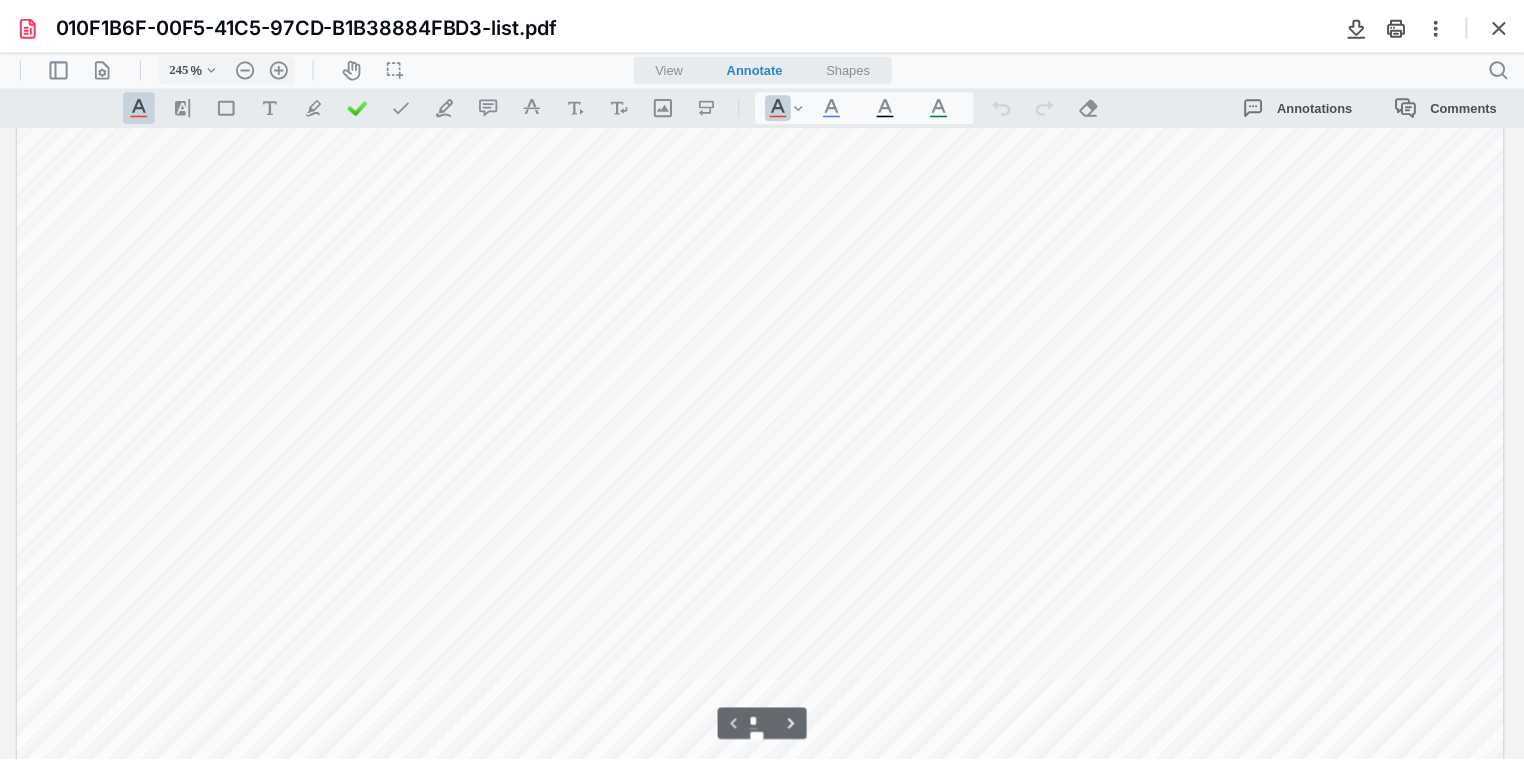 scroll, scrollTop: 1280, scrollLeft: 0, axis: vertical 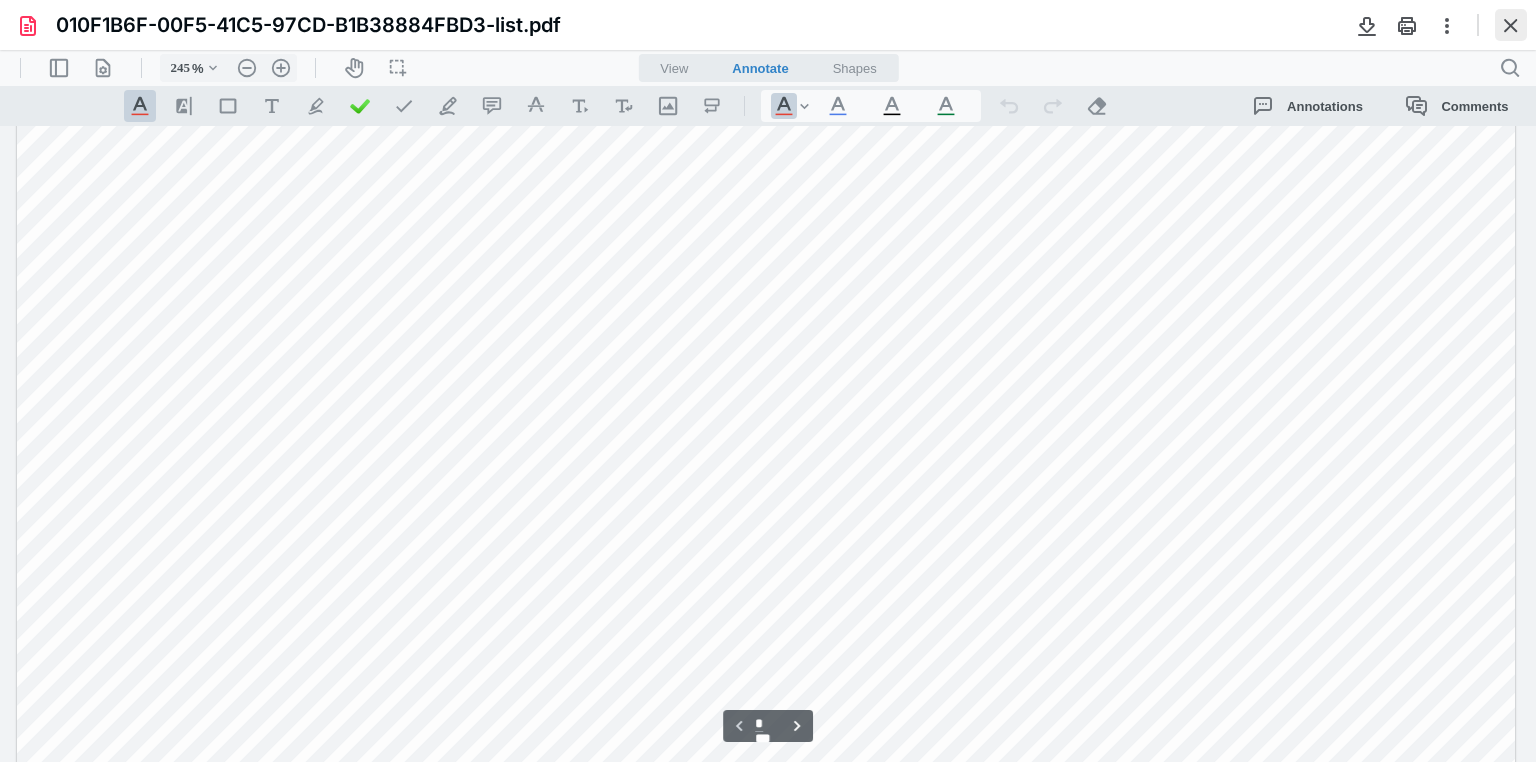 click at bounding box center (1511, 25) 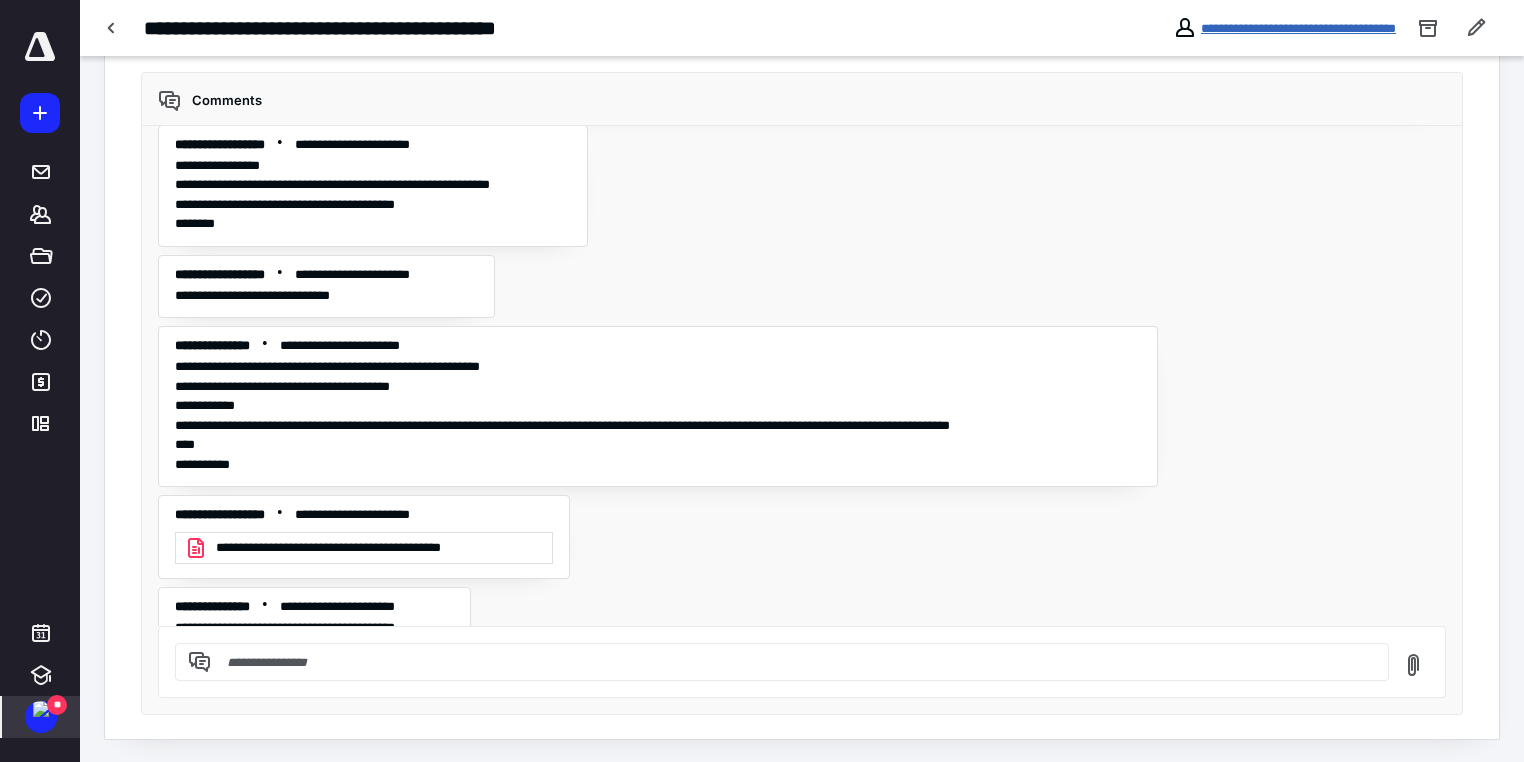 click on "**********" at bounding box center [1298, 28] 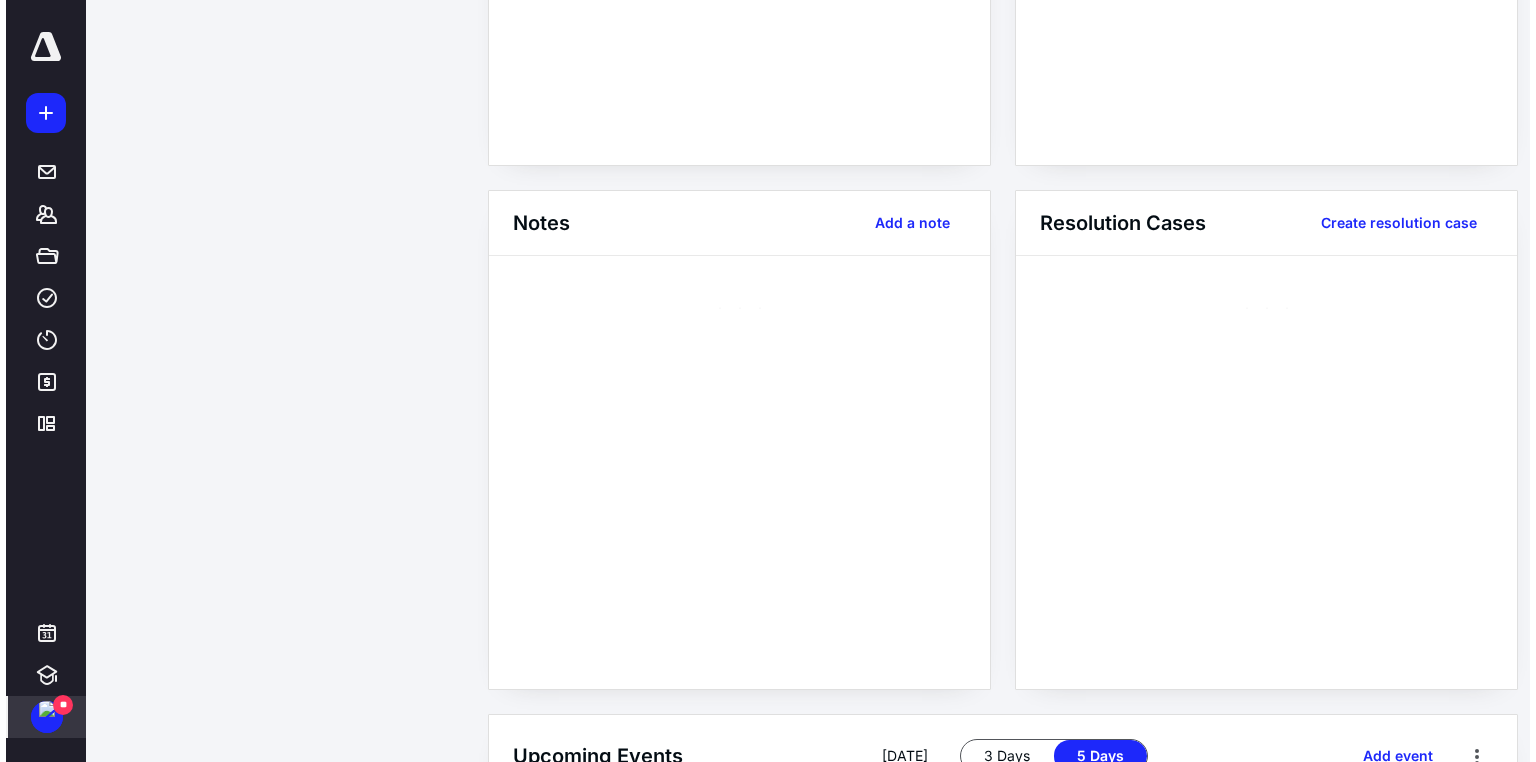scroll, scrollTop: 0, scrollLeft: 0, axis: both 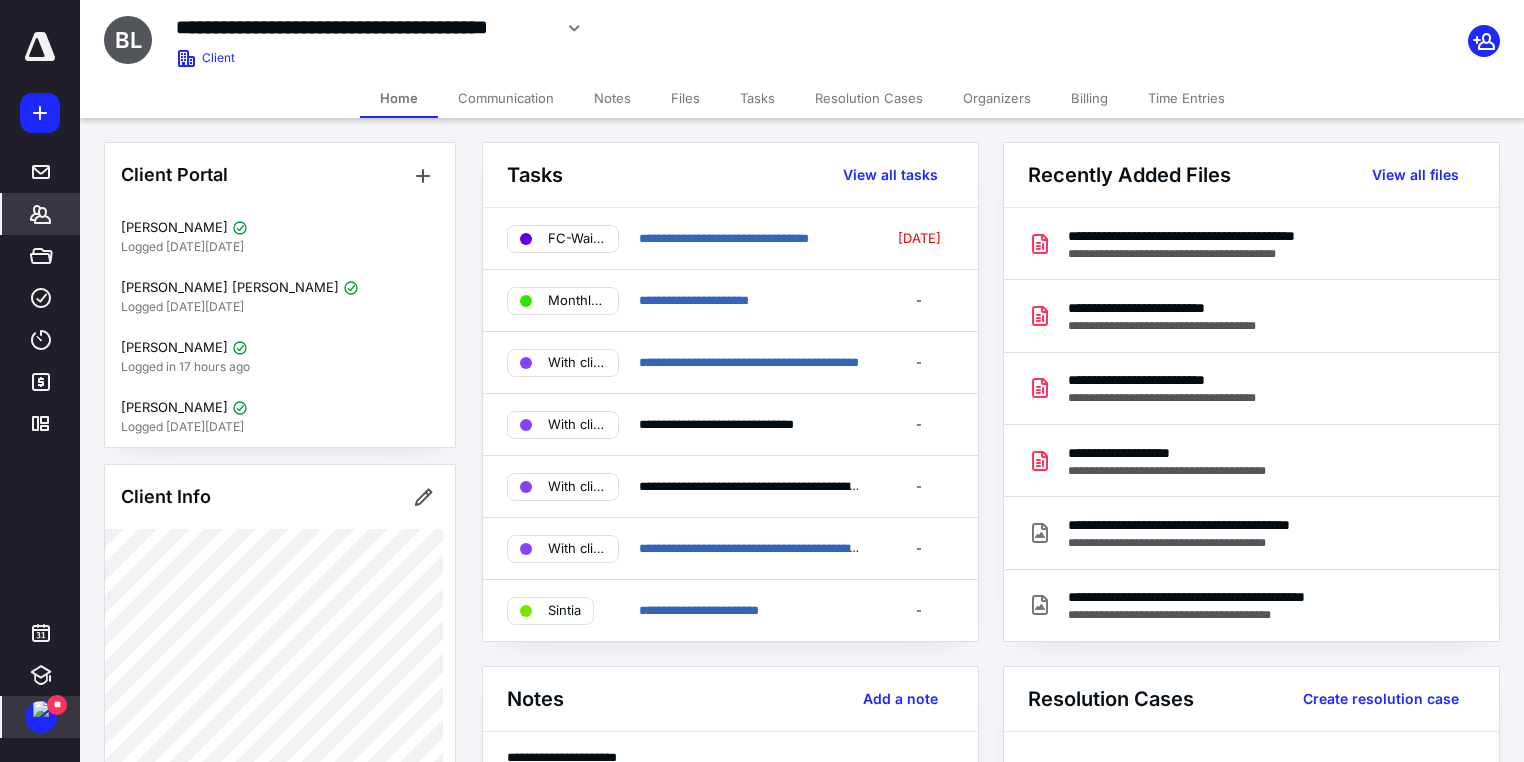 click on "Files" at bounding box center (685, 98) 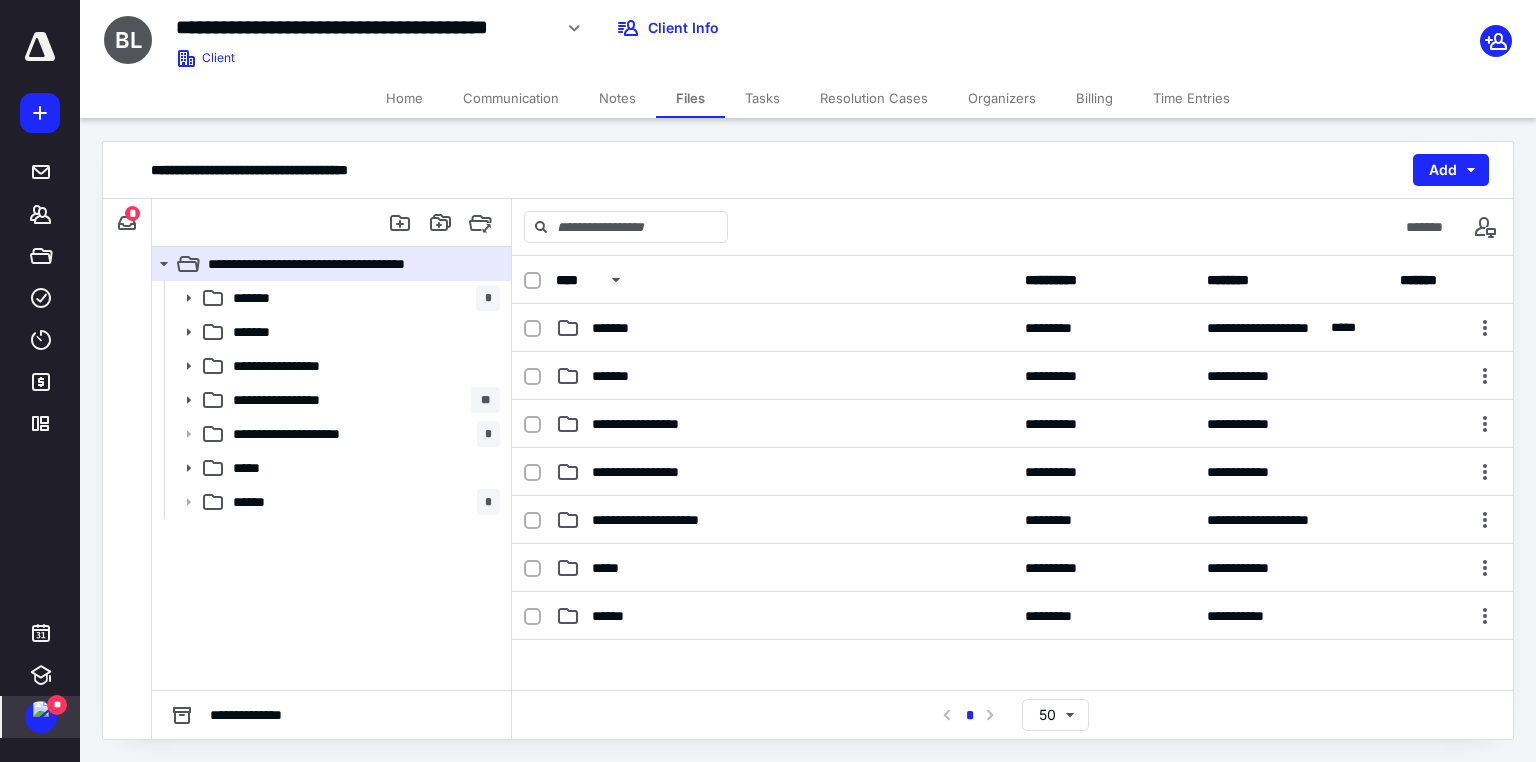 click on "Tasks" at bounding box center [762, 98] 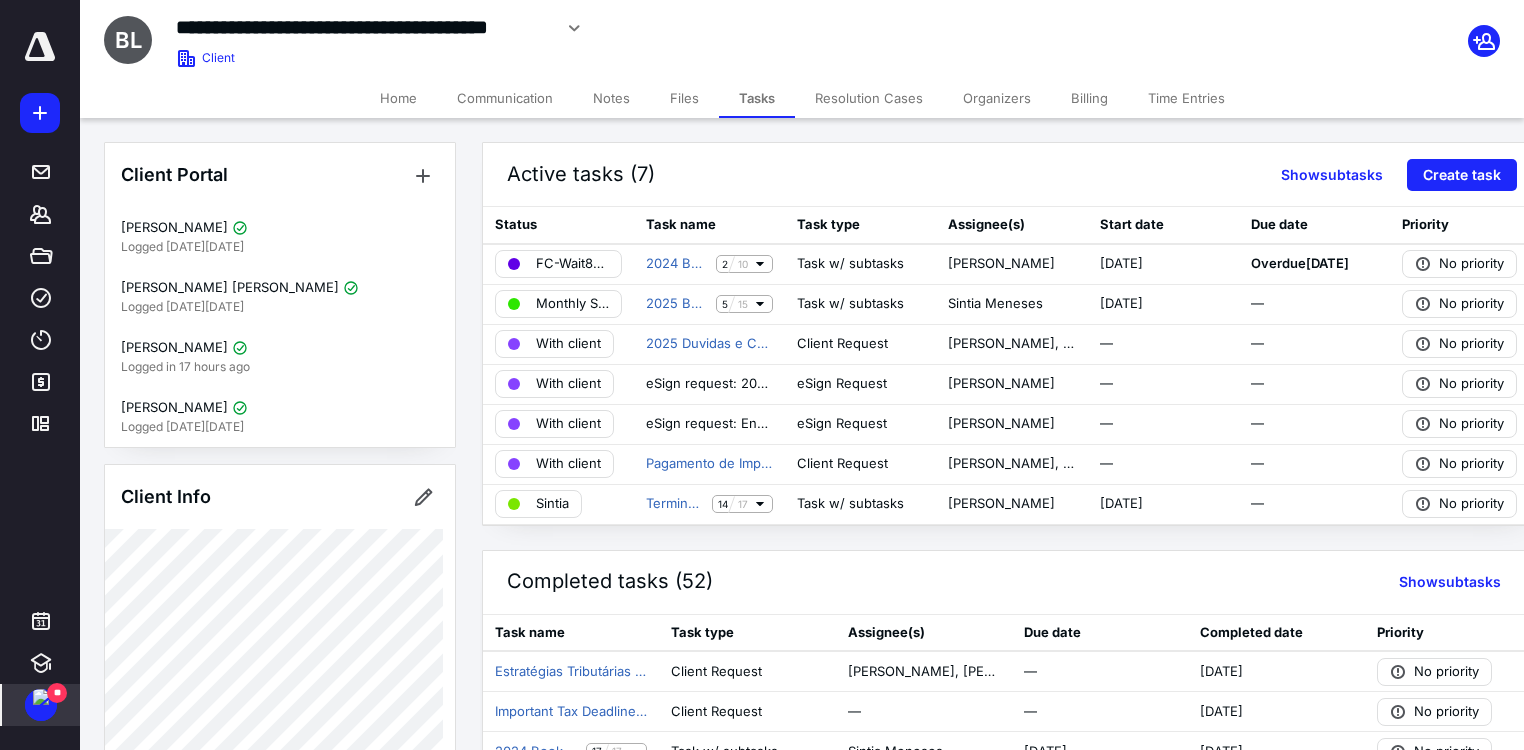 click on "Files" at bounding box center (684, 98) 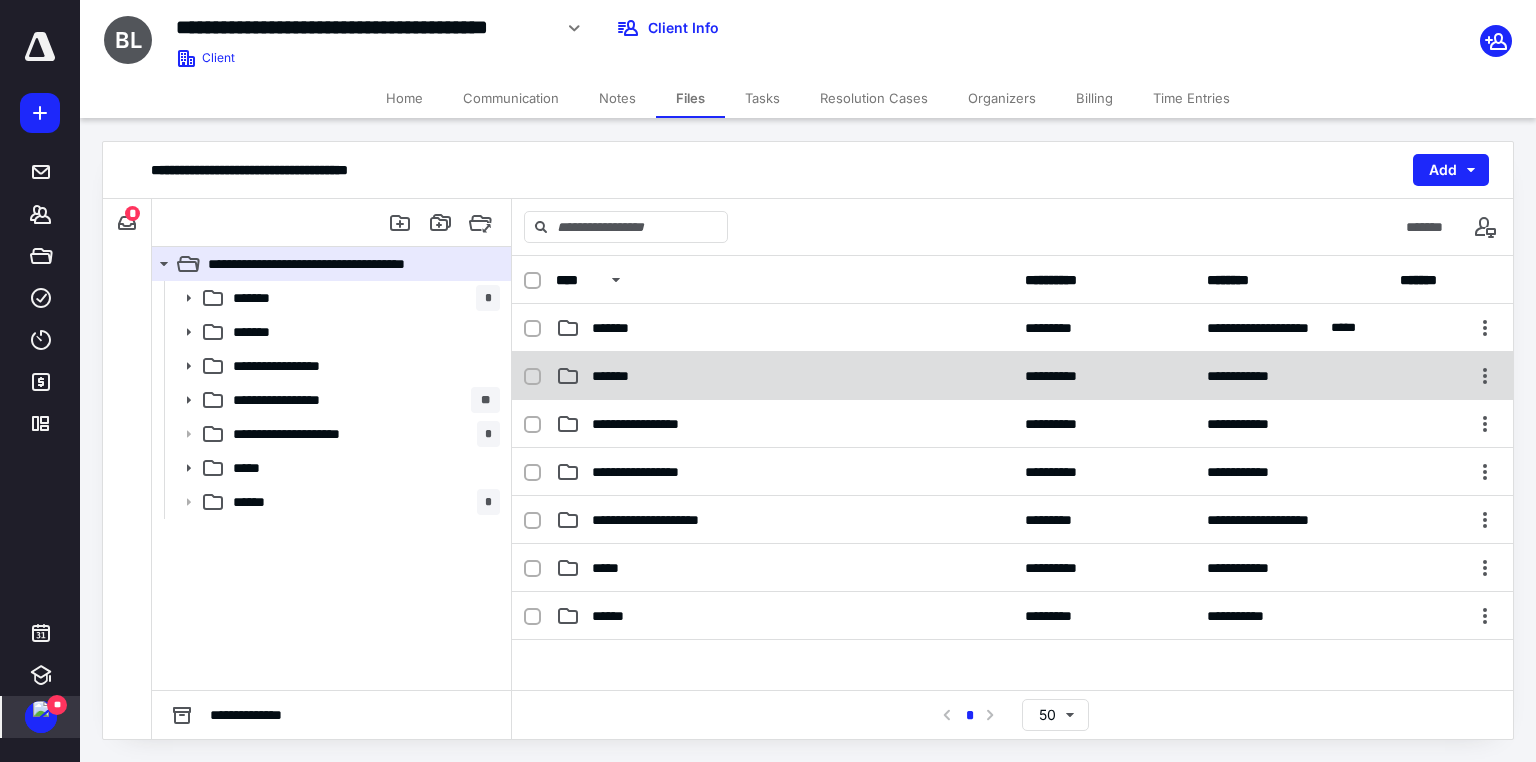 click on "**********" at bounding box center [1012, 376] 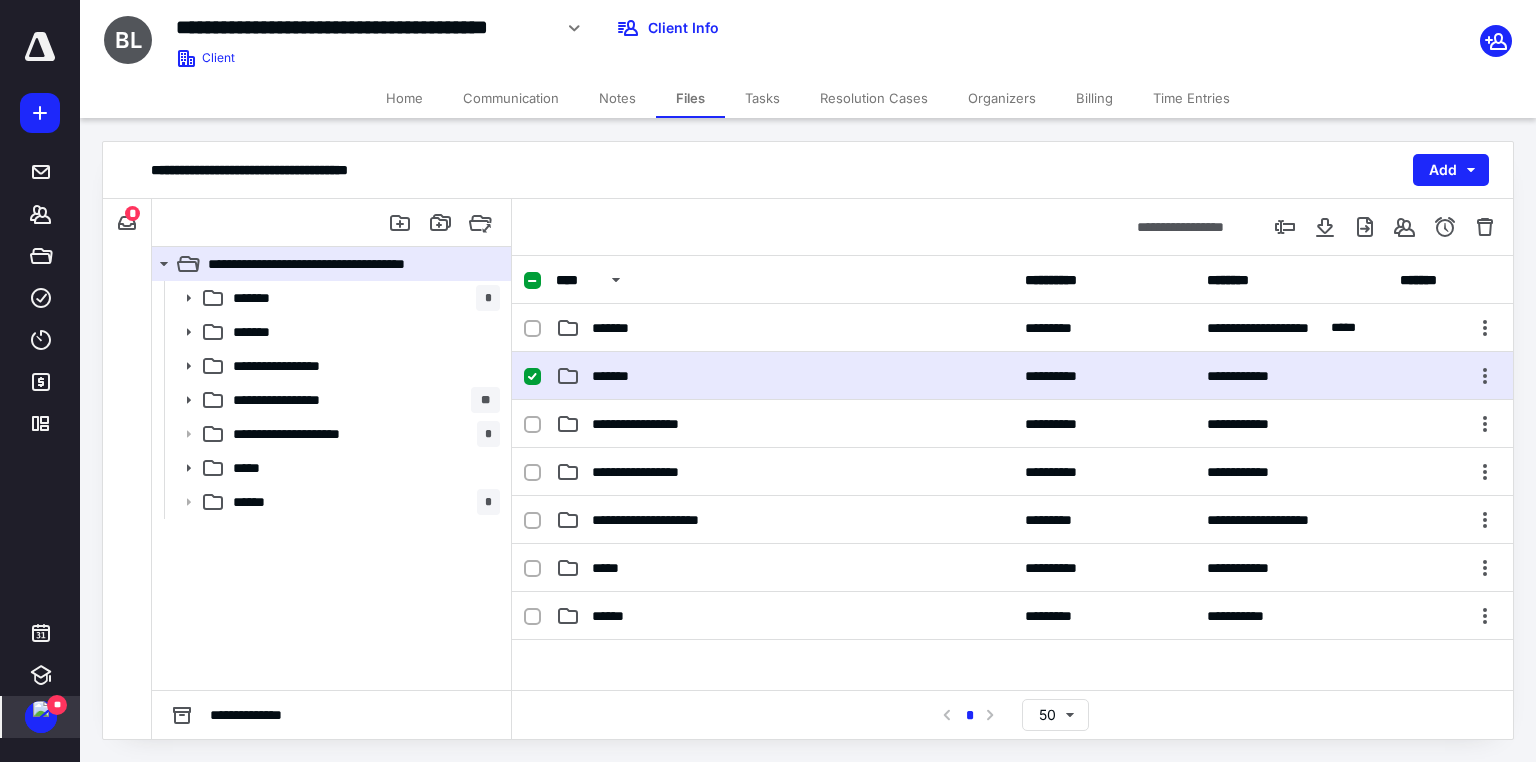 click on "**********" at bounding box center [1012, 376] 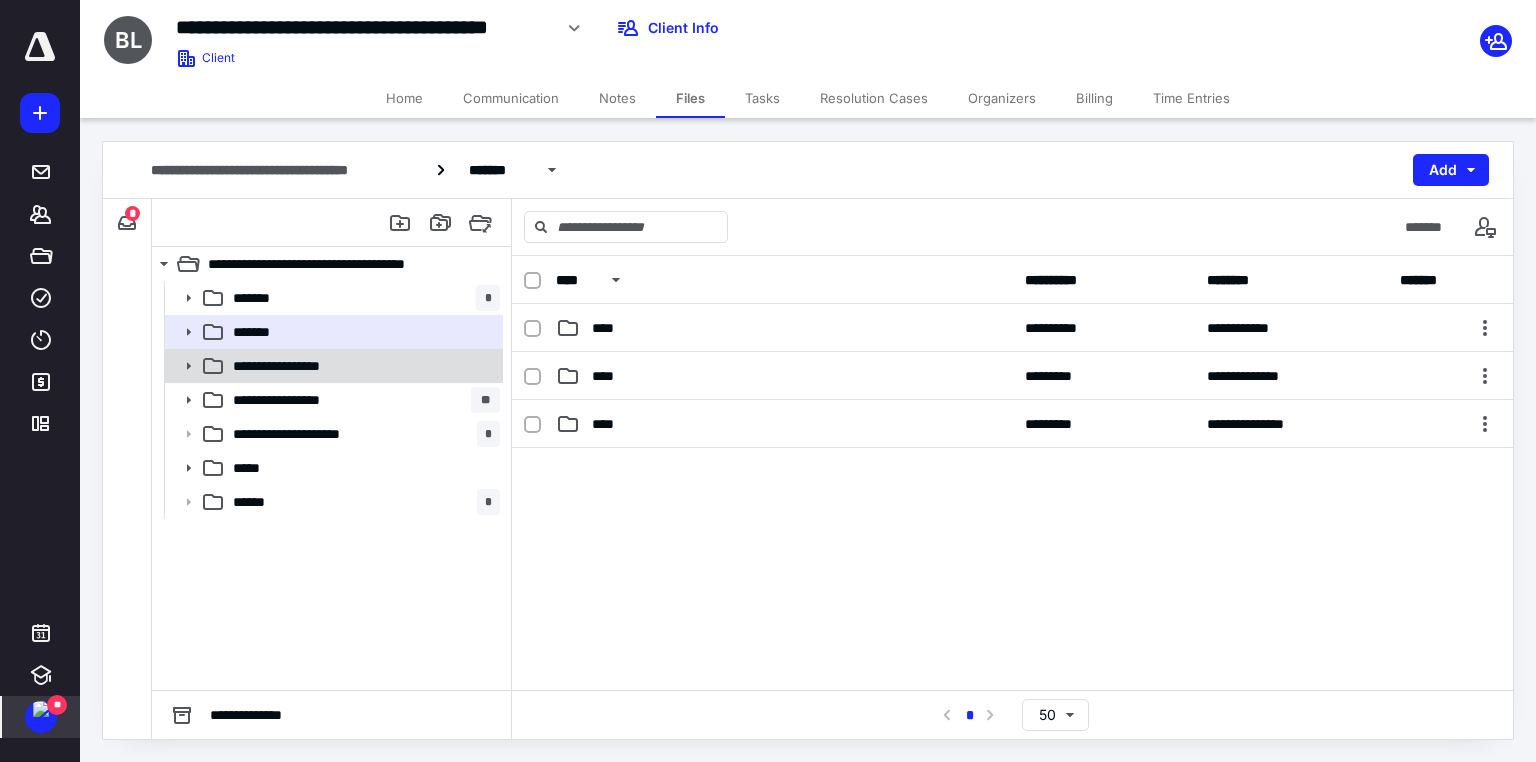 click on "**********" at bounding box center (290, 366) 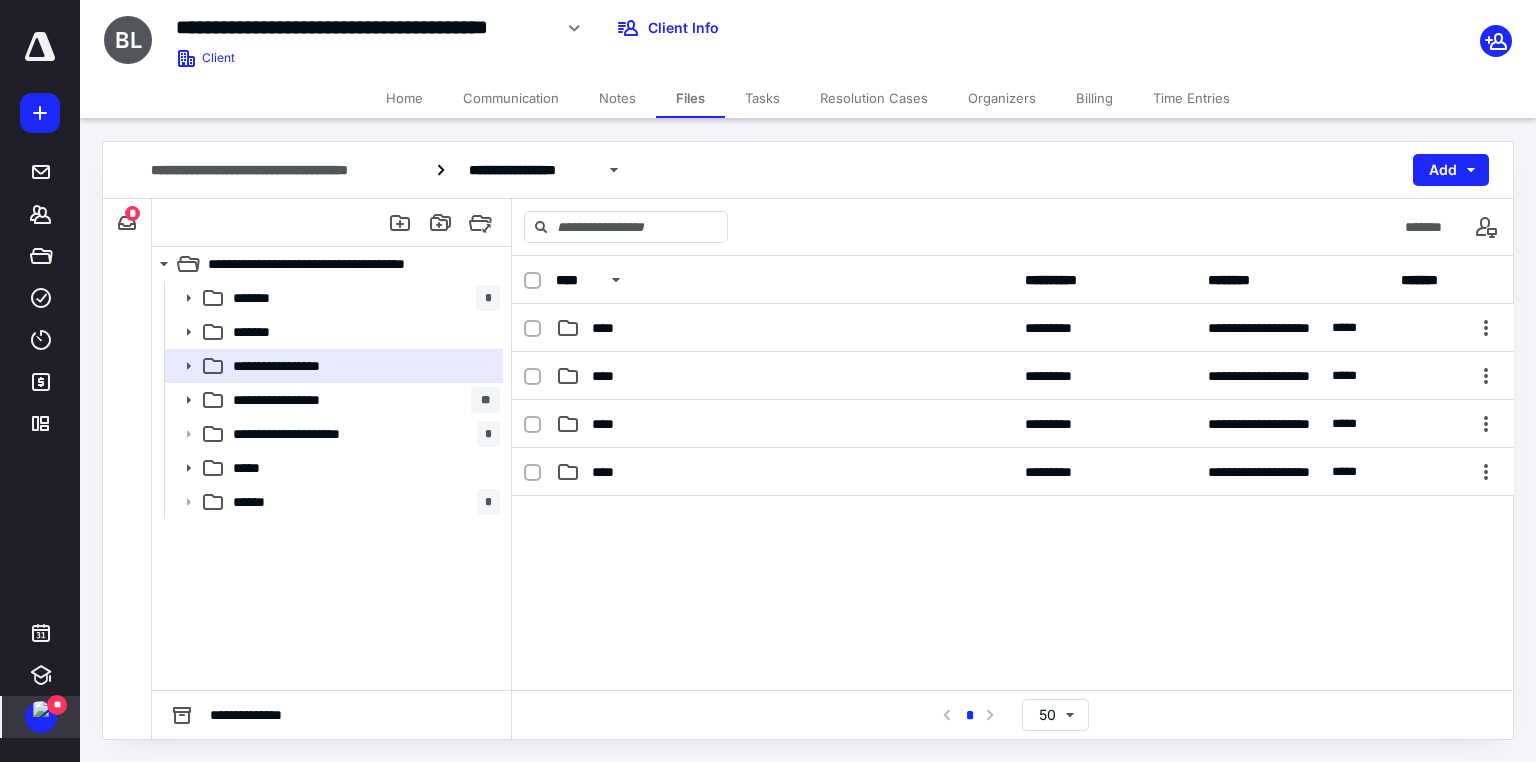 scroll, scrollTop: 343, scrollLeft: 0, axis: vertical 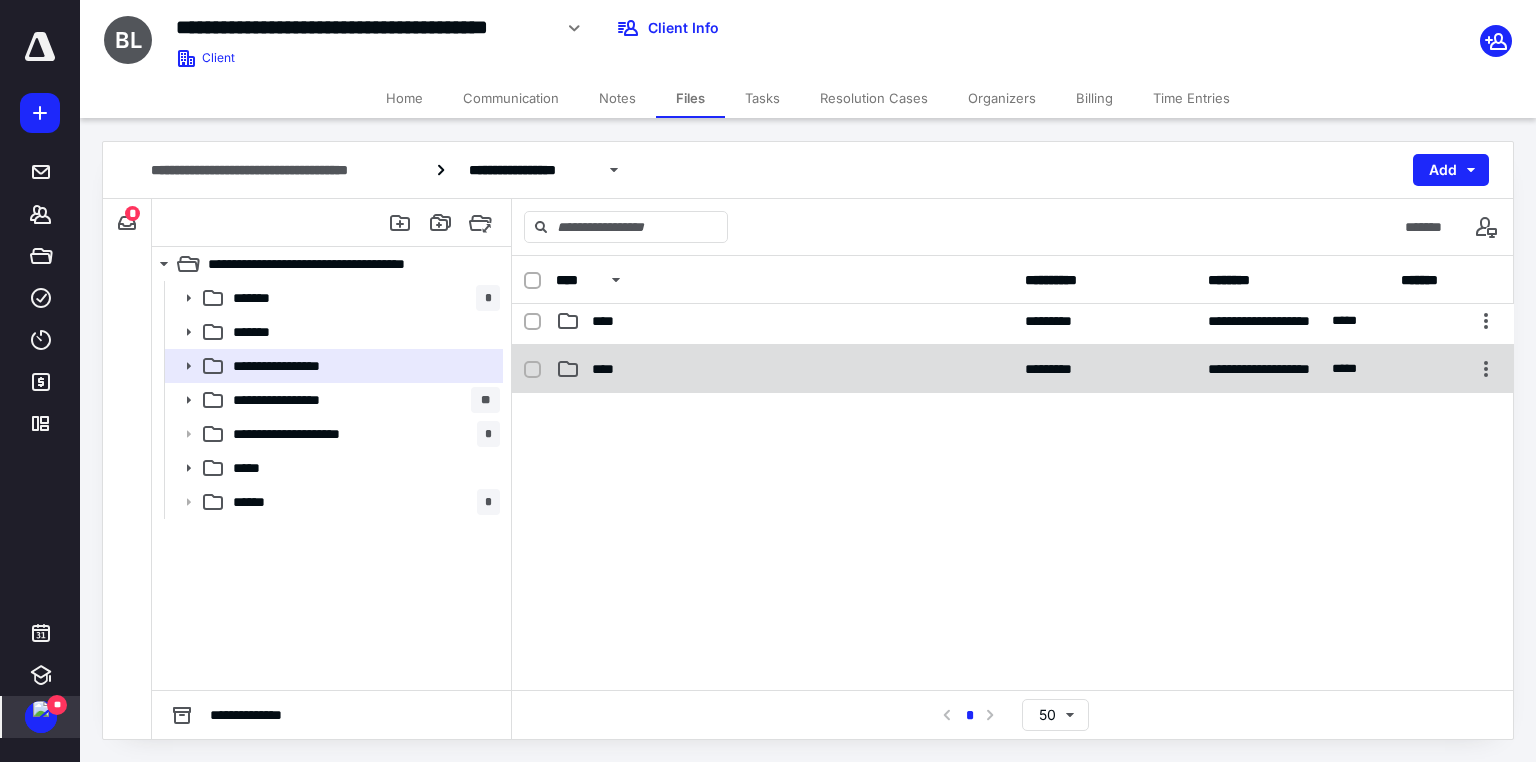 click on "****" at bounding box center [784, 369] 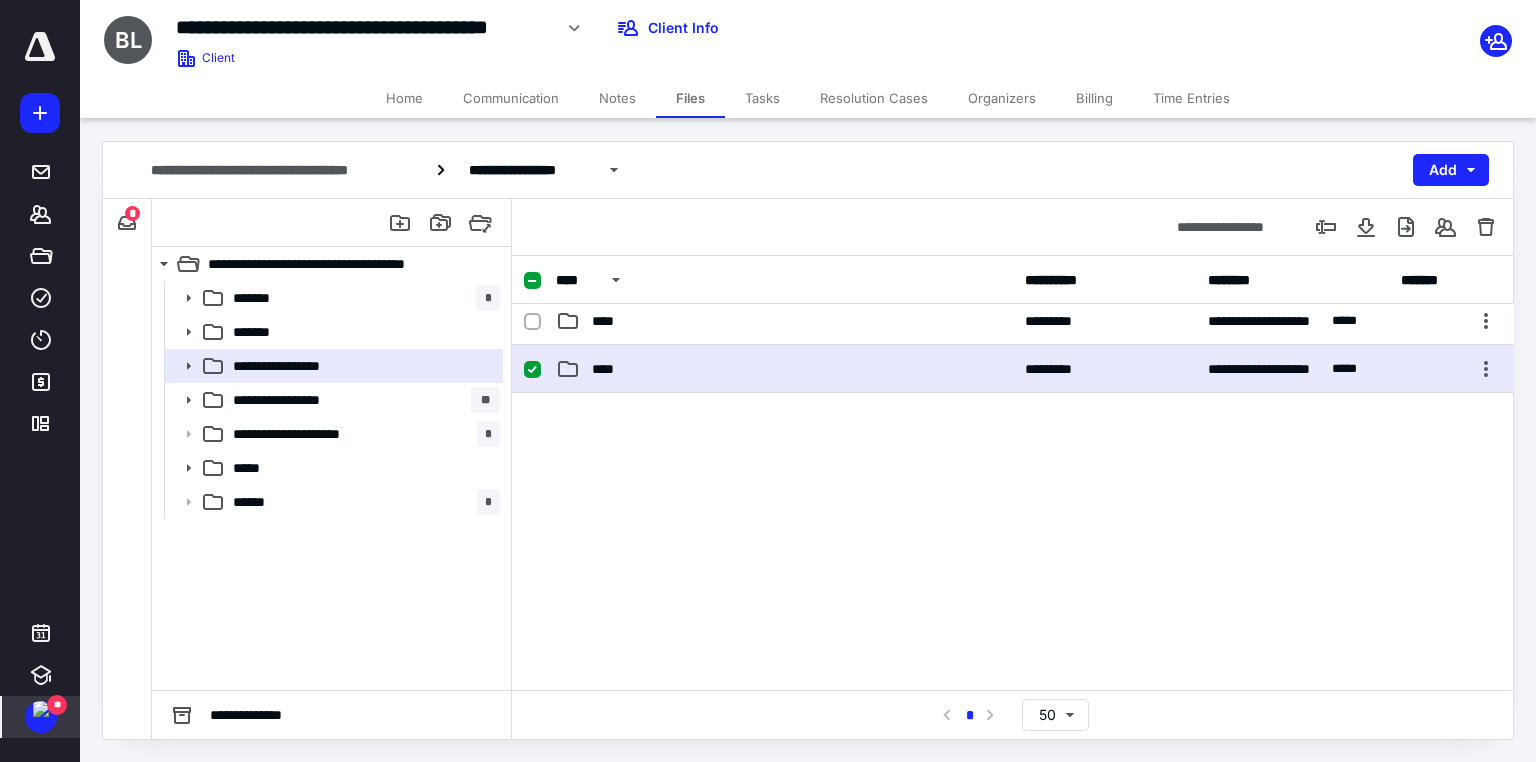 click on "****" at bounding box center (784, 369) 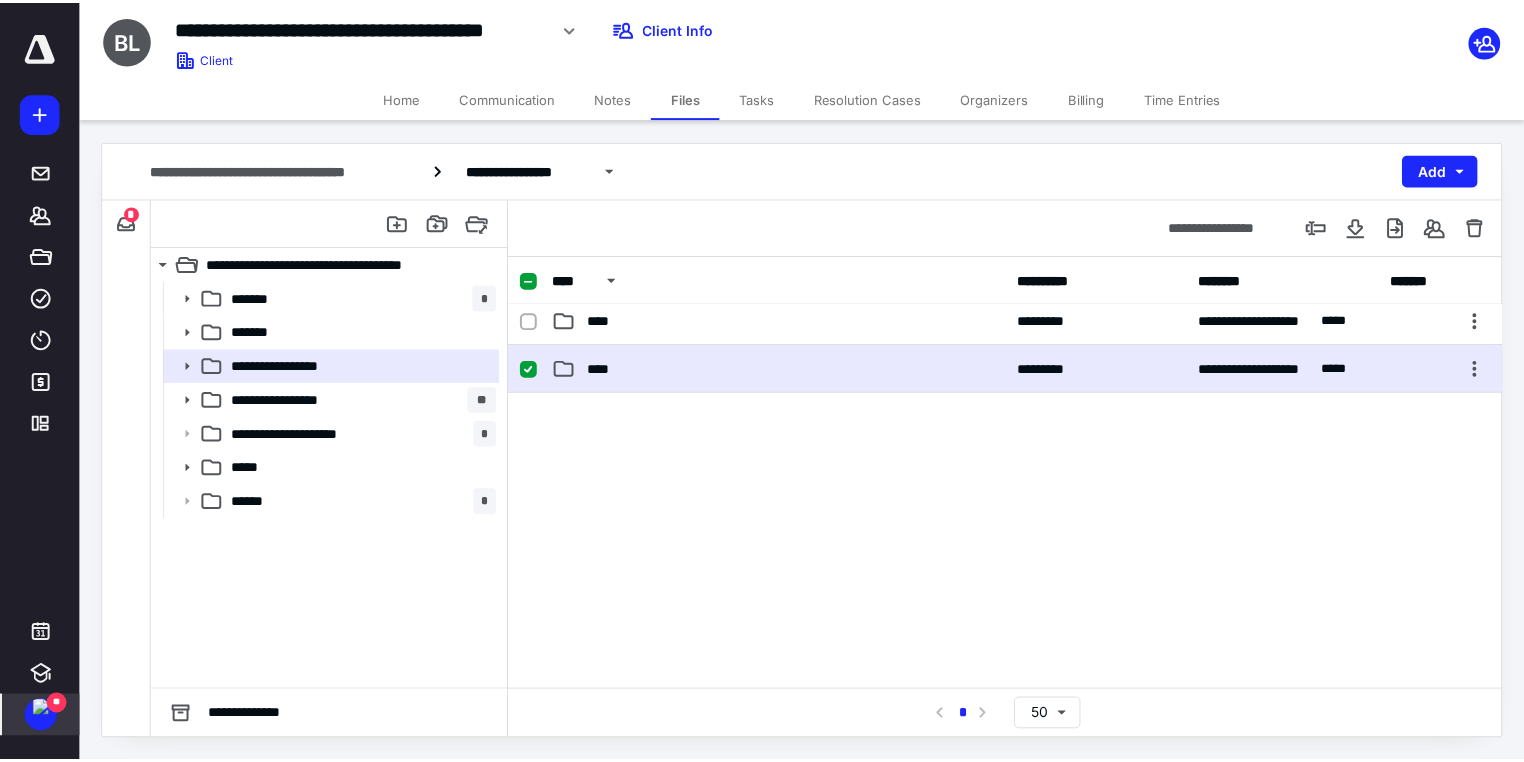 scroll, scrollTop: 0, scrollLeft: 0, axis: both 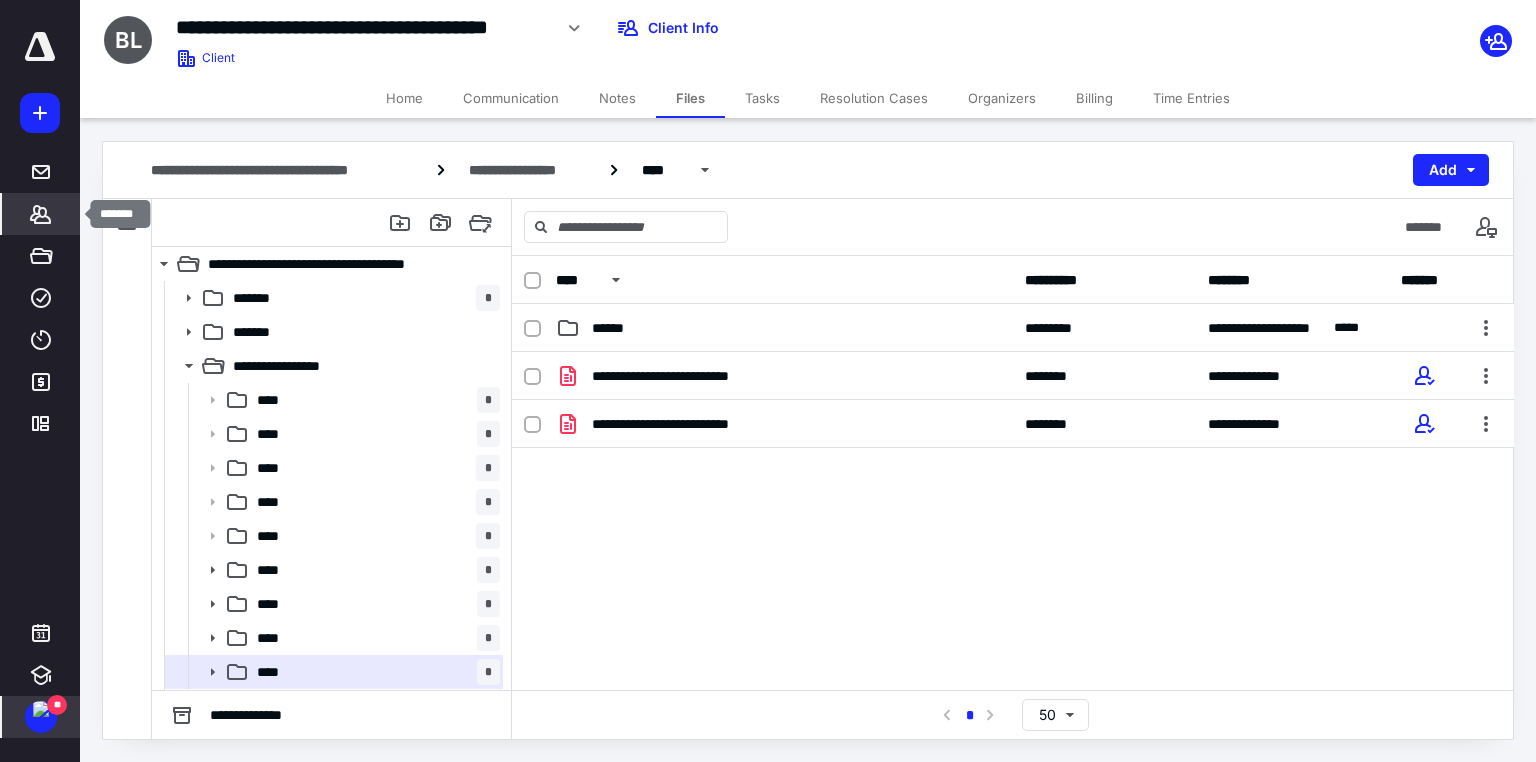 click 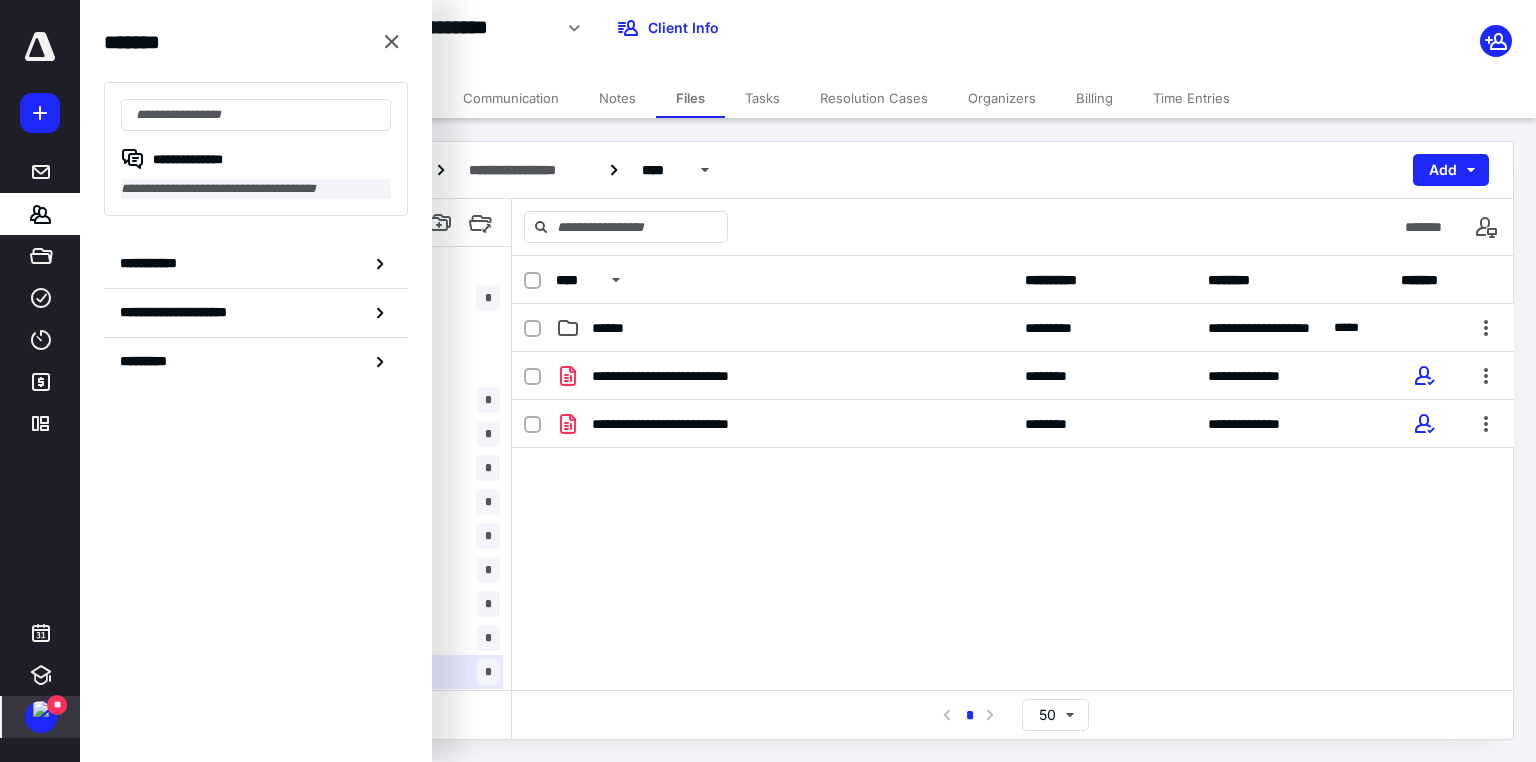 click on "**********" at bounding box center [256, 189] 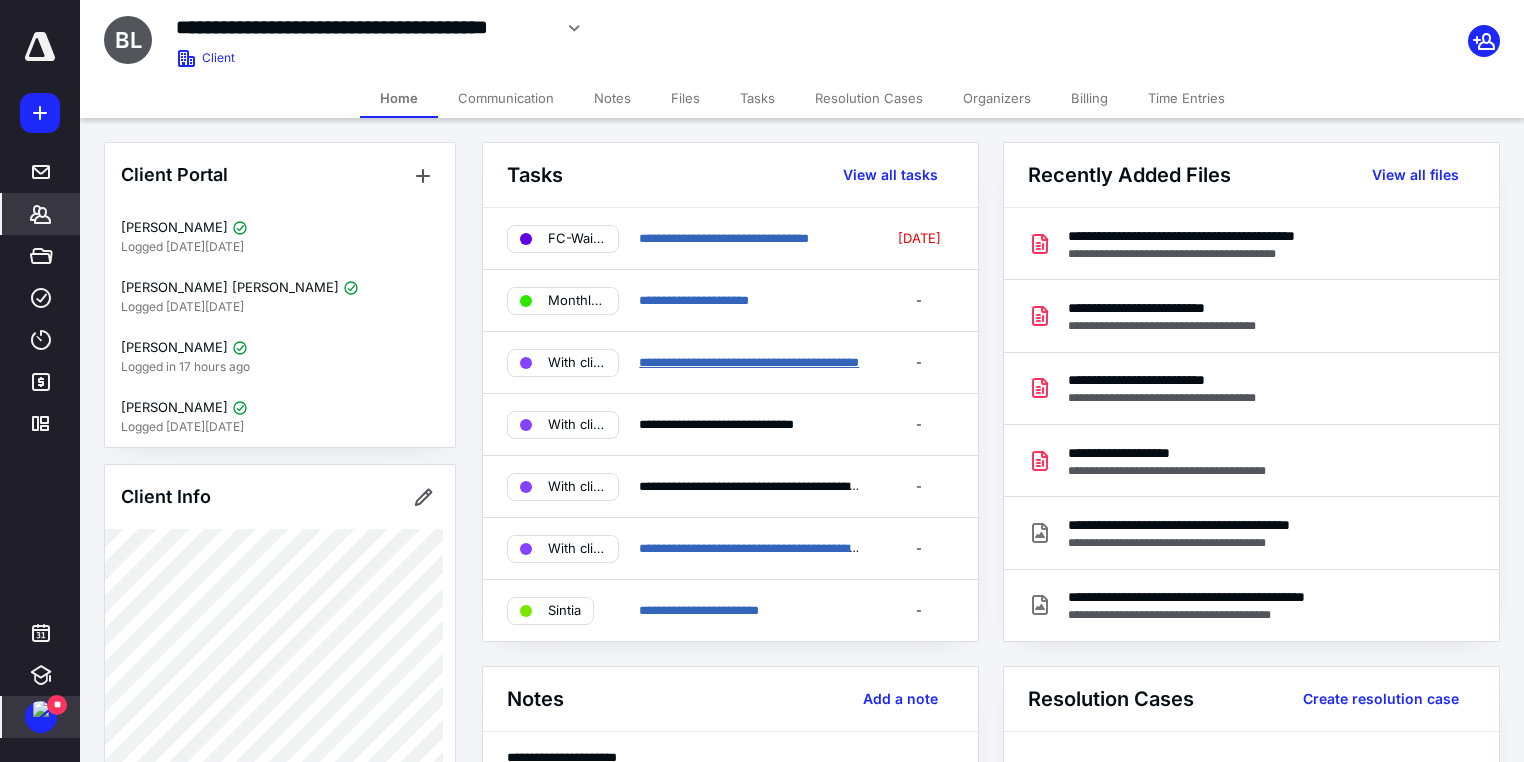 click on "**********" at bounding box center (749, 362) 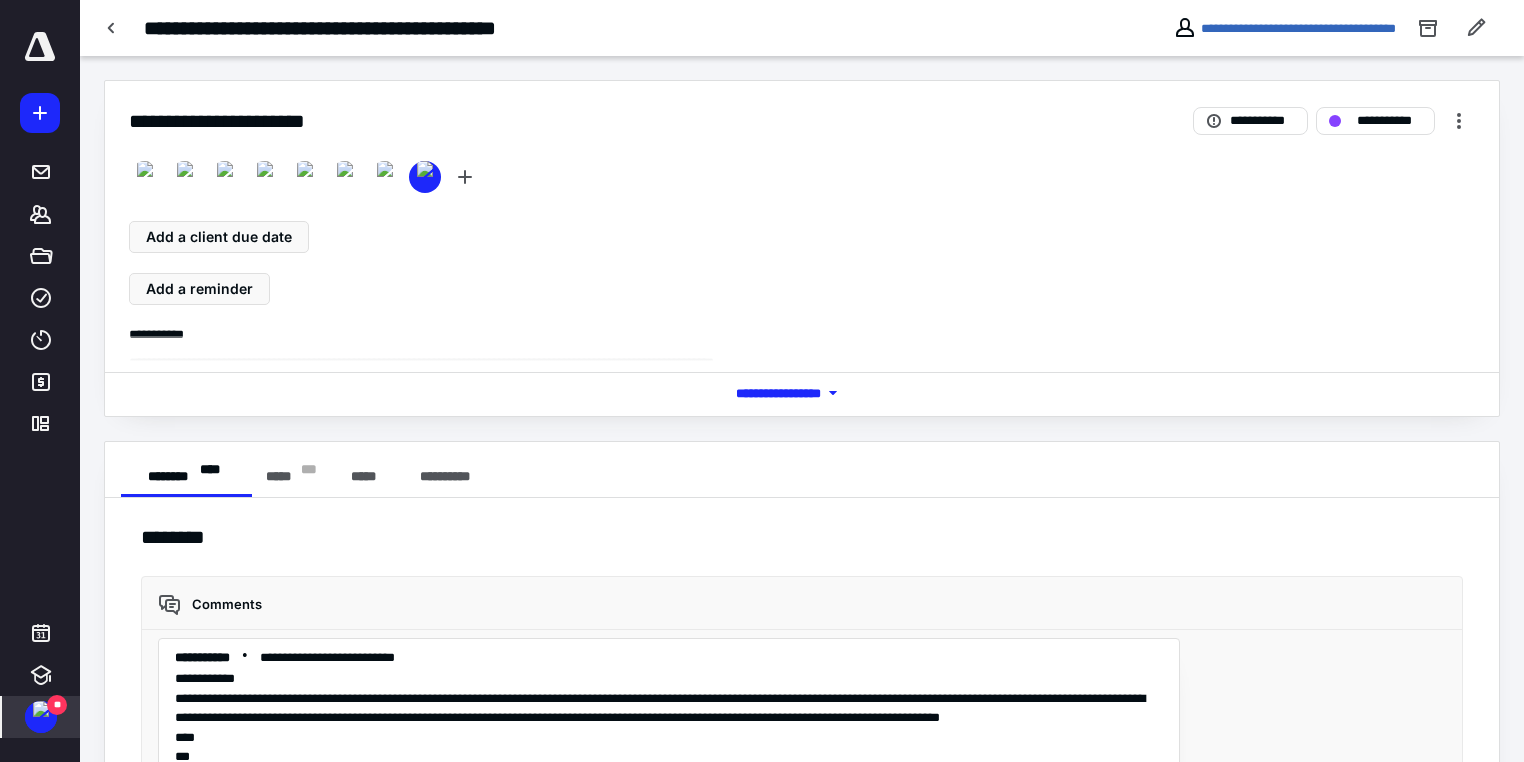 scroll, scrollTop: 9397, scrollLeft: 0, axis: vertical 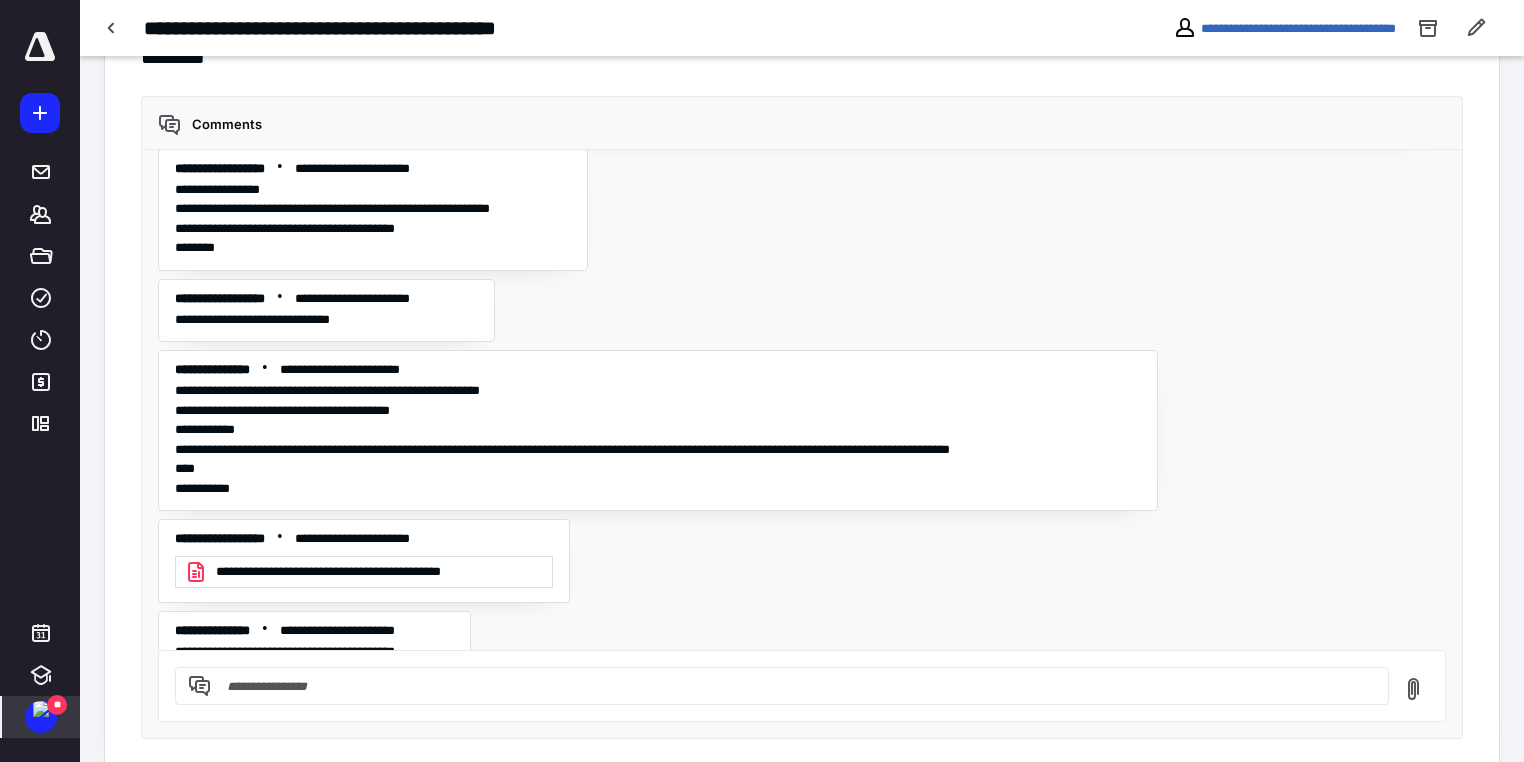 click on "**" at bounding box center [57, 705] 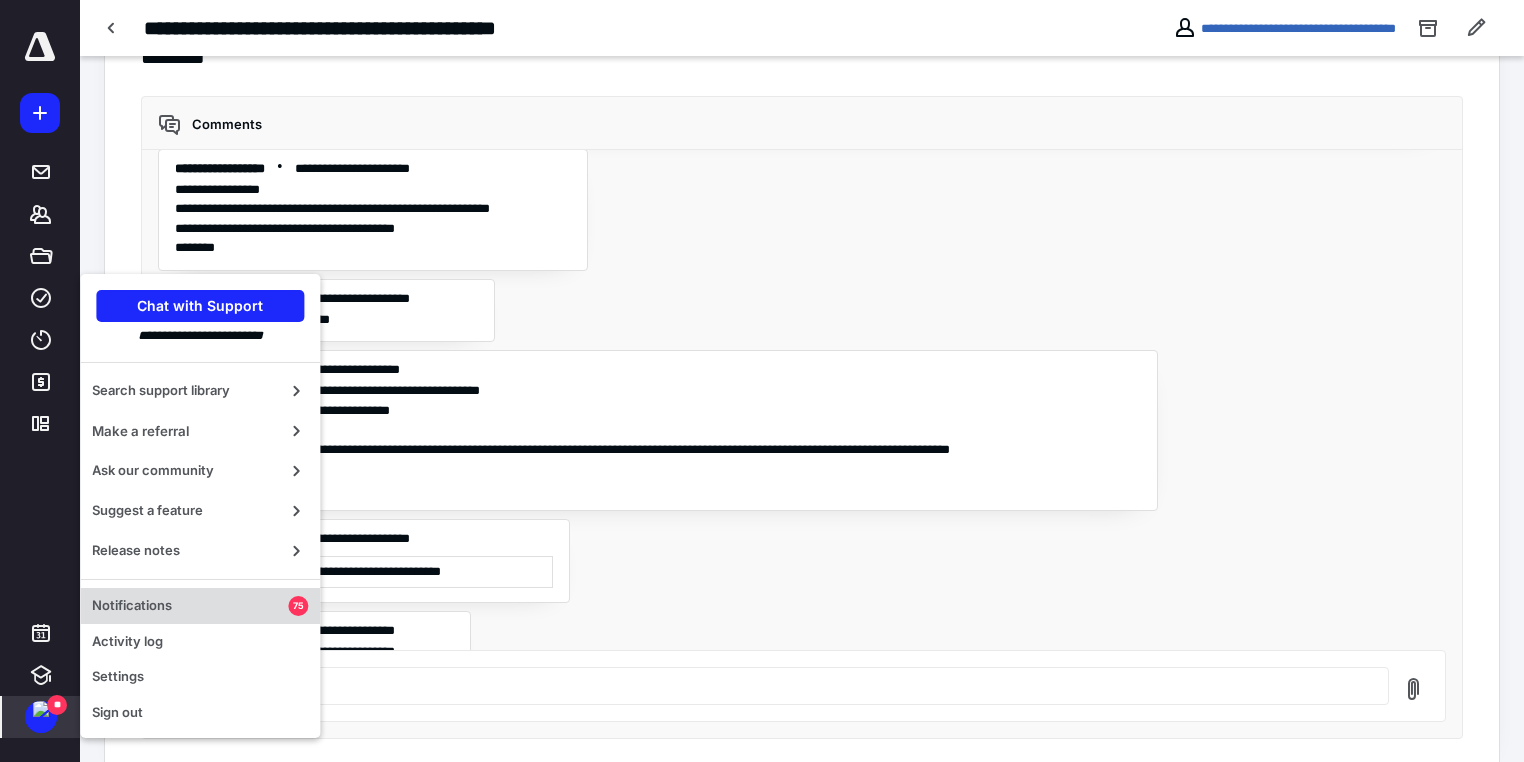 click on "Notifications" at bounding box center [190, 606] 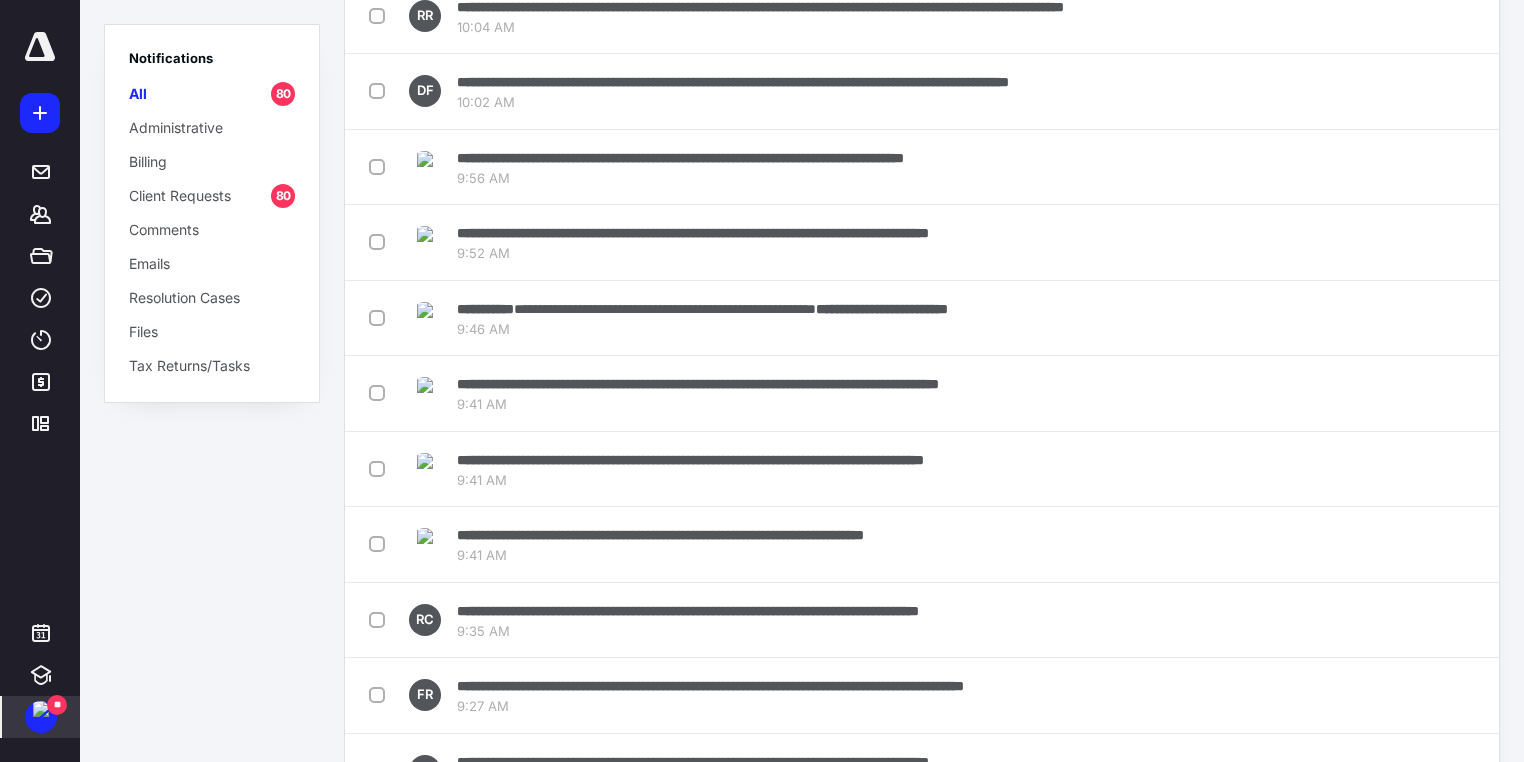 scroll, scrollTop: 0, scrollLeft: 0, axis: both 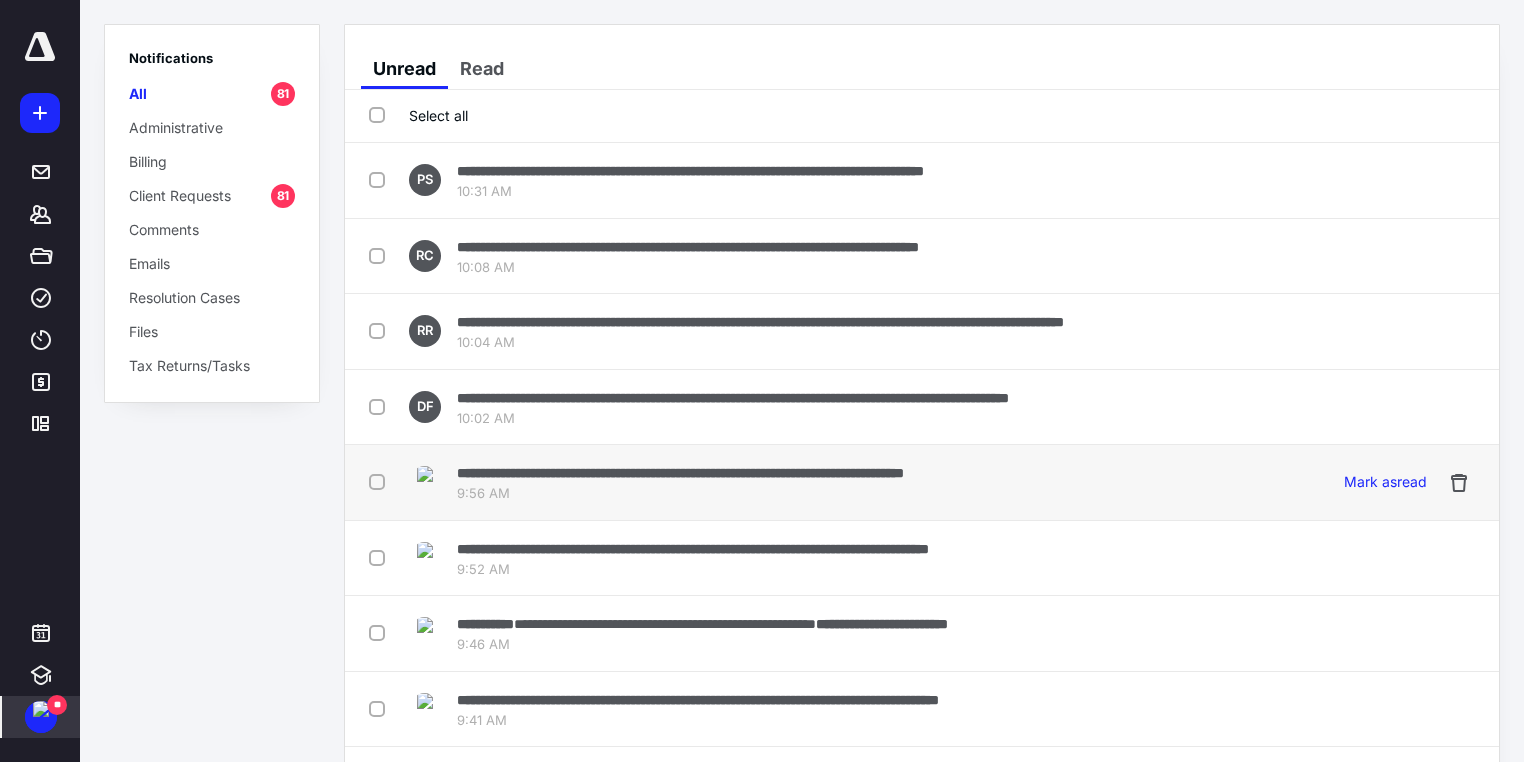 click on "**********" at bounding box center (680, 473) 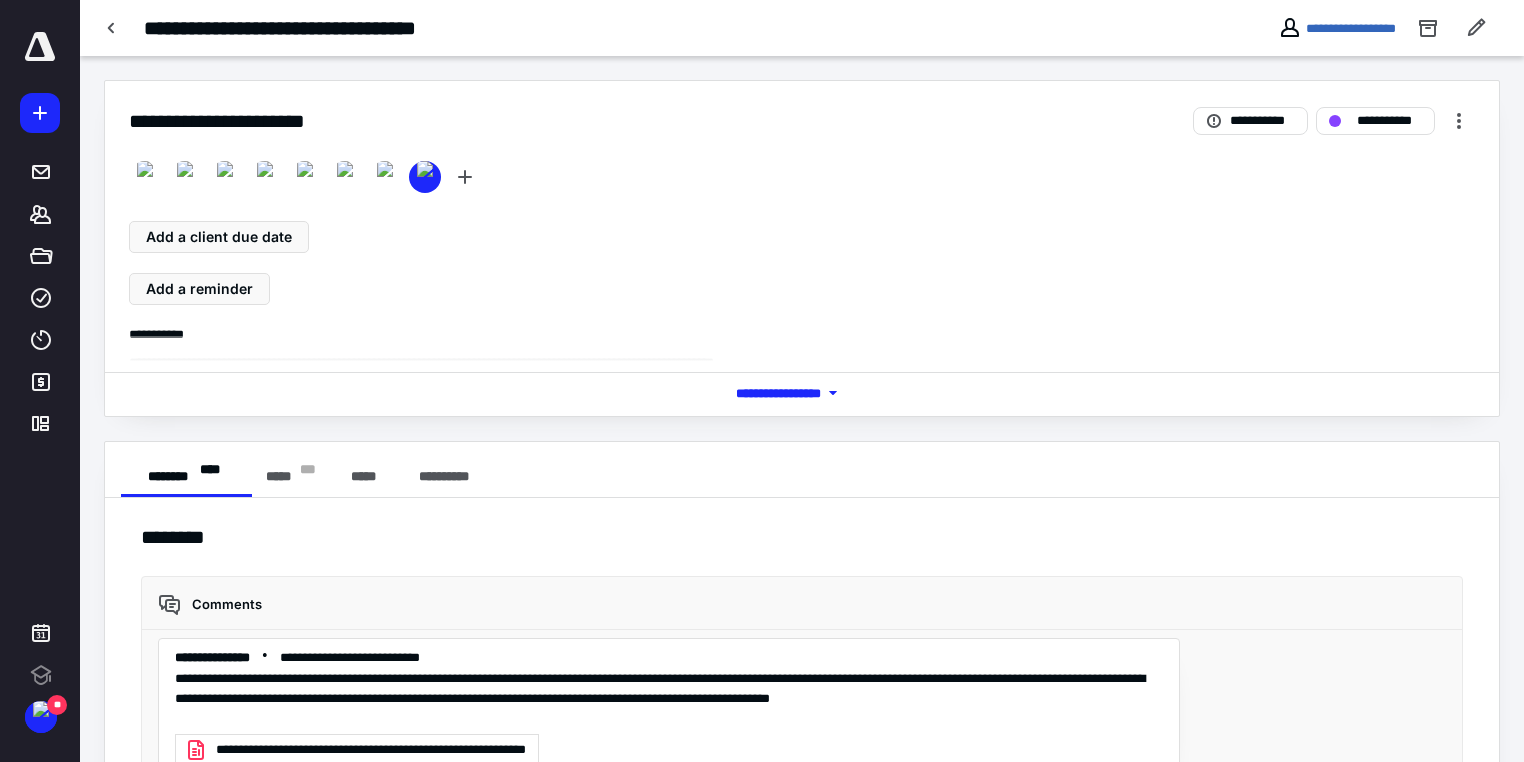 scroll, scrollTop: 0, scrollLeft: 0, axis: both 